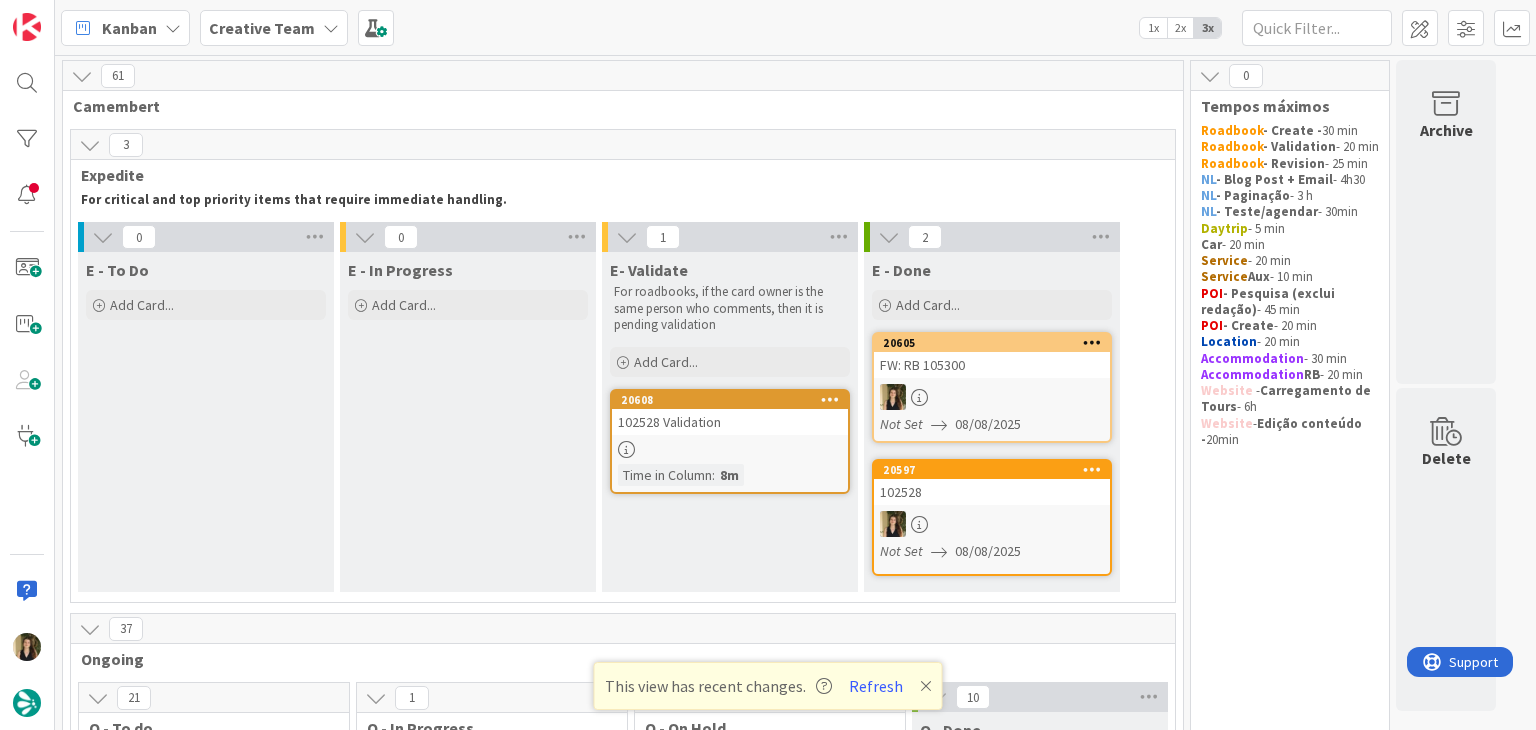 scroll, scrollTop: 0, scrollLeft: 0, axis: both 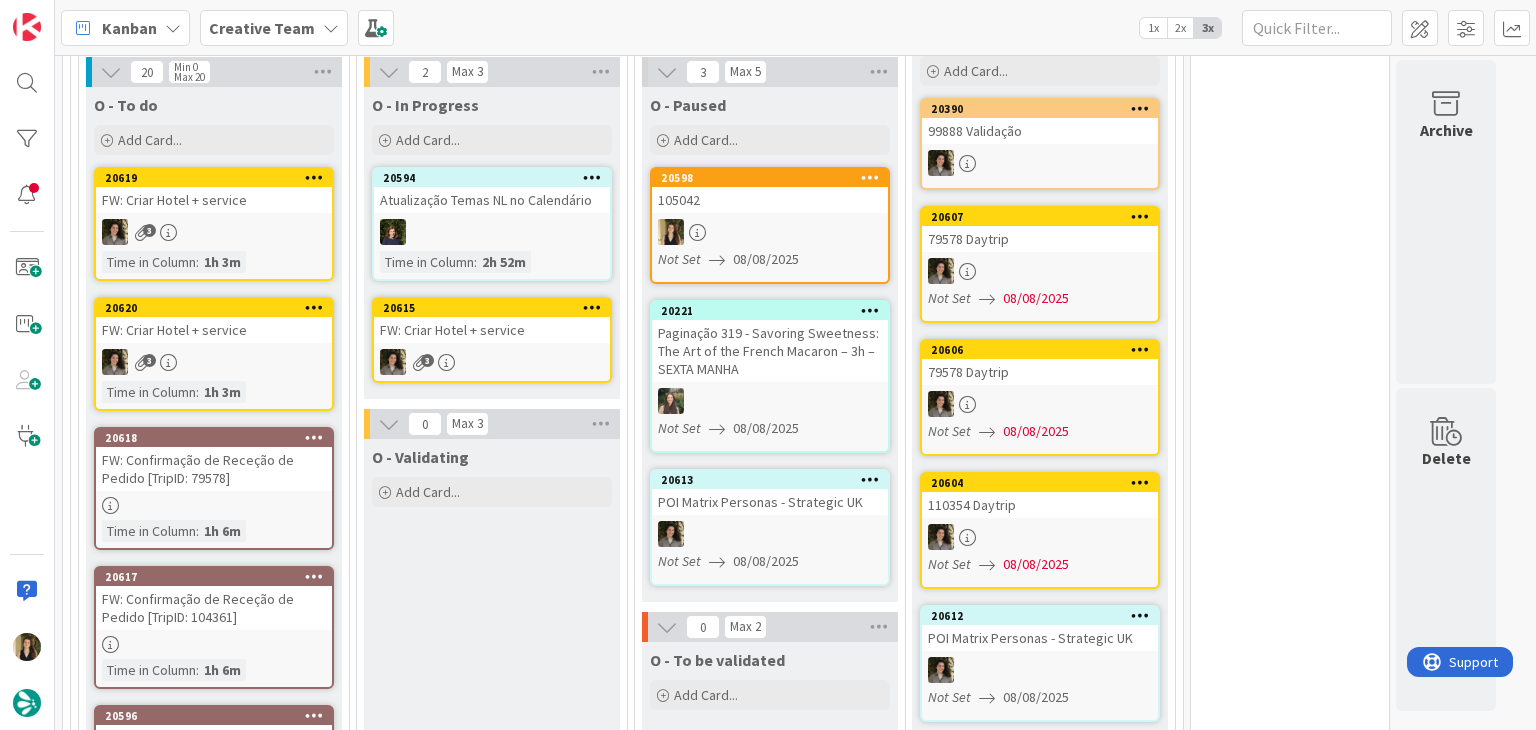 click on "O - Validating Add Card..." at bounding box center [492, 1693] 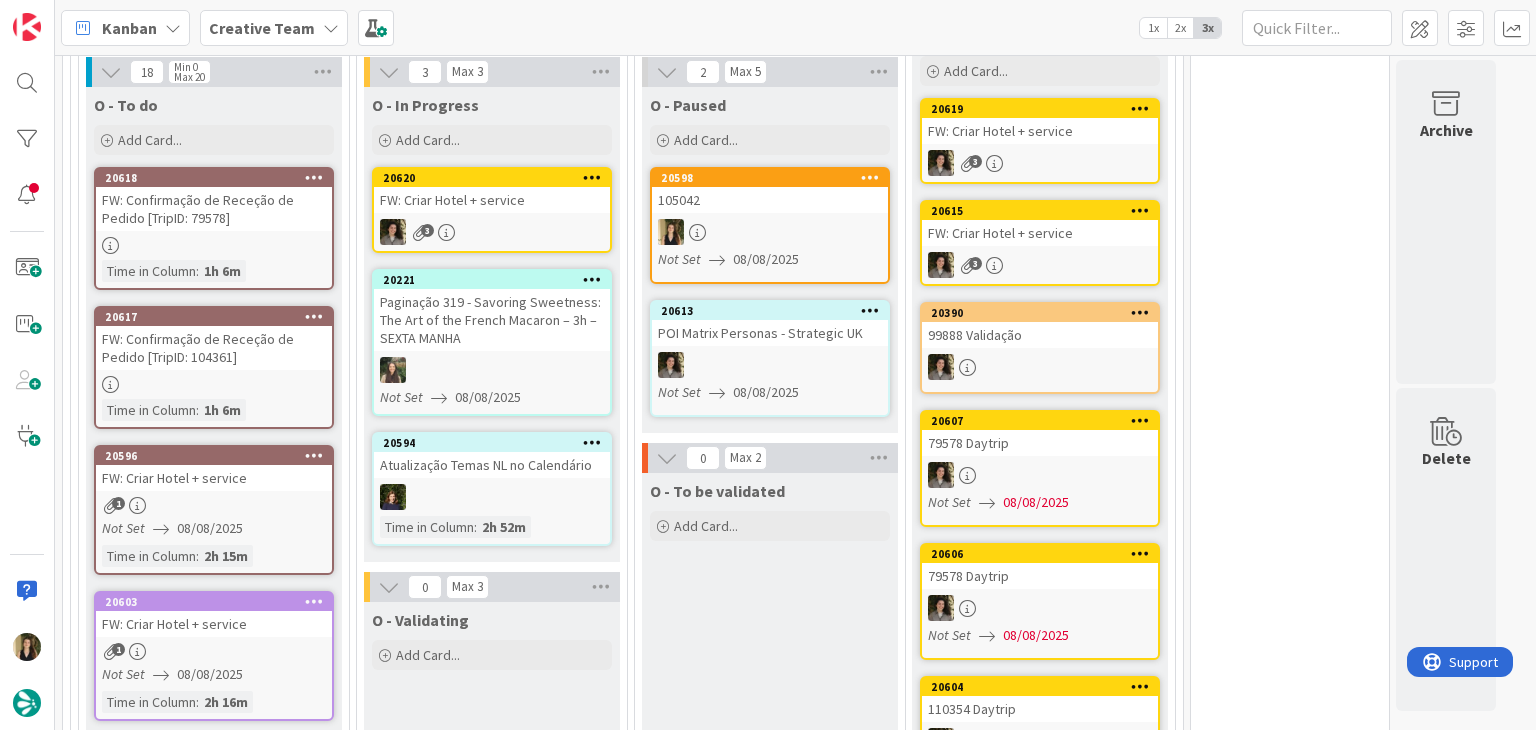 click on "O - To be validated Add Card..." at bounding box center [770, 608] 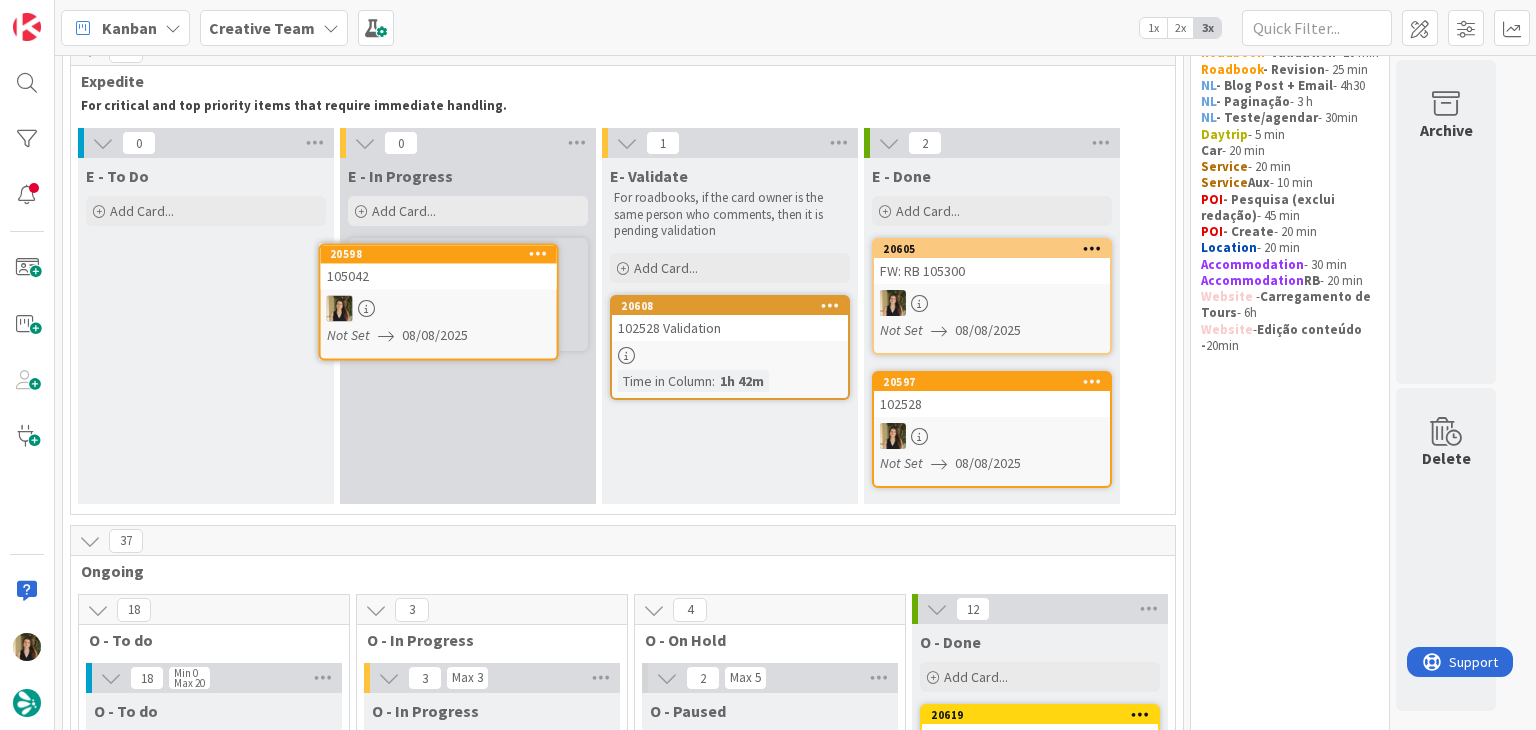 scroll, scrollTop: 56, scrollLeft: 0, axis: vertical 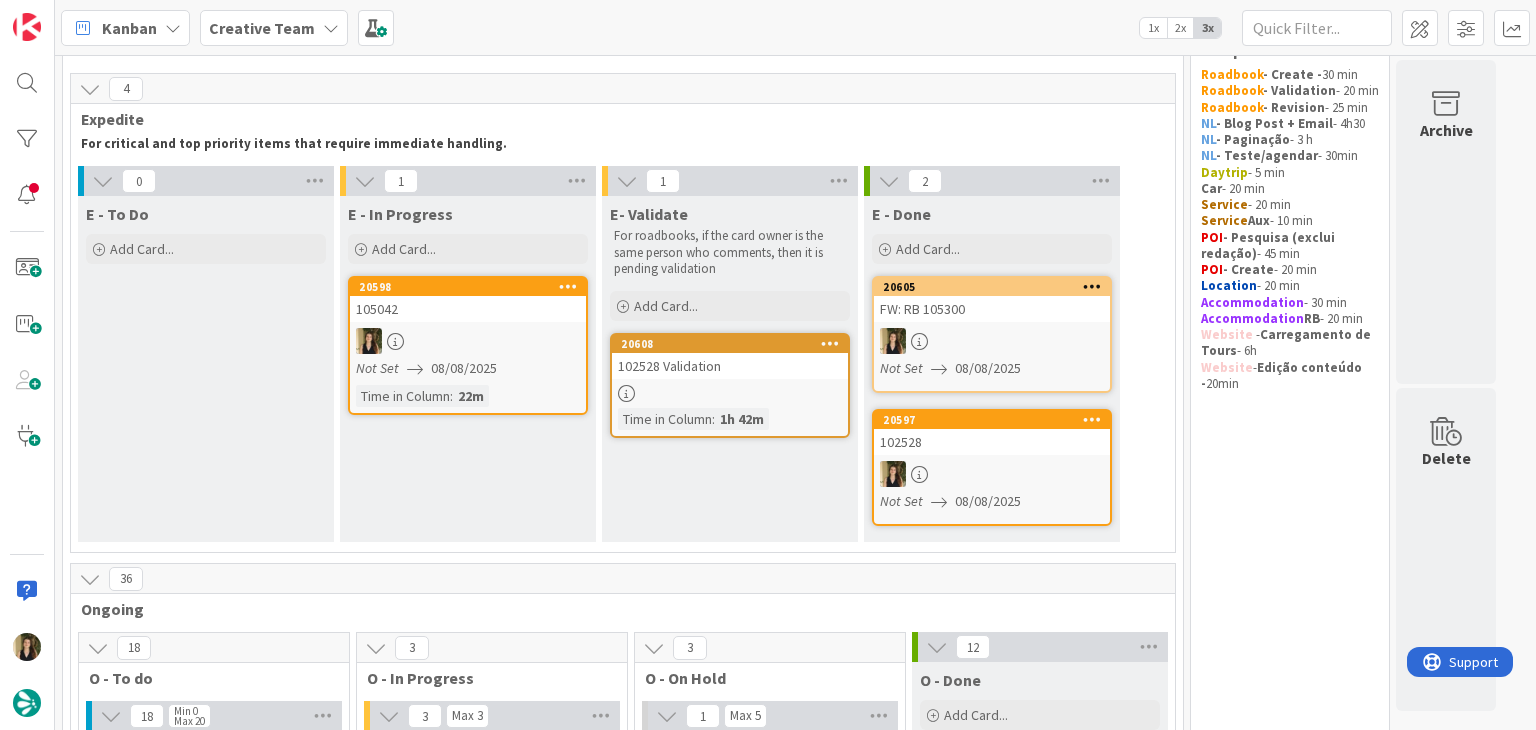 click on "105042" at bounding box center [468, 309] 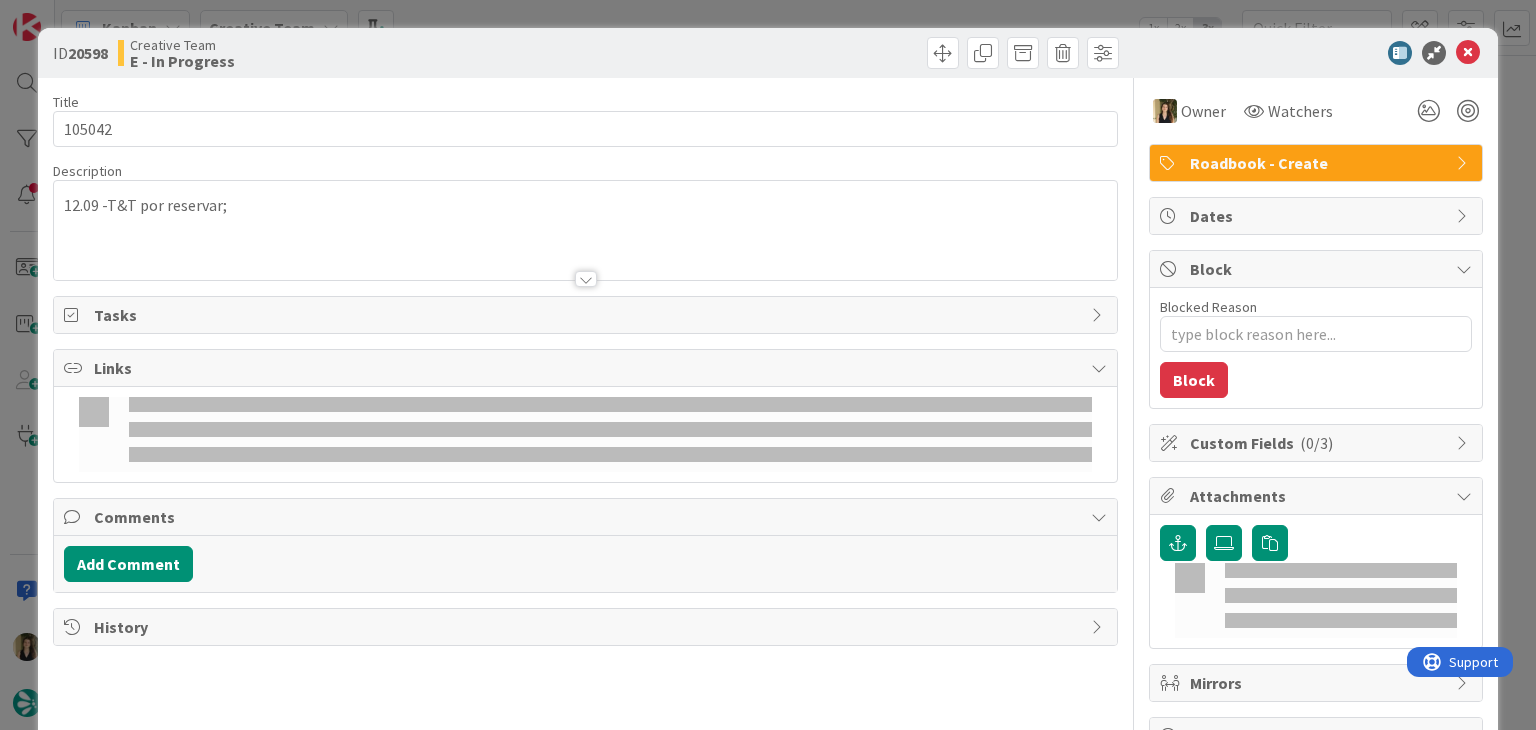 scroll, scrollTop: 0, scrollLeft: 0, axis: both 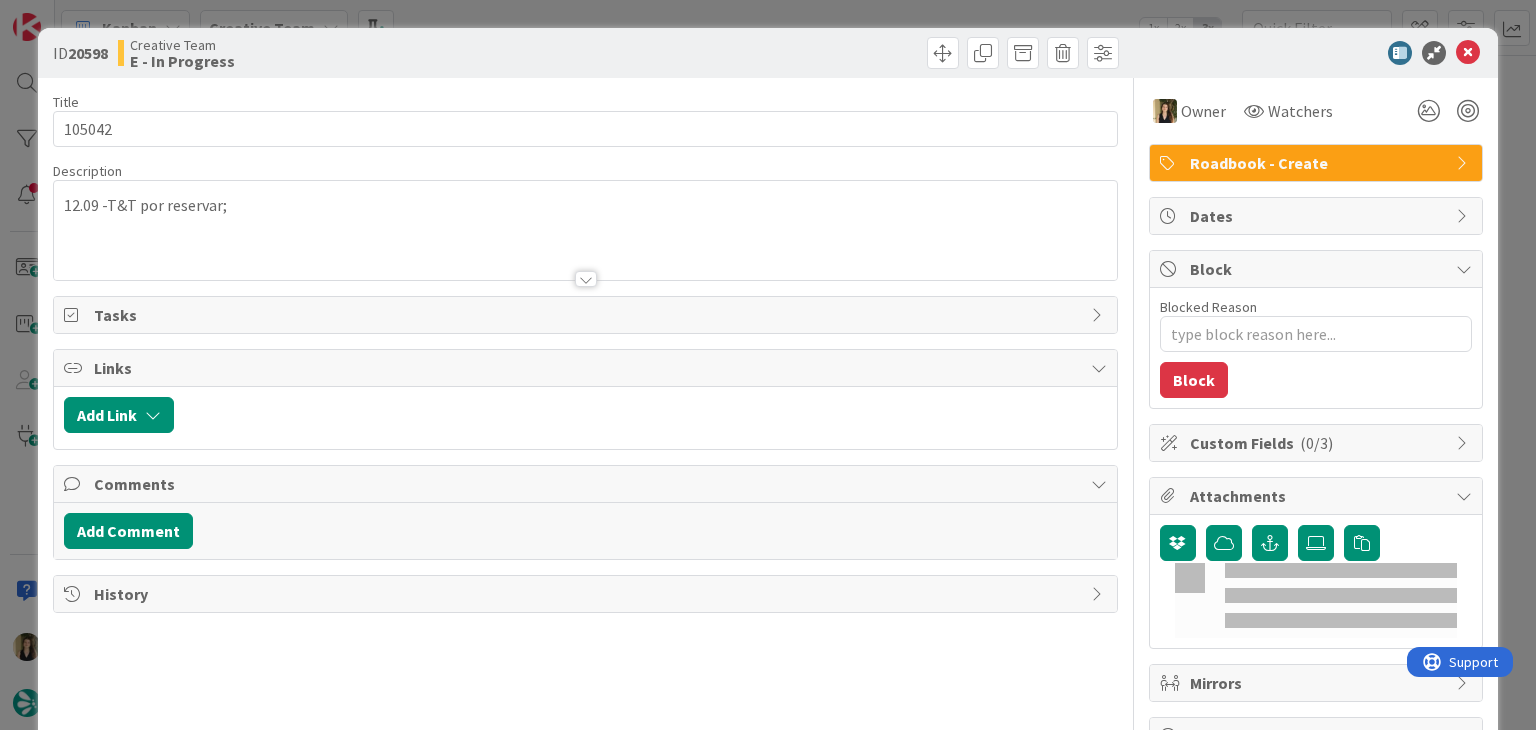type on "105042" 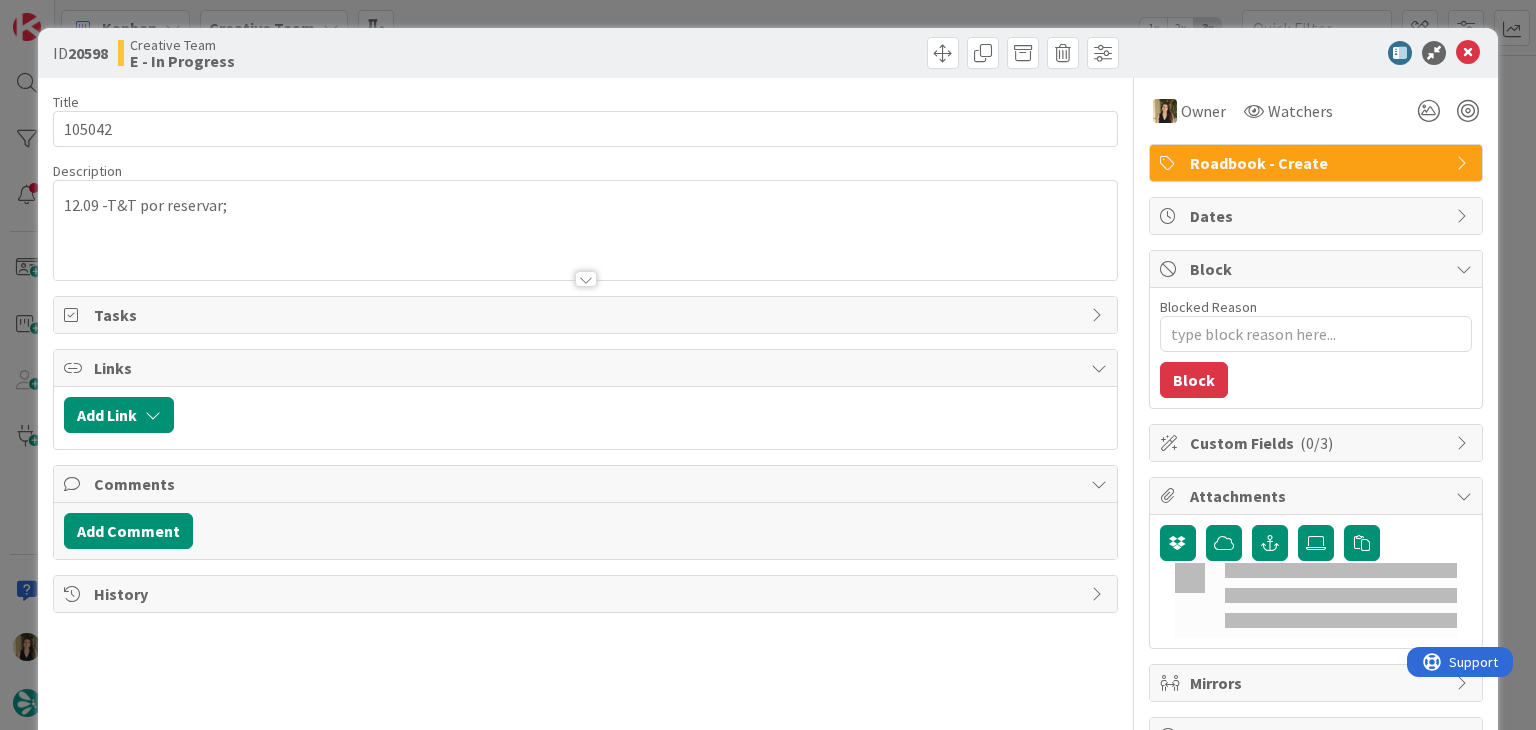 type on "x" 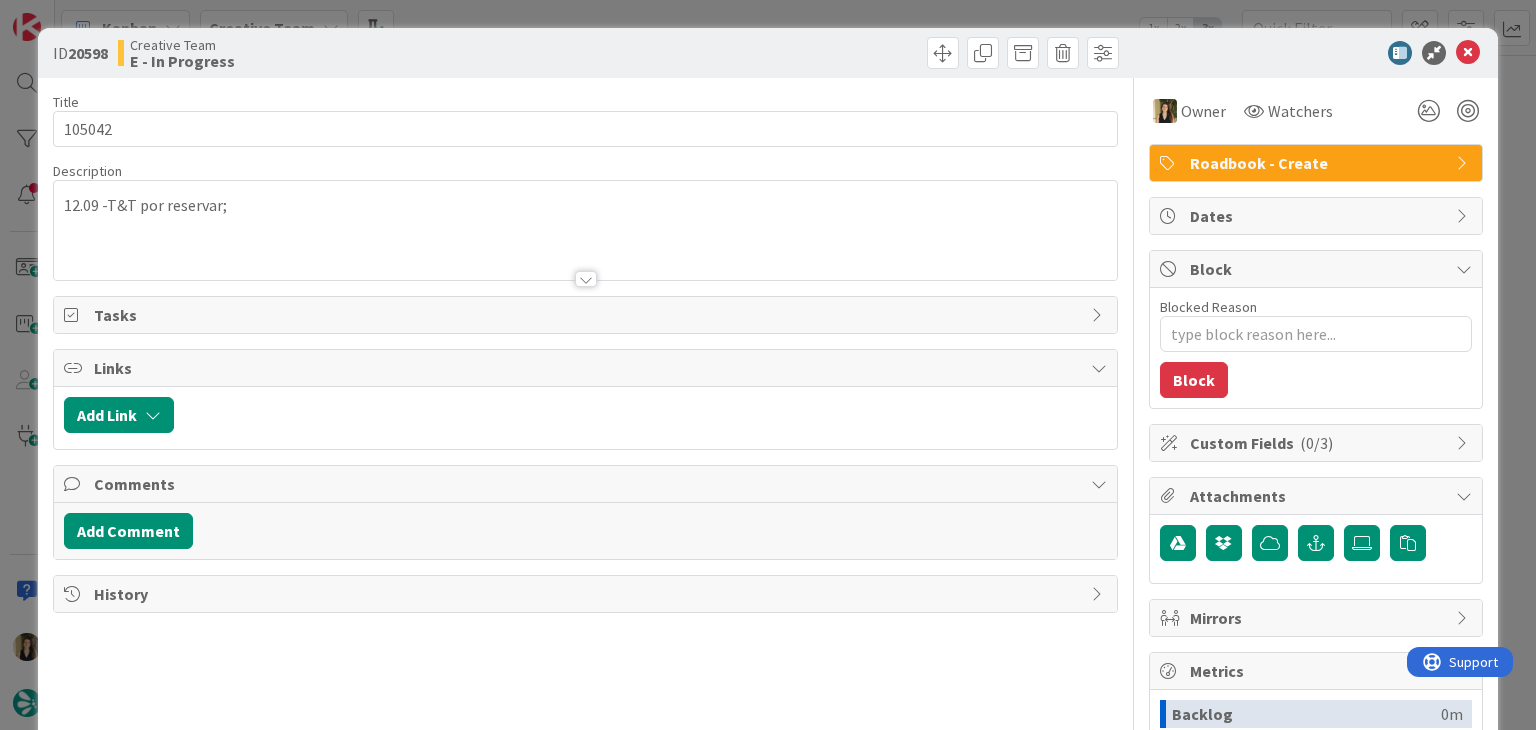 type on "105042" 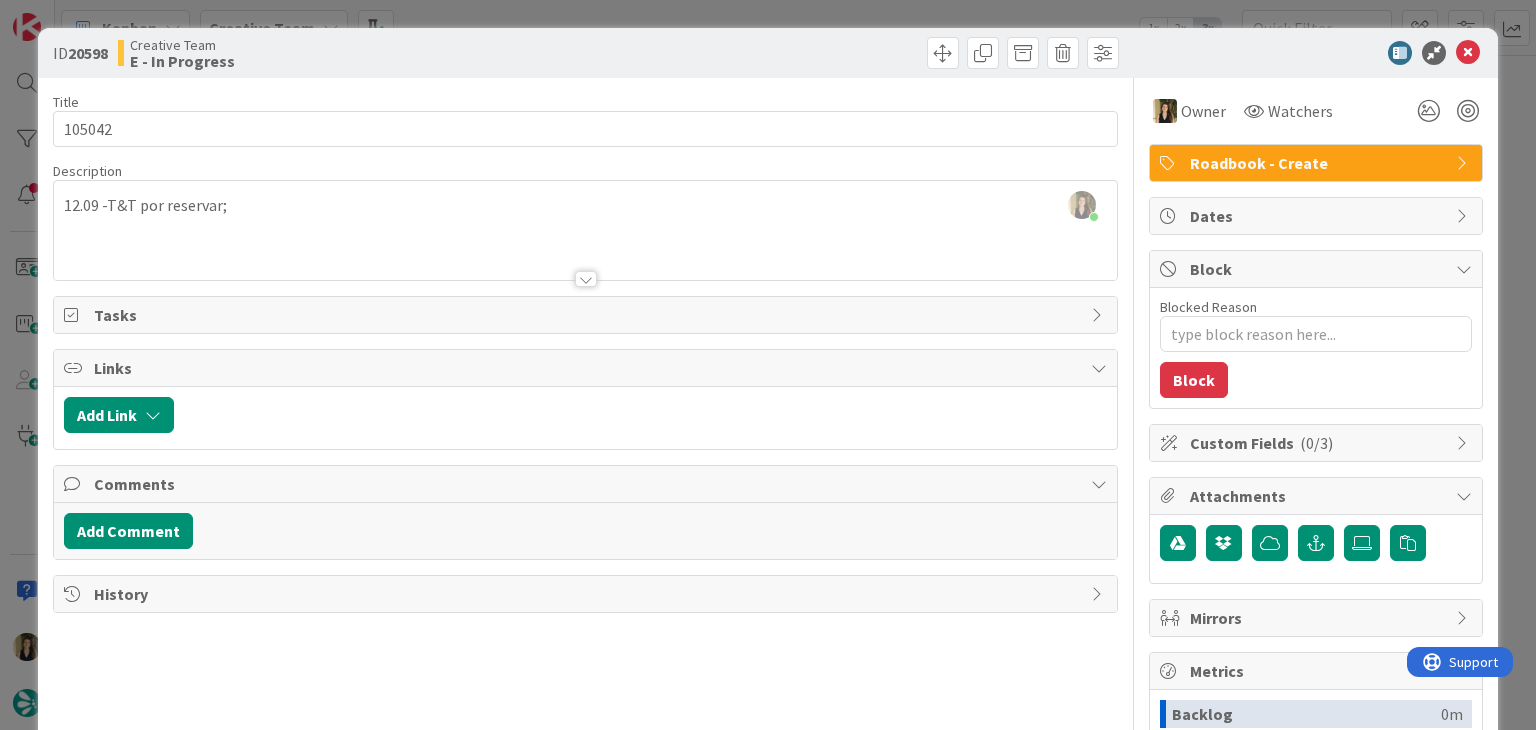 scroll, scrollTop: 0, scrollLeft: 0, axis: both 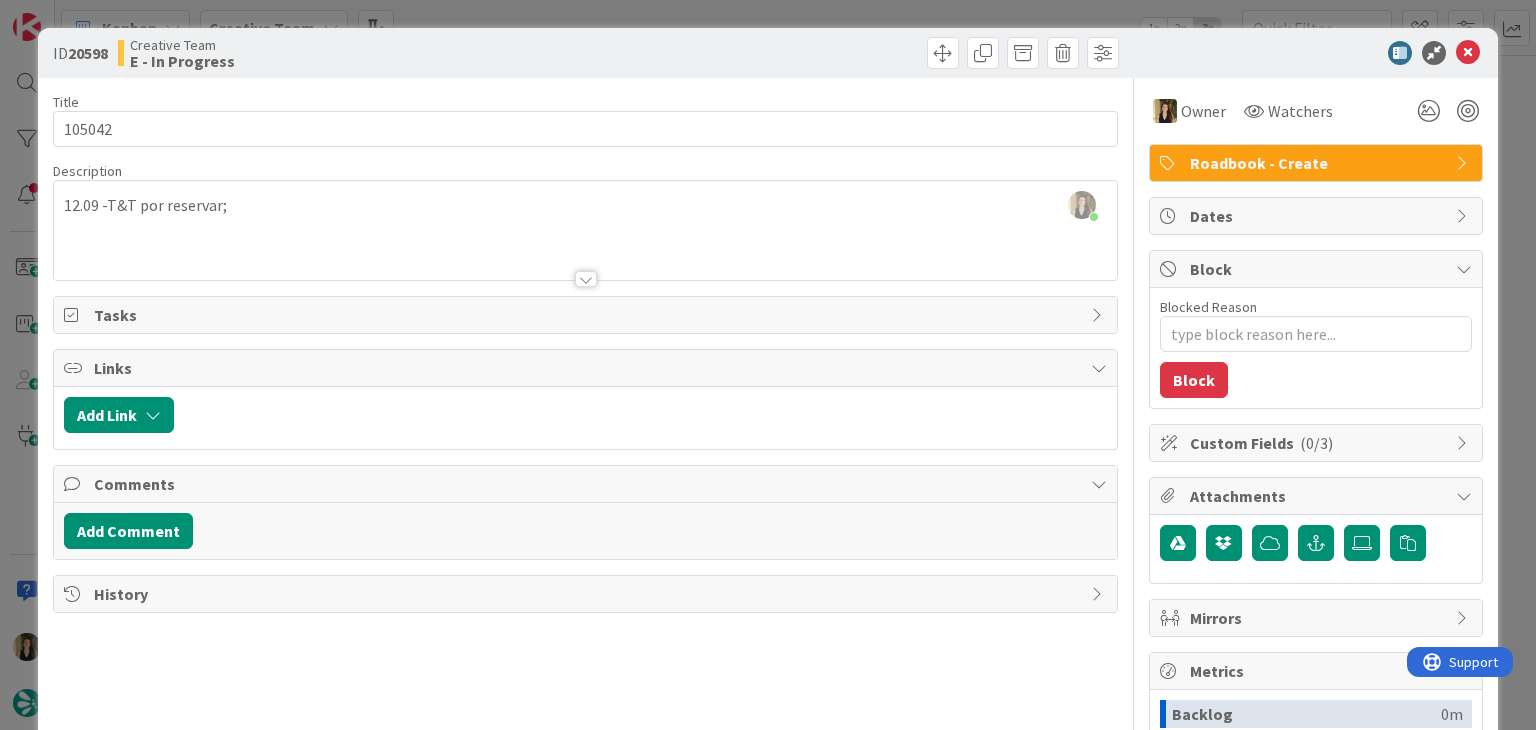 click on "Sofia Palma joined  2 m ago 12.09 -T&T por reservar;" at bounding box center (585, 230) 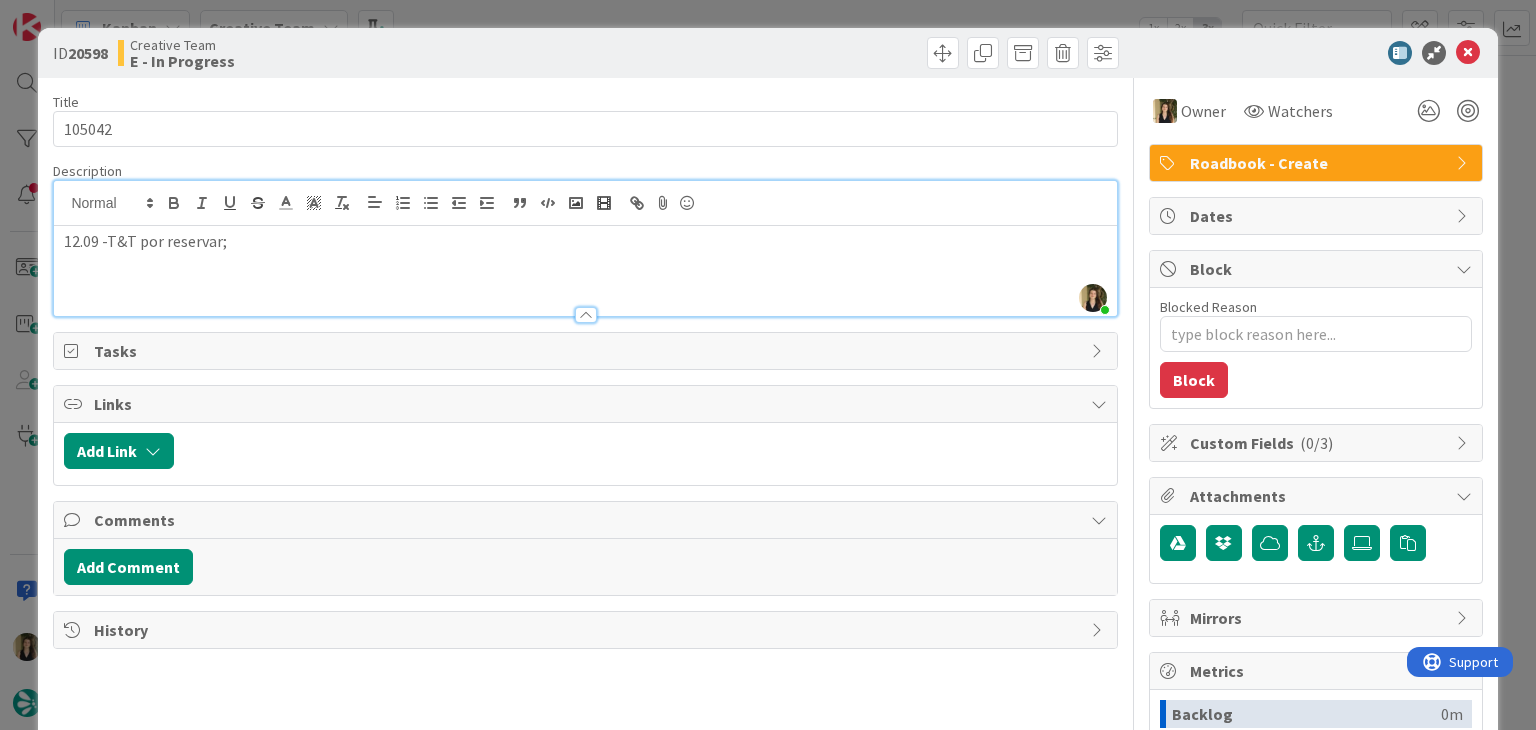 paste 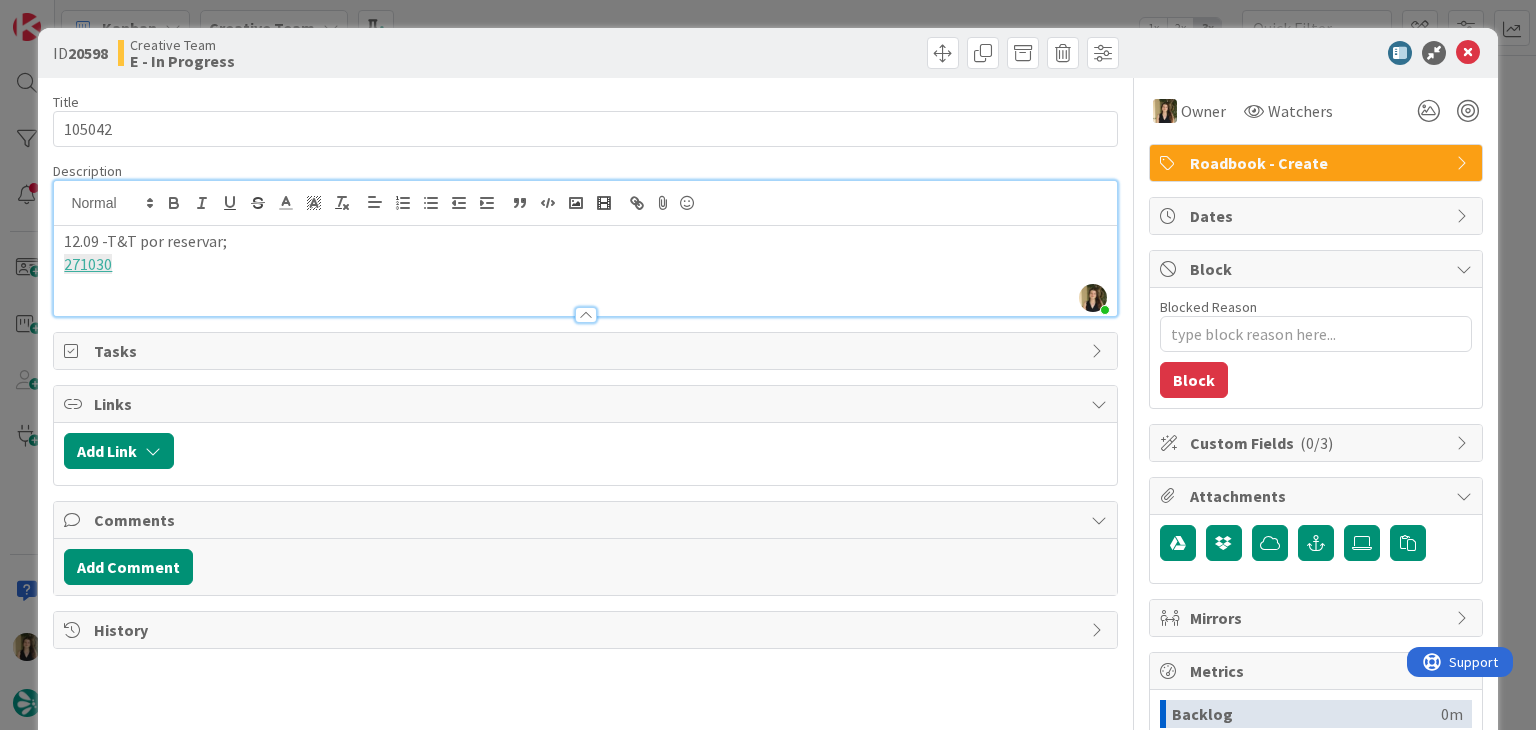 type 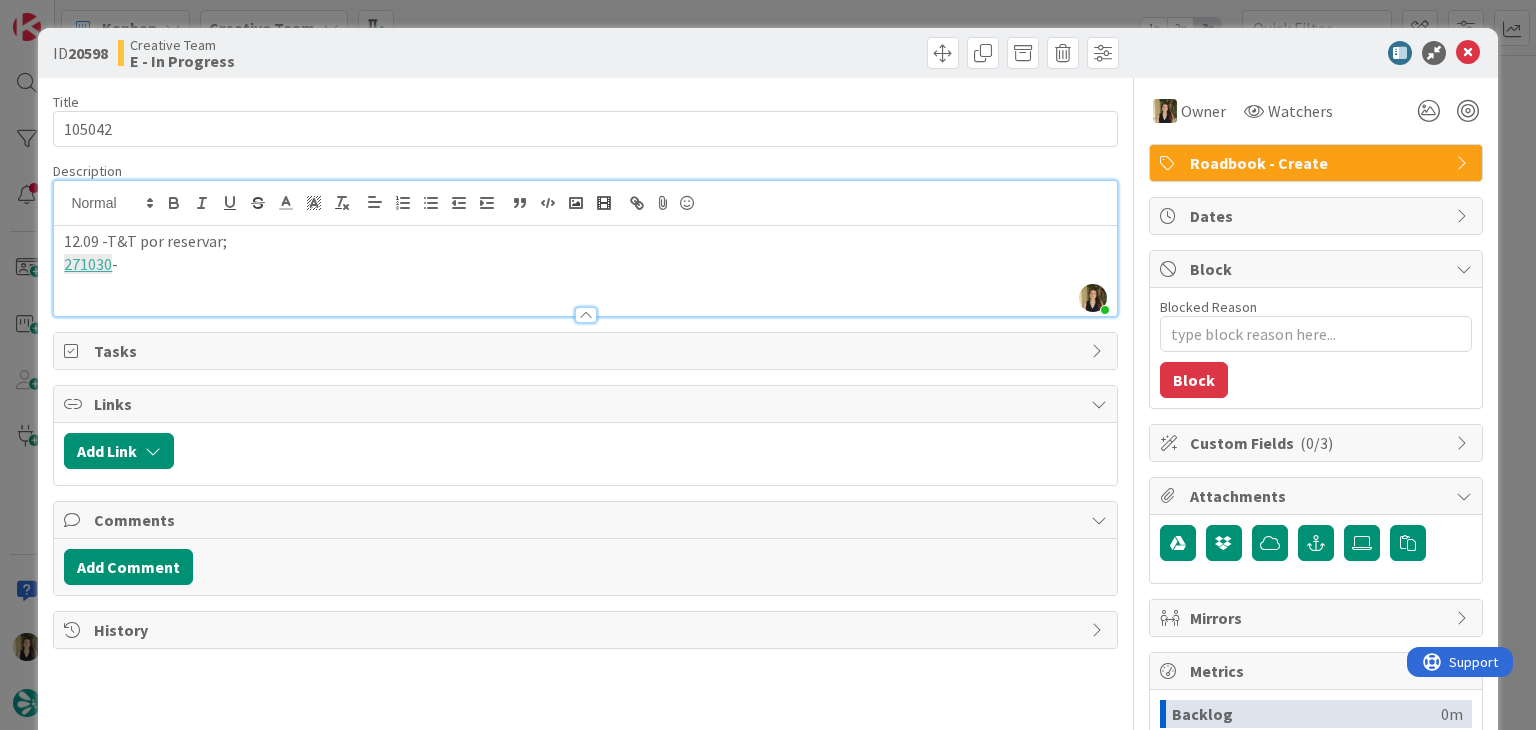 type on "105042" 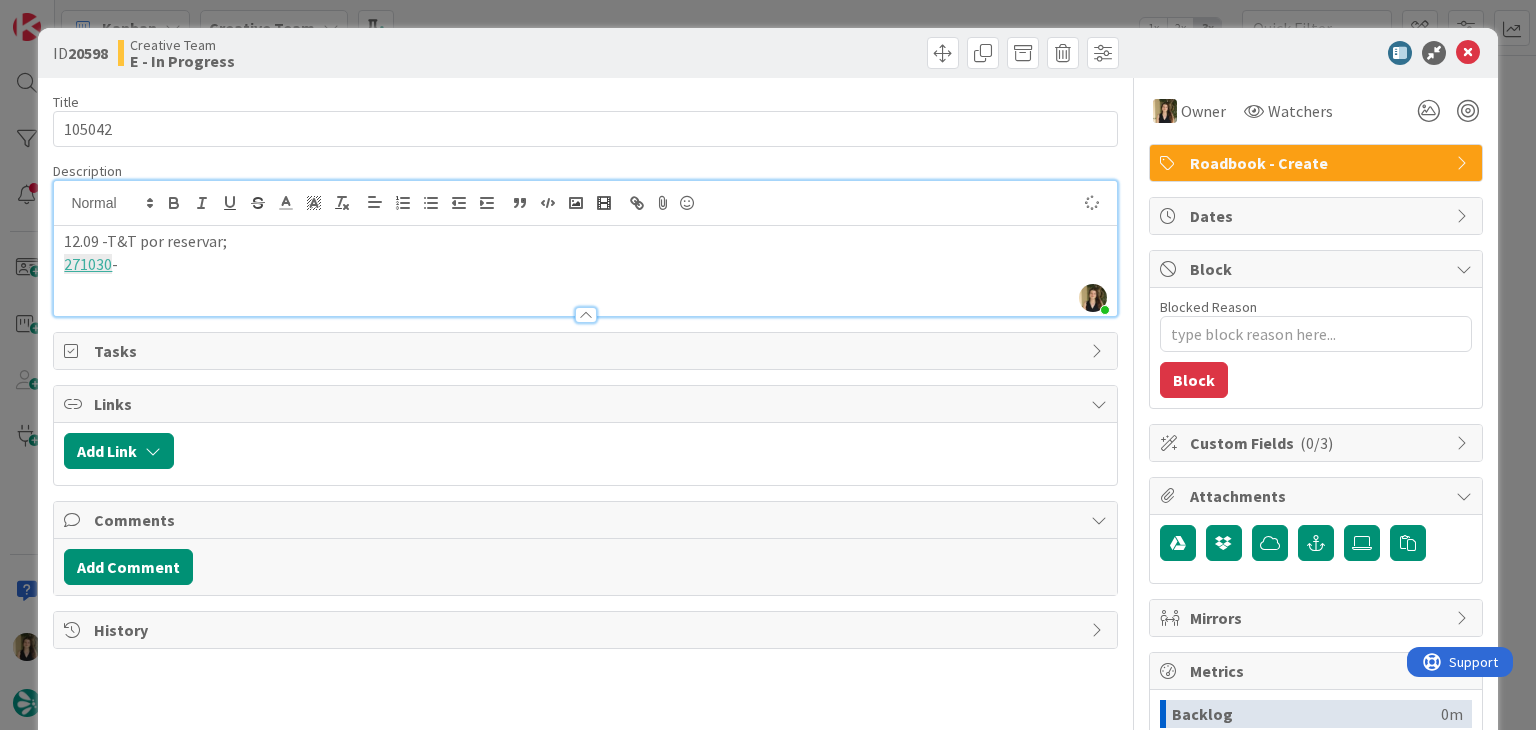 type on "105042" 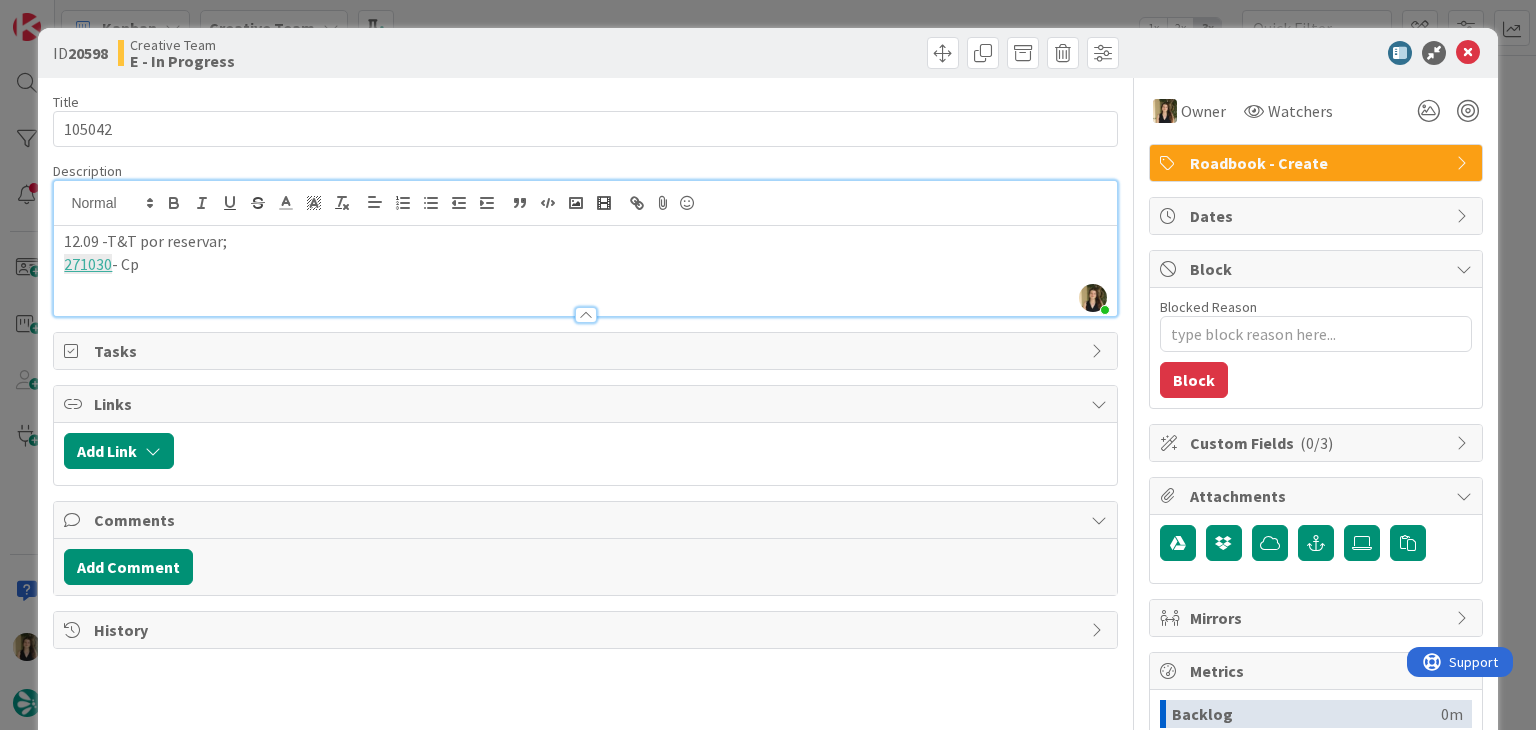 type on "105042" 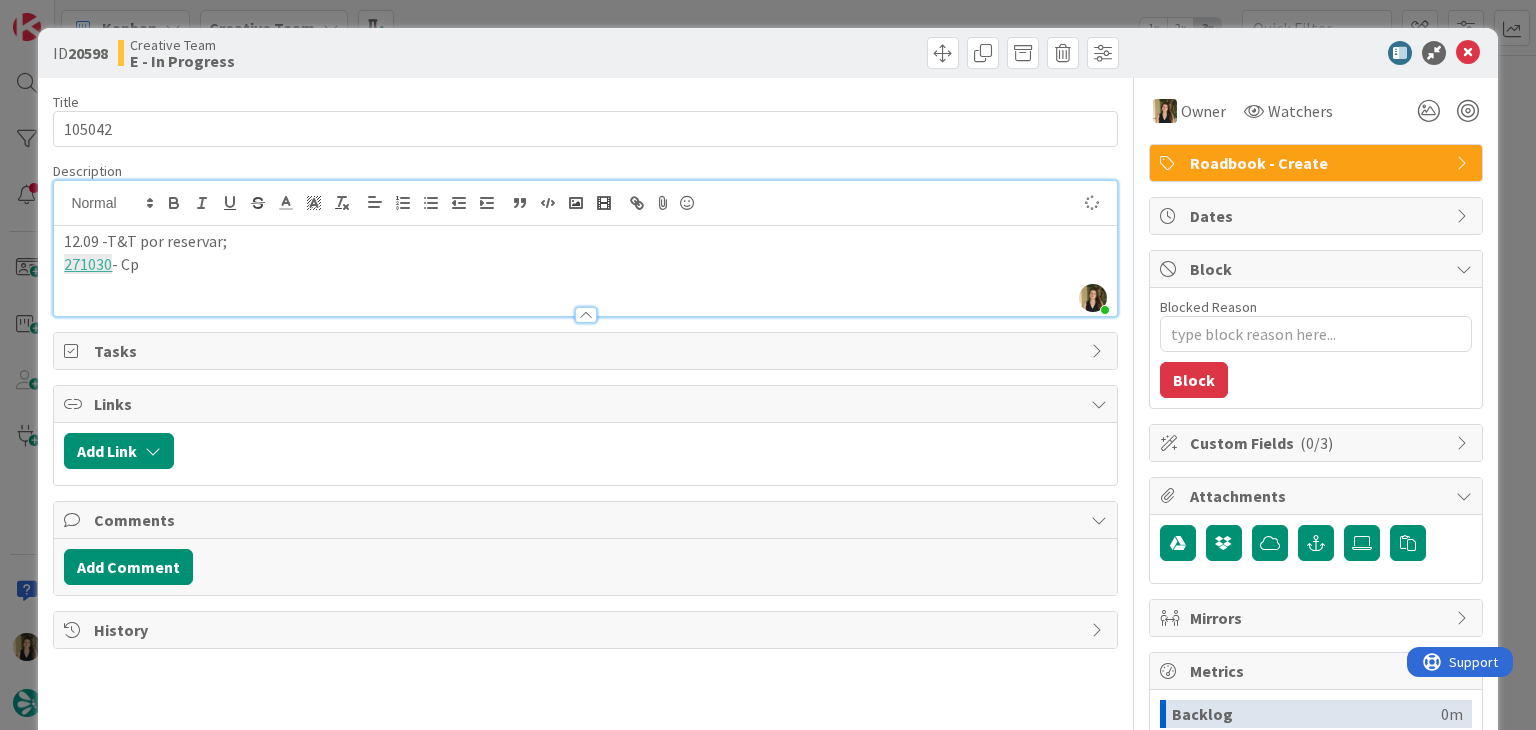 type on "105042" 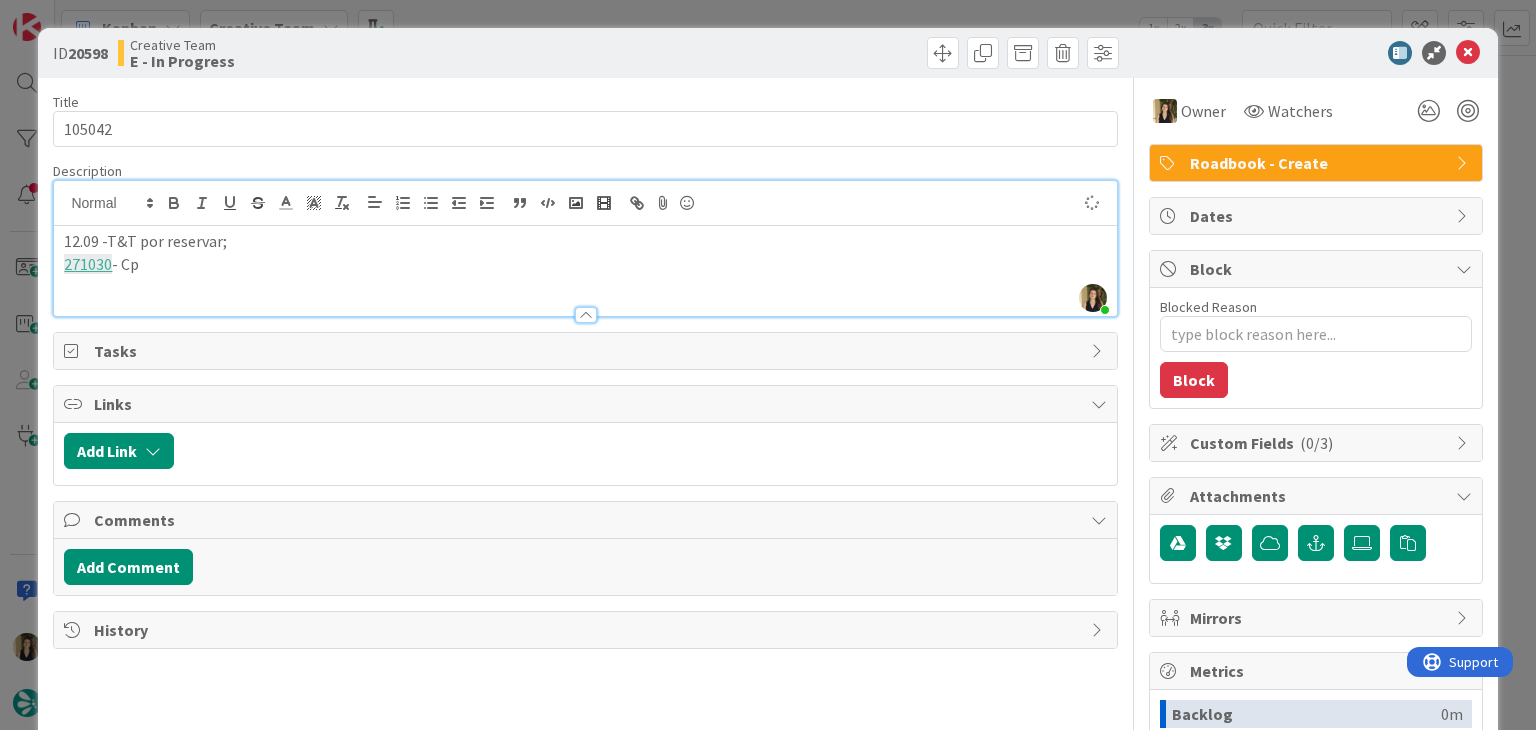 type on "x" 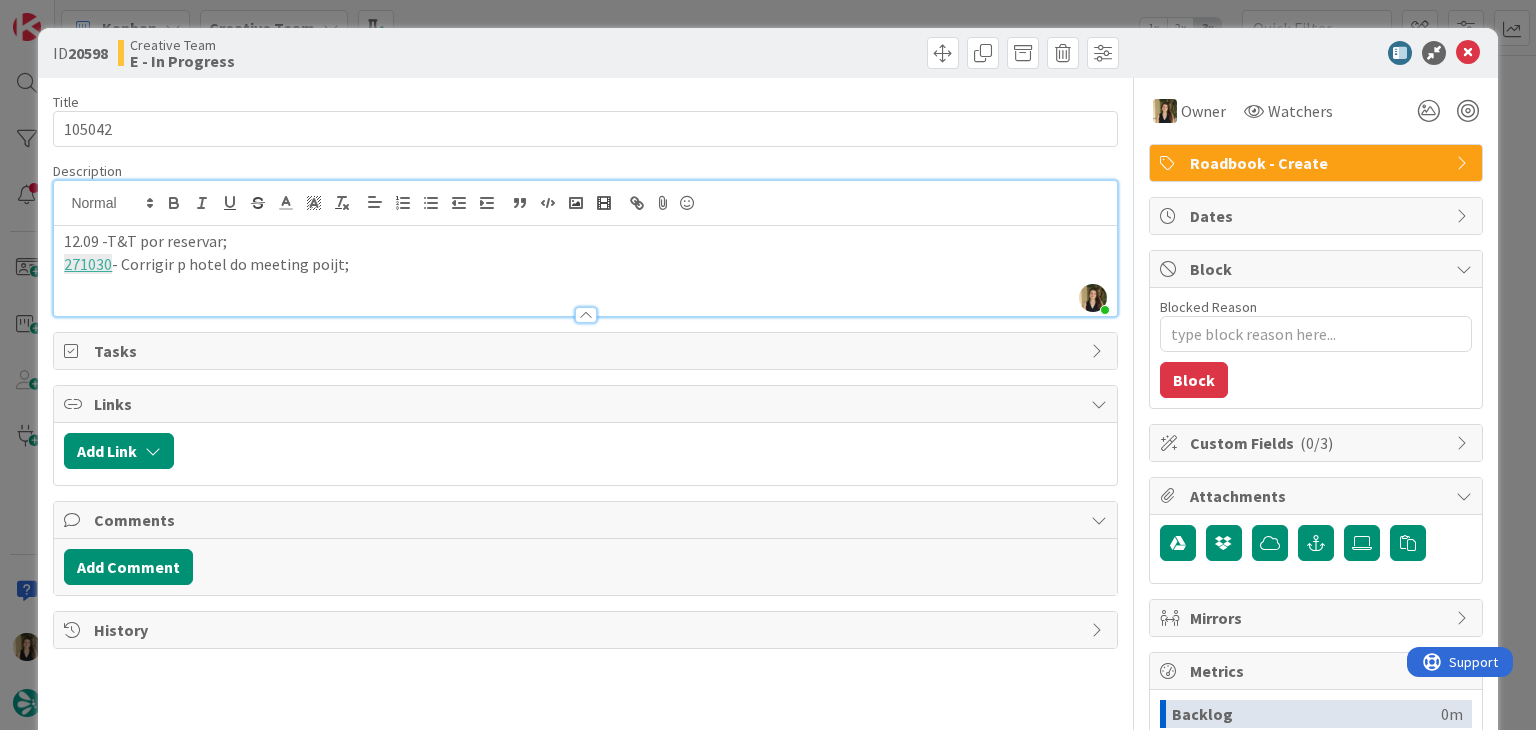 type on "105042" 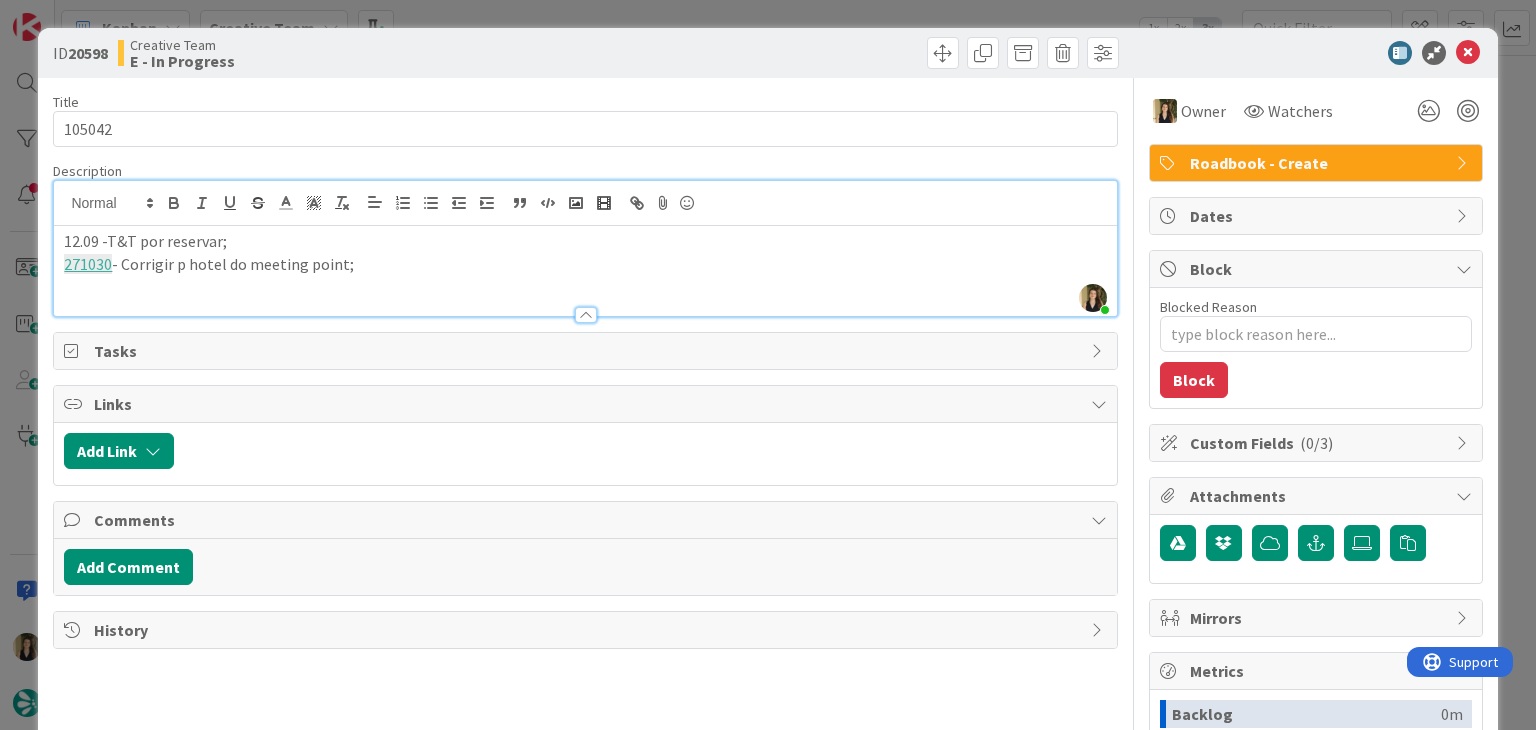 type on "105042" 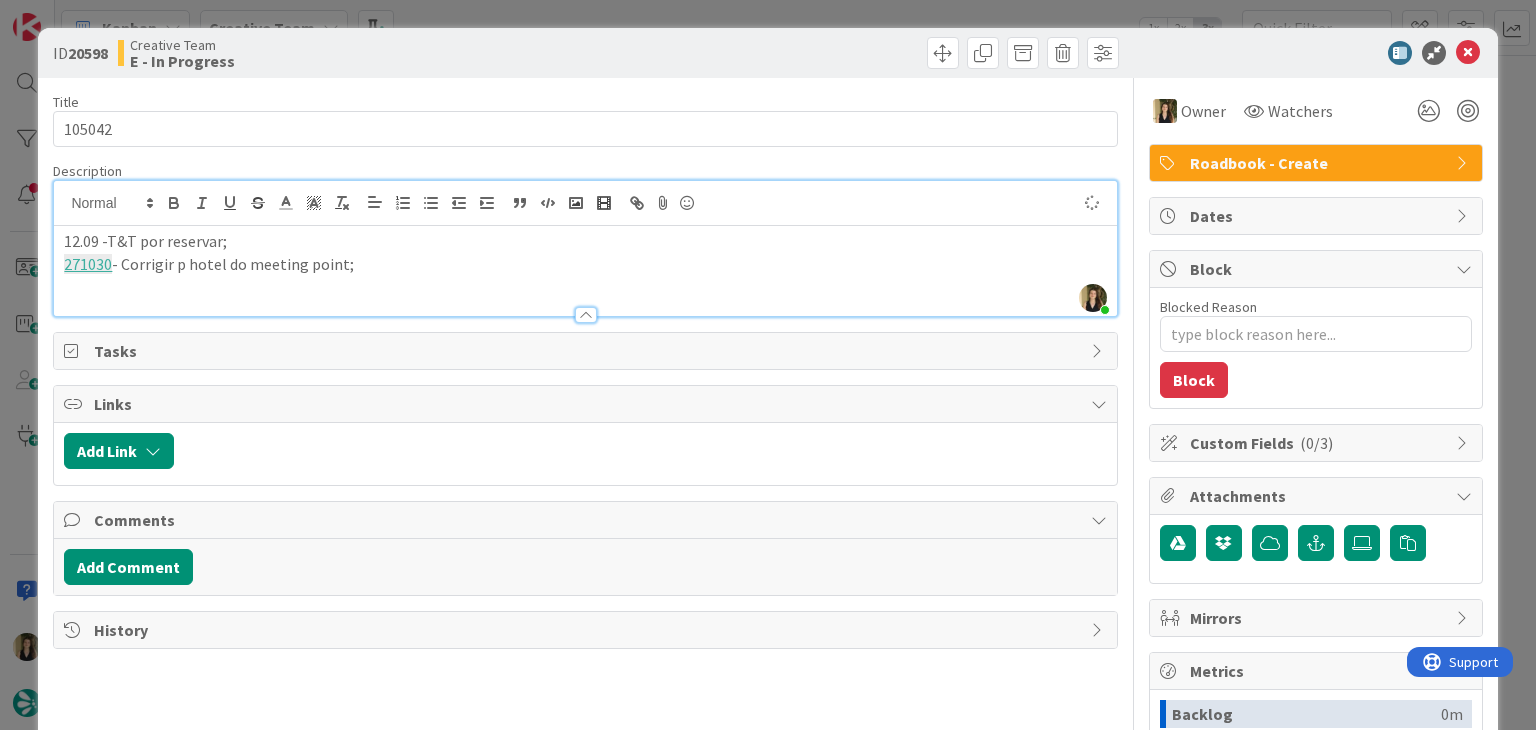 drag, startPoint x: 184, startPoint y: 268, endPoint x: 263, endPoint y: 231, distance: 87.23531 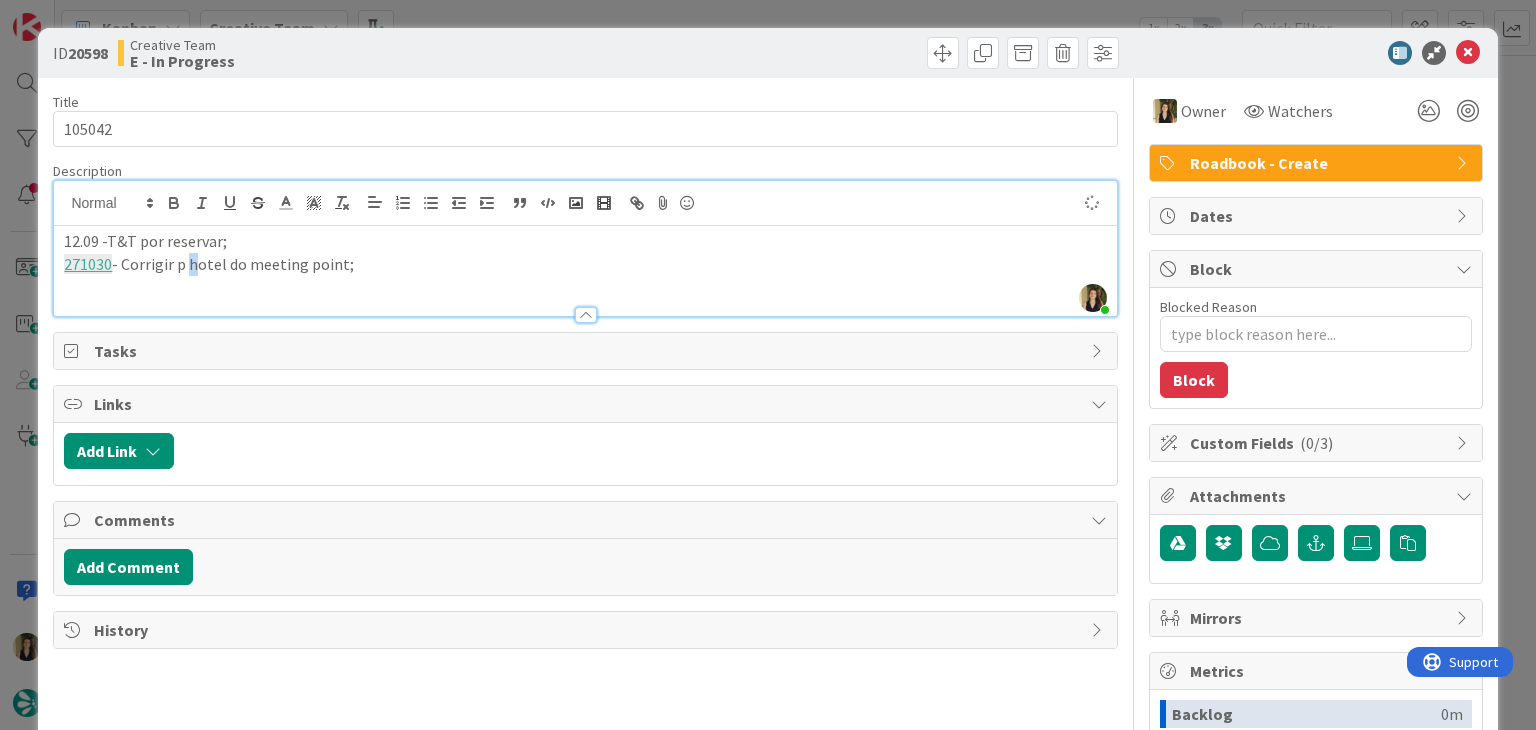 type on "105042" 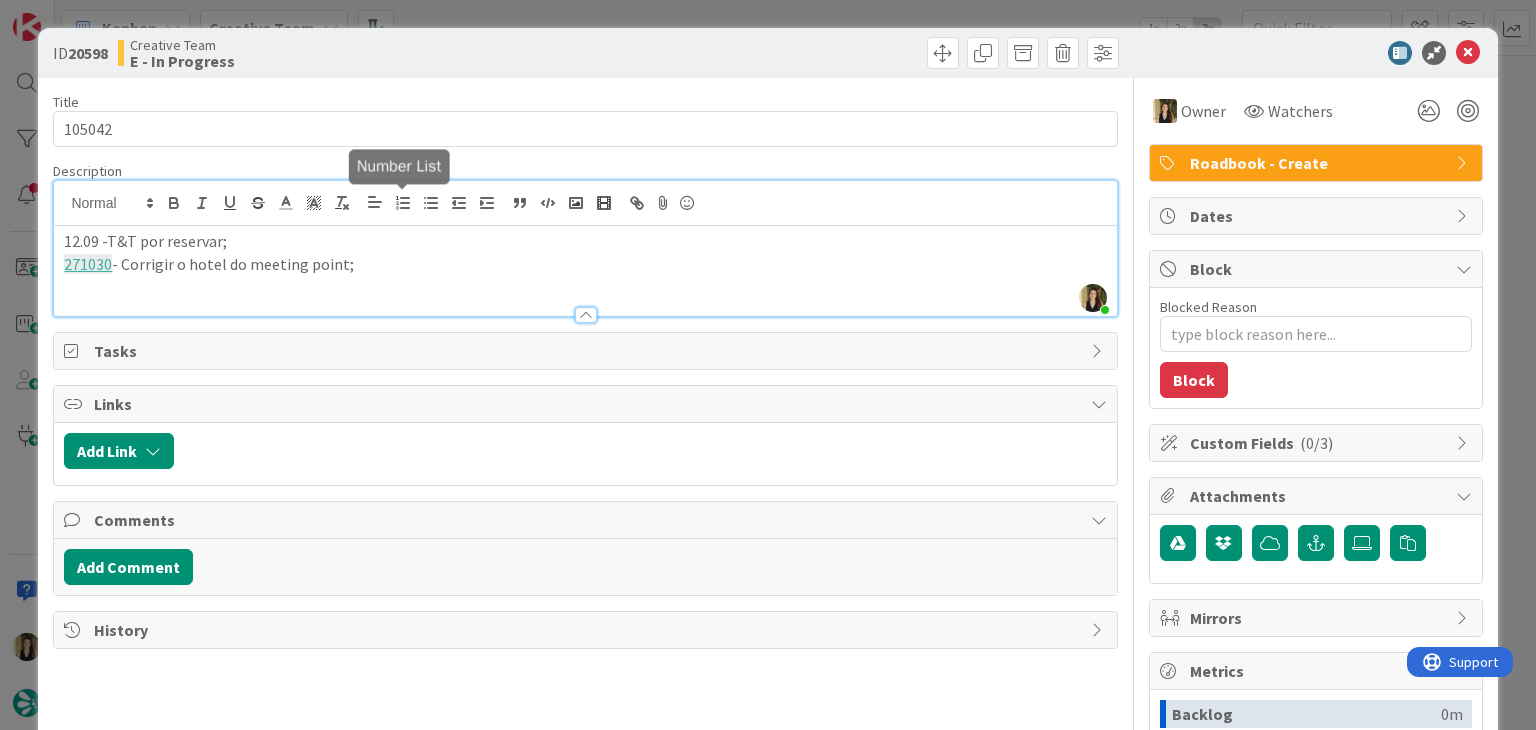type on "105042" 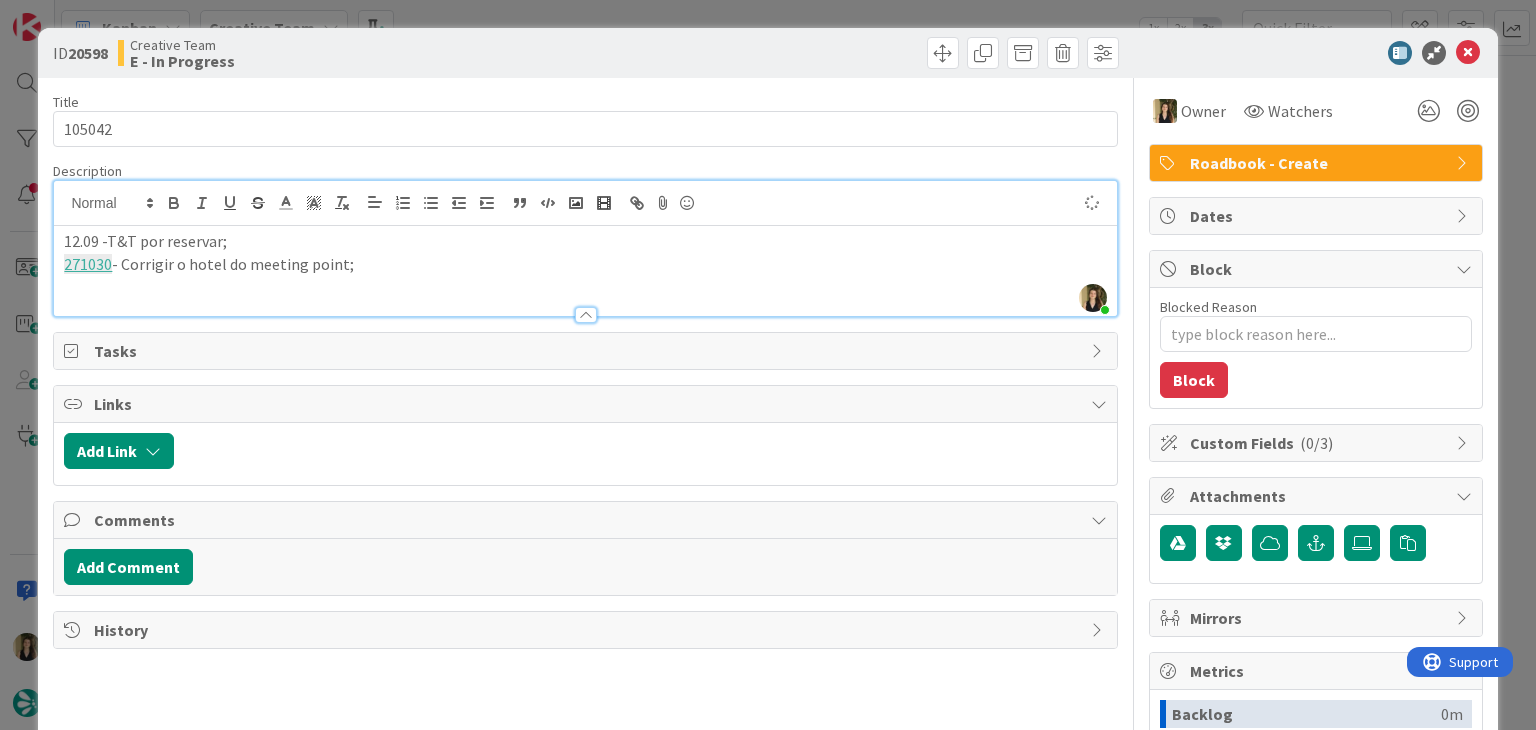 click on "12.09 -T&T por reservar; 271030  - Corrigir o hotel do meeting point;" at bounding box center (585, 271) 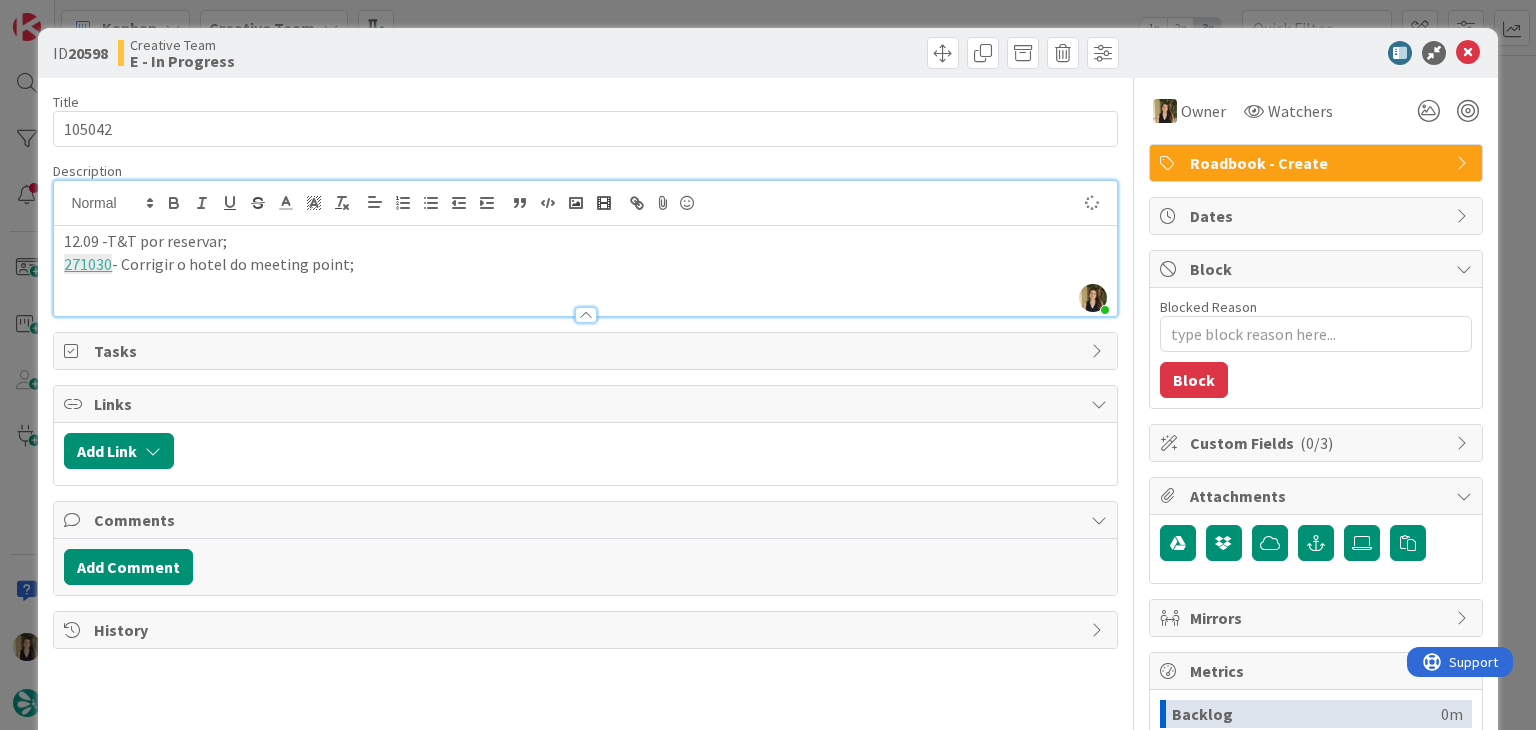 type on "x" 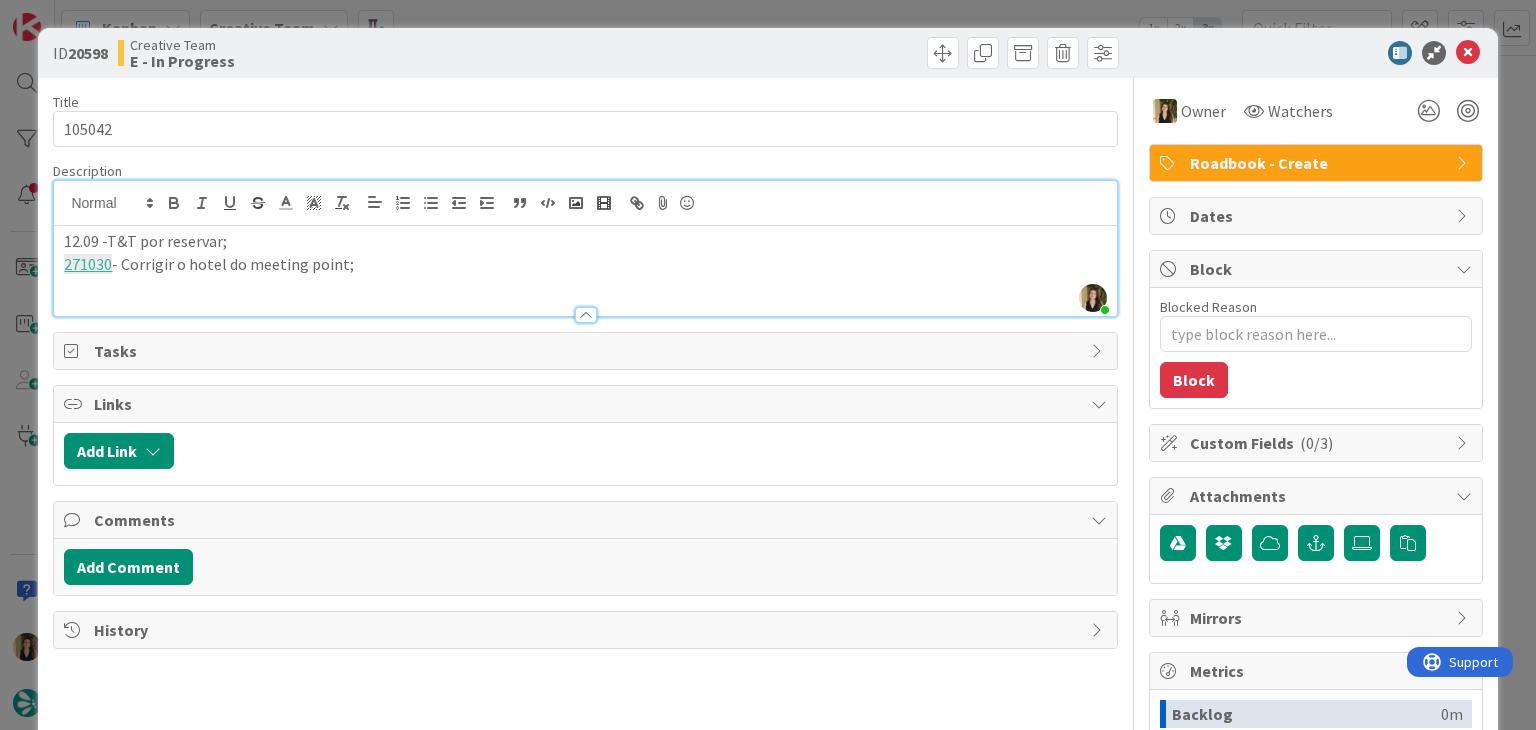 type on "105042" 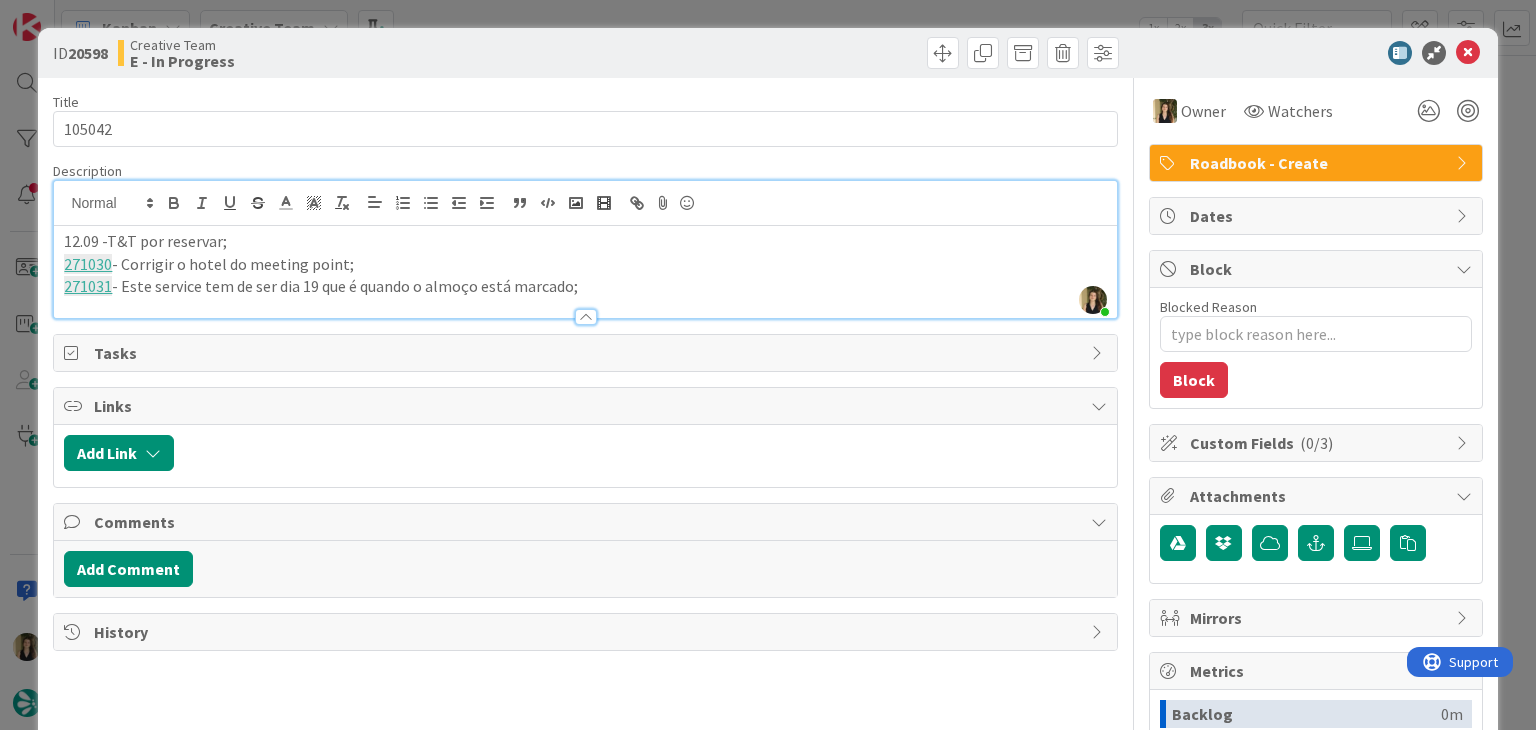 type on "105042" 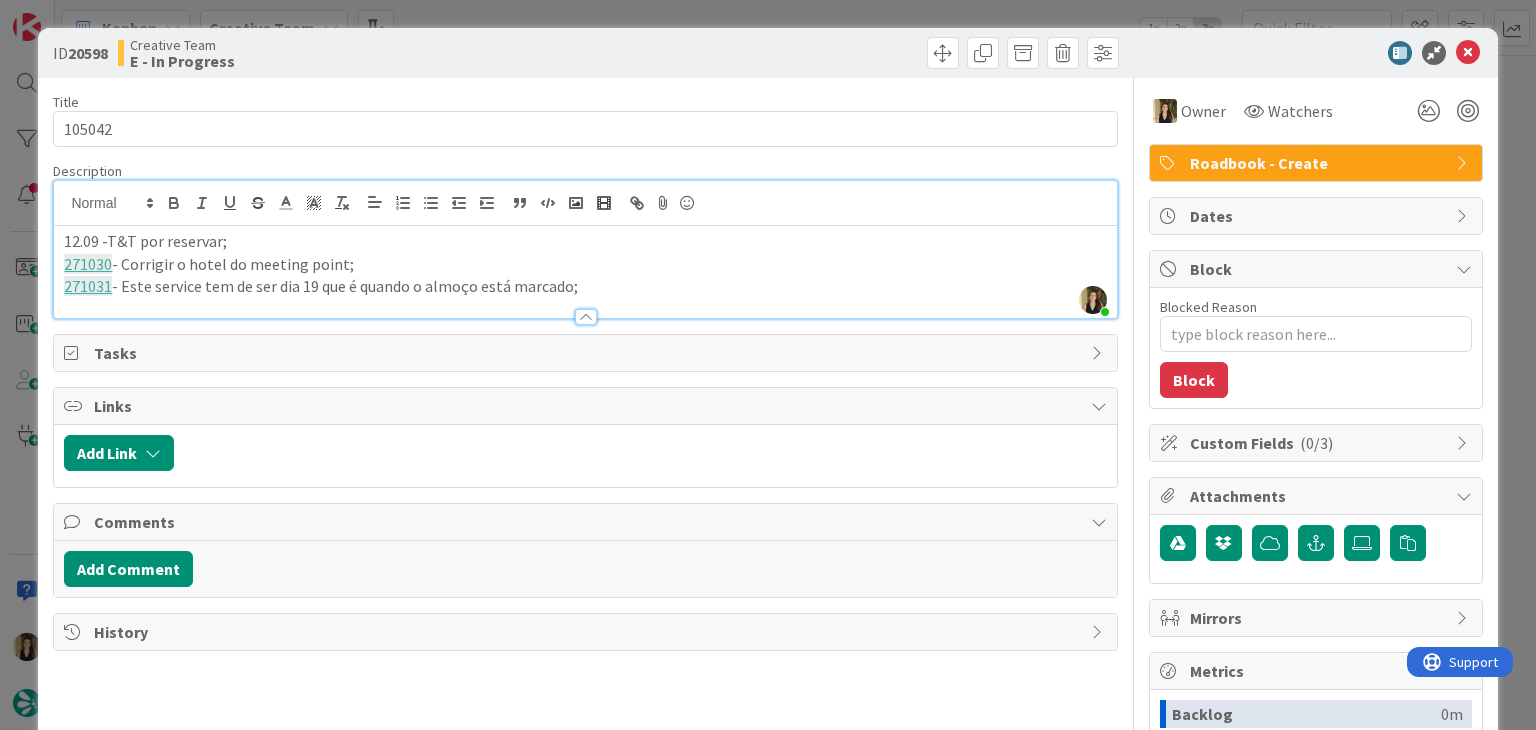 type on "105042" 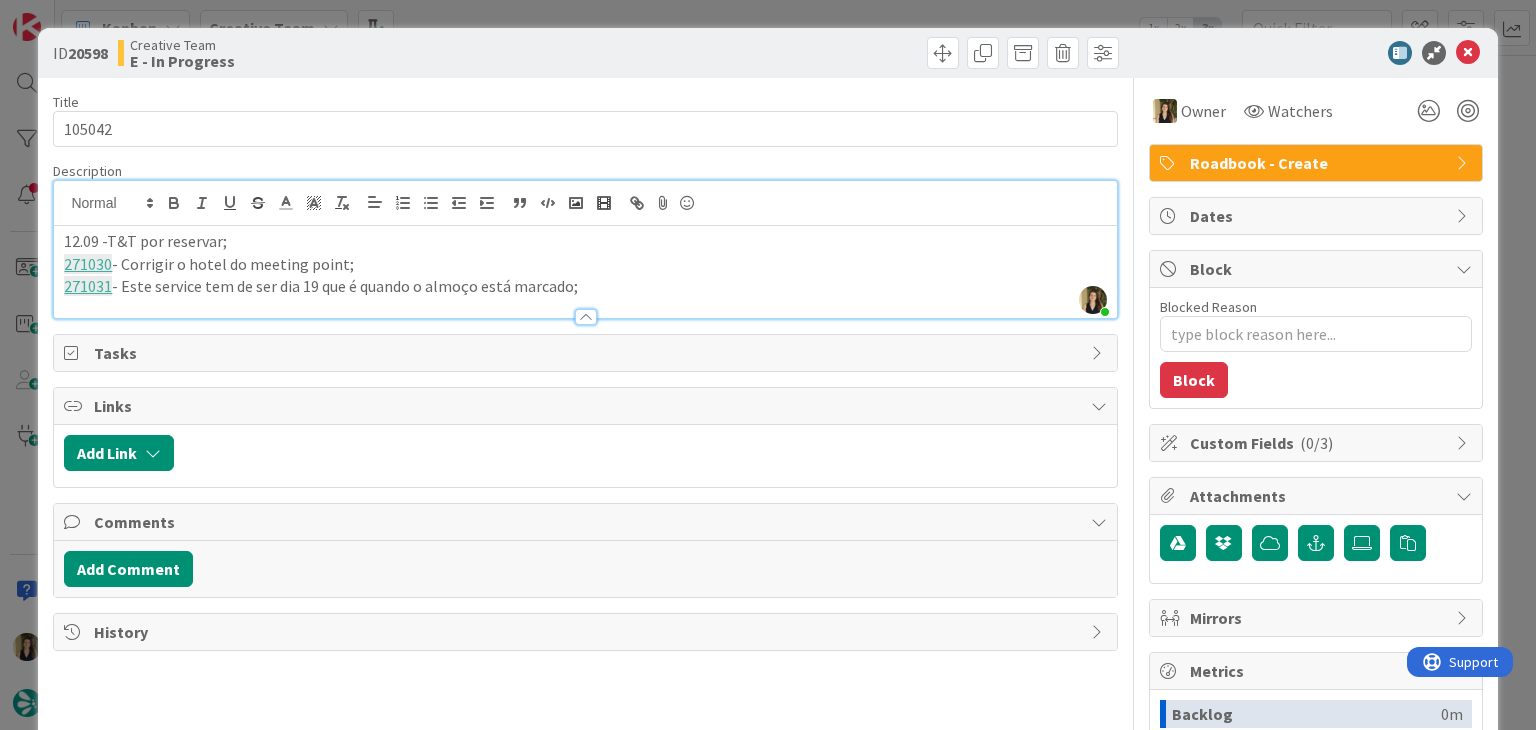 type on "x" 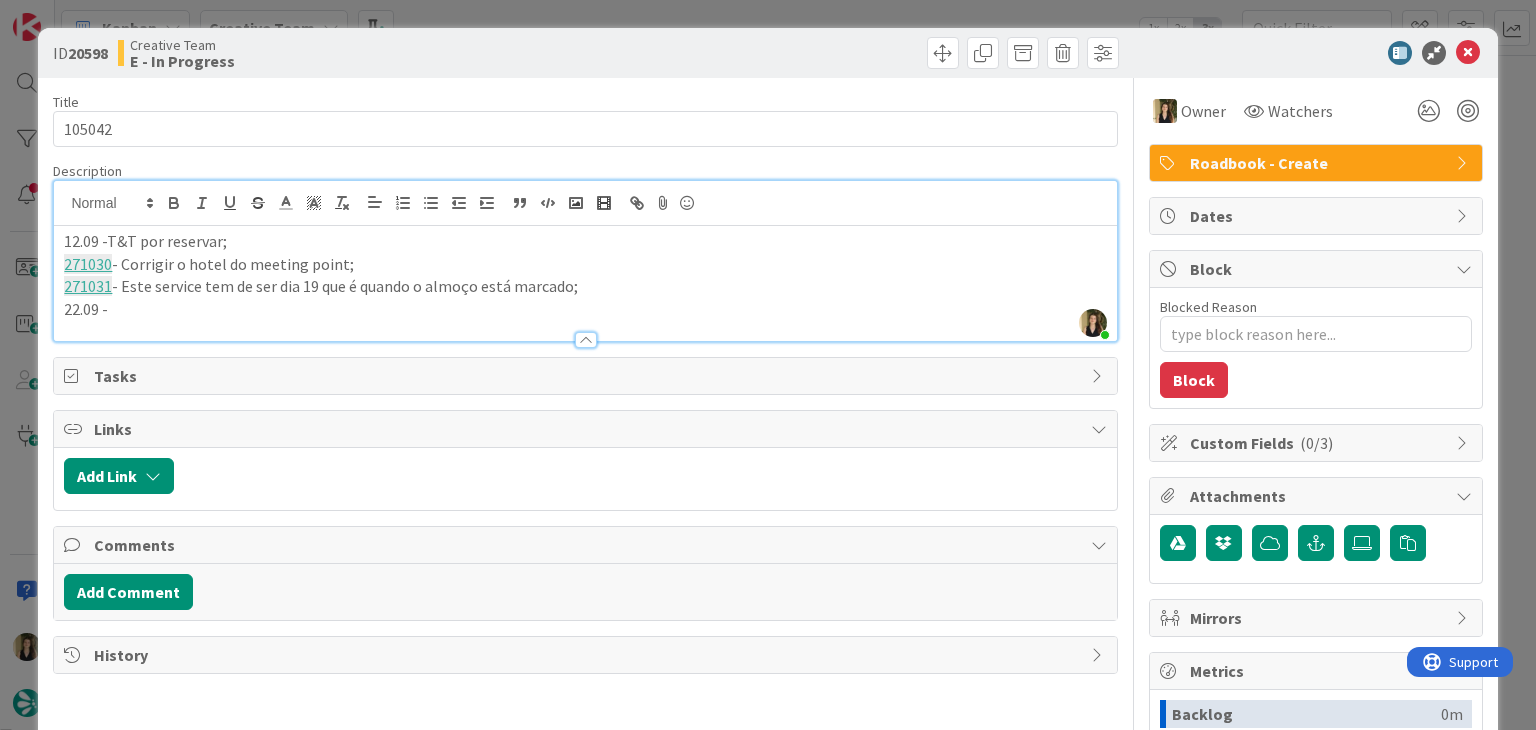 type on "105042" 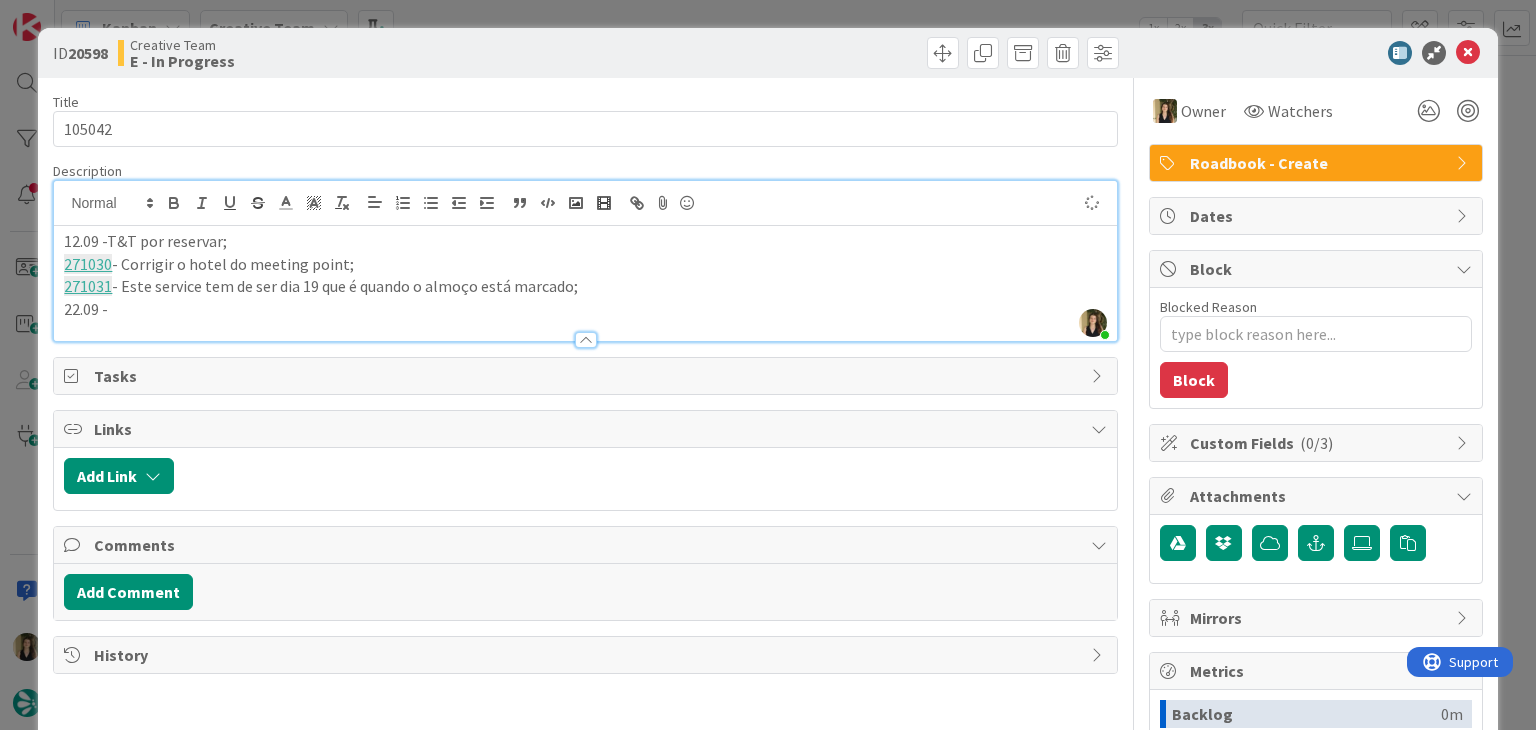 type on "105042" 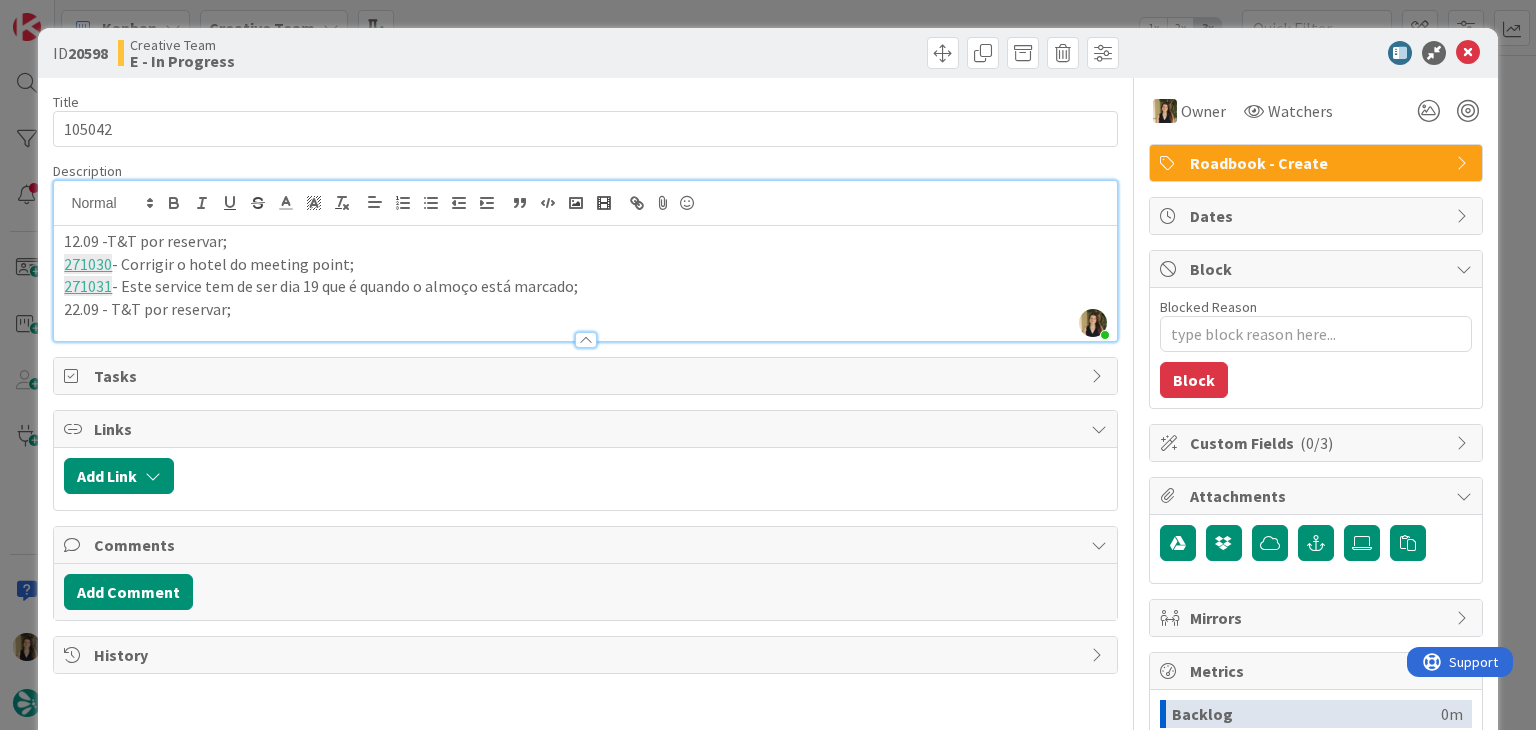 type on "105042" 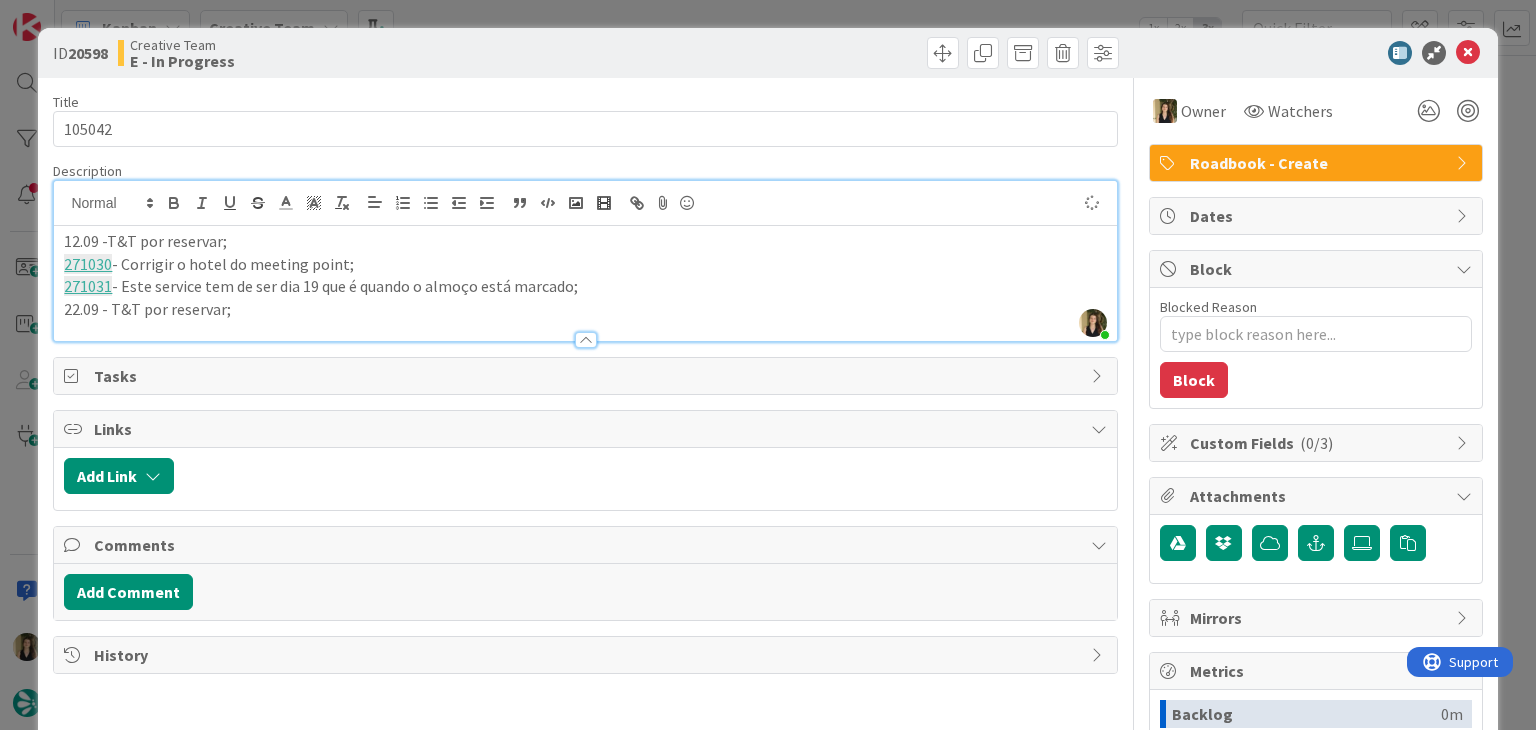 type on "105042" 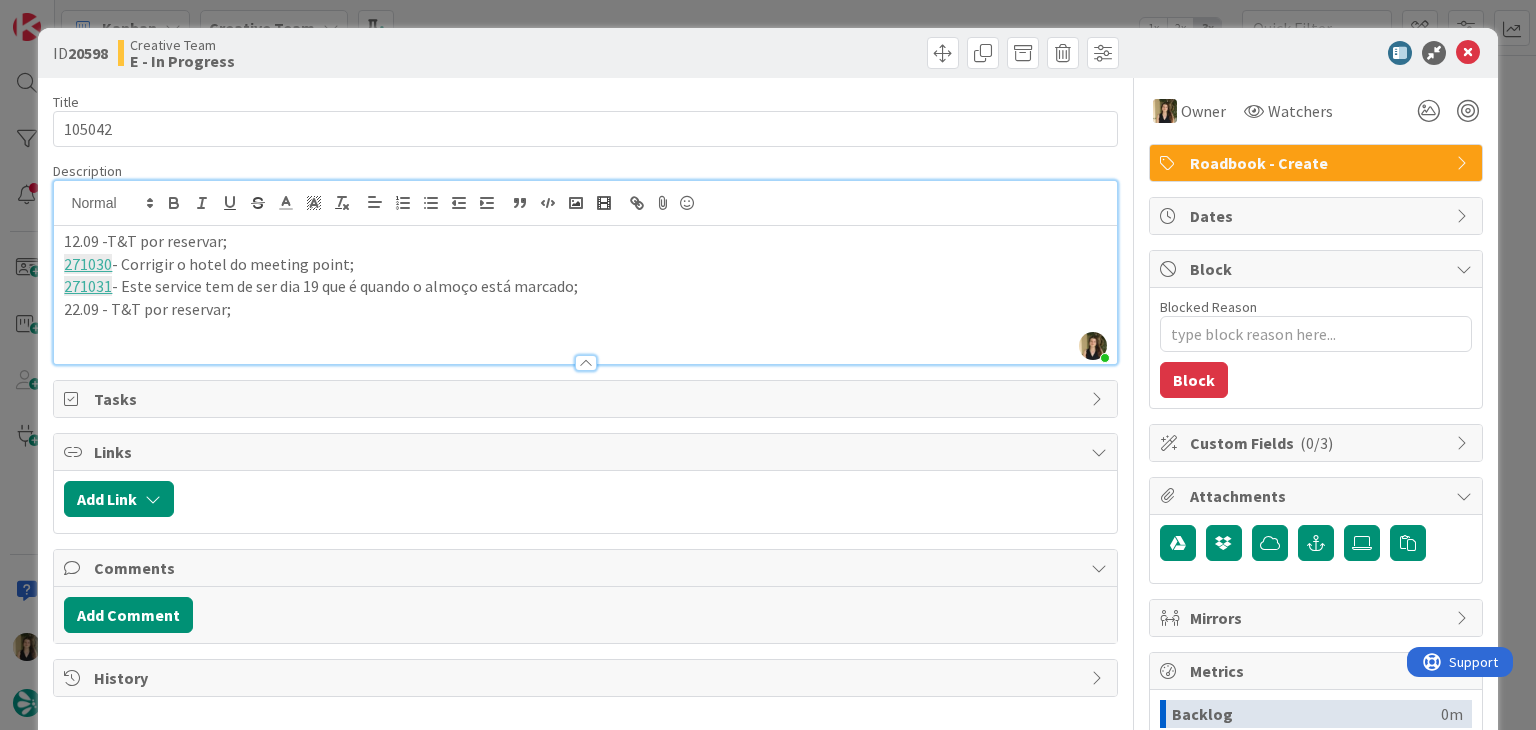 type on "105042" 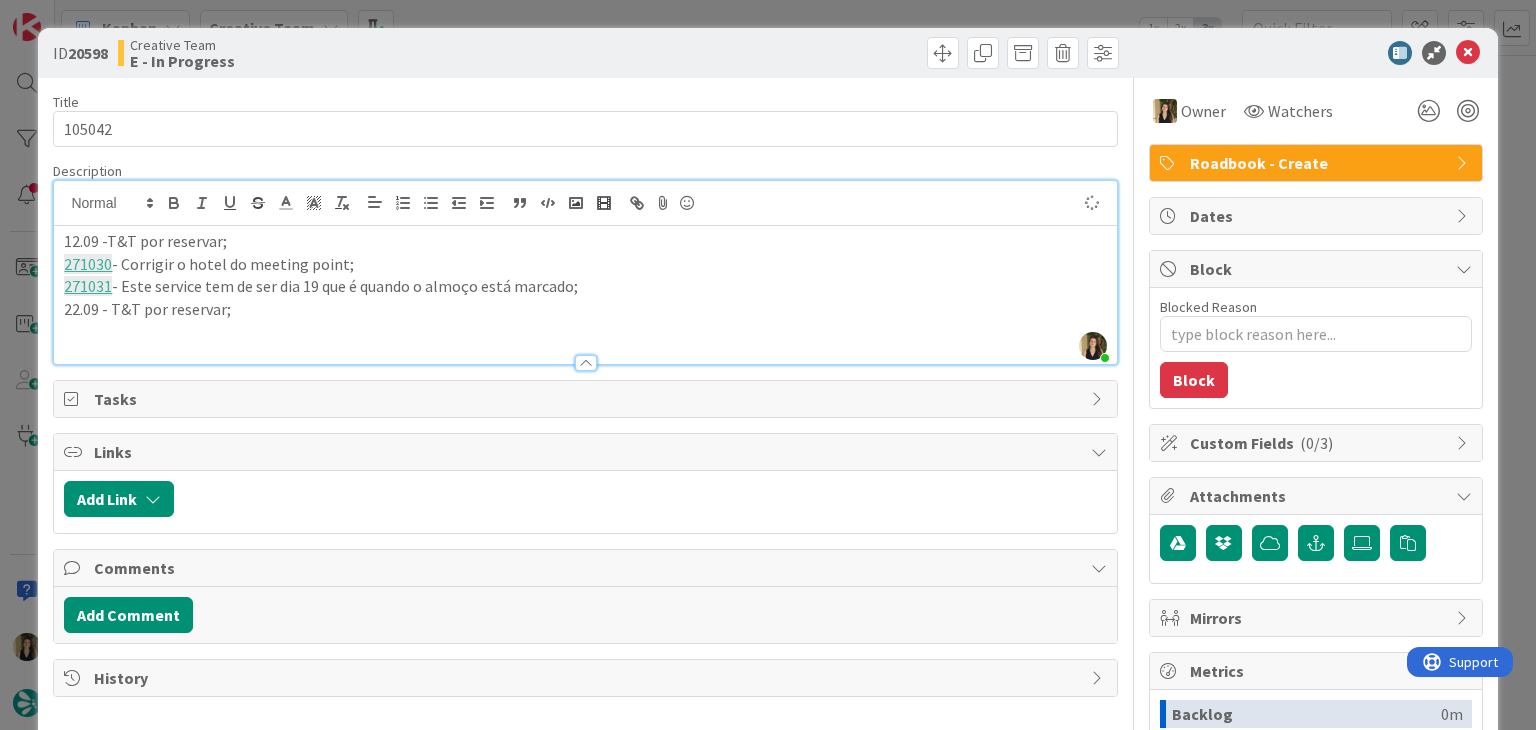 type on "105042" 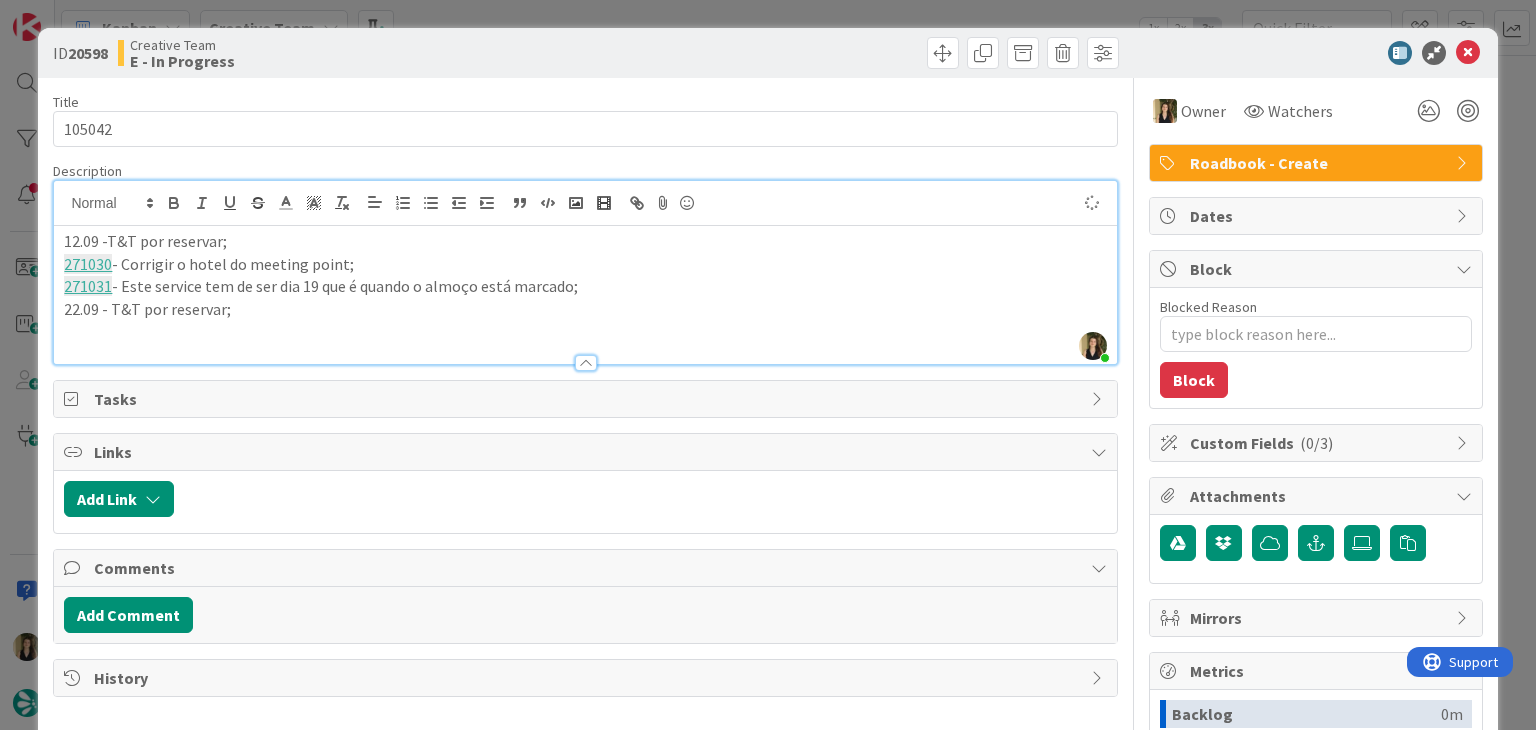 type on "x" 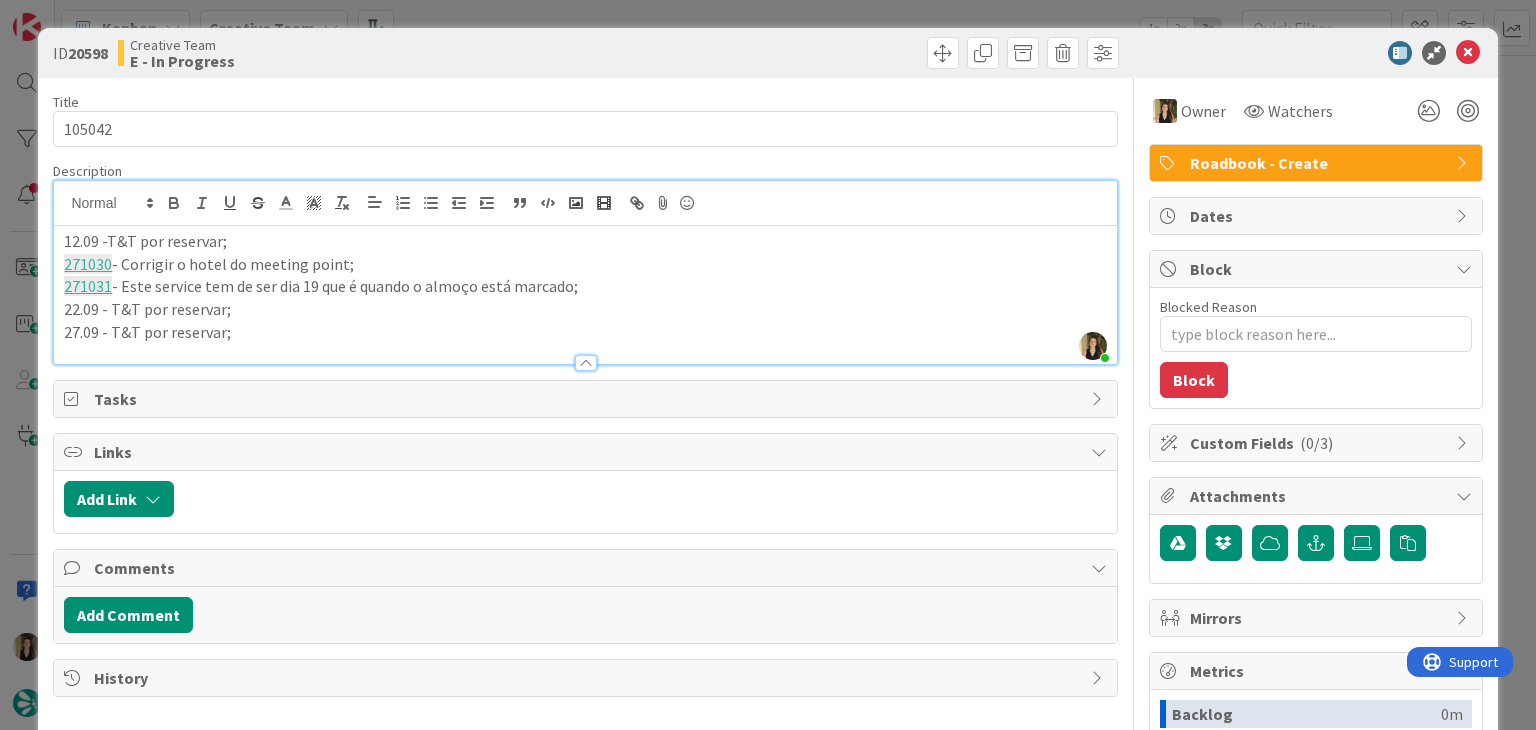type on "105042" 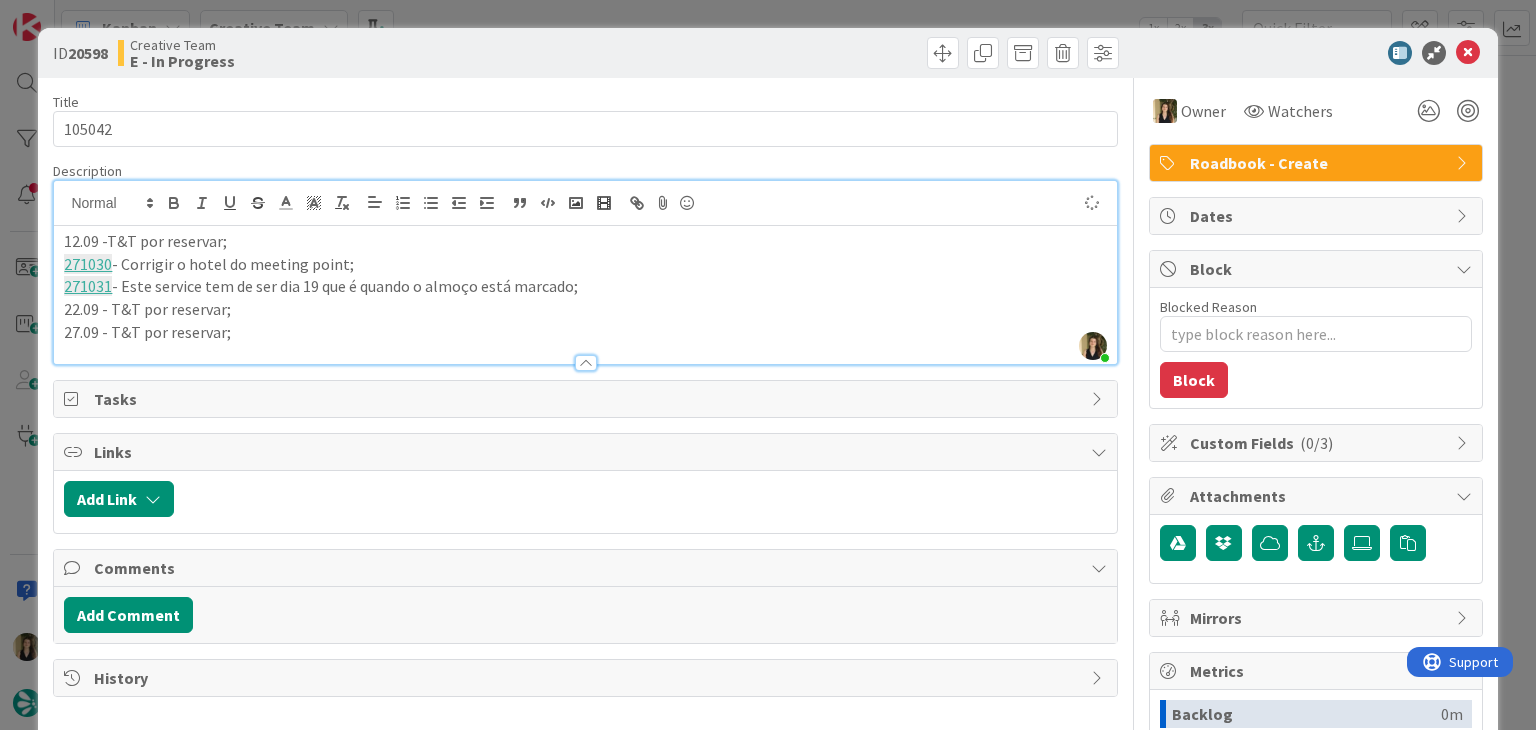 type on "105042" 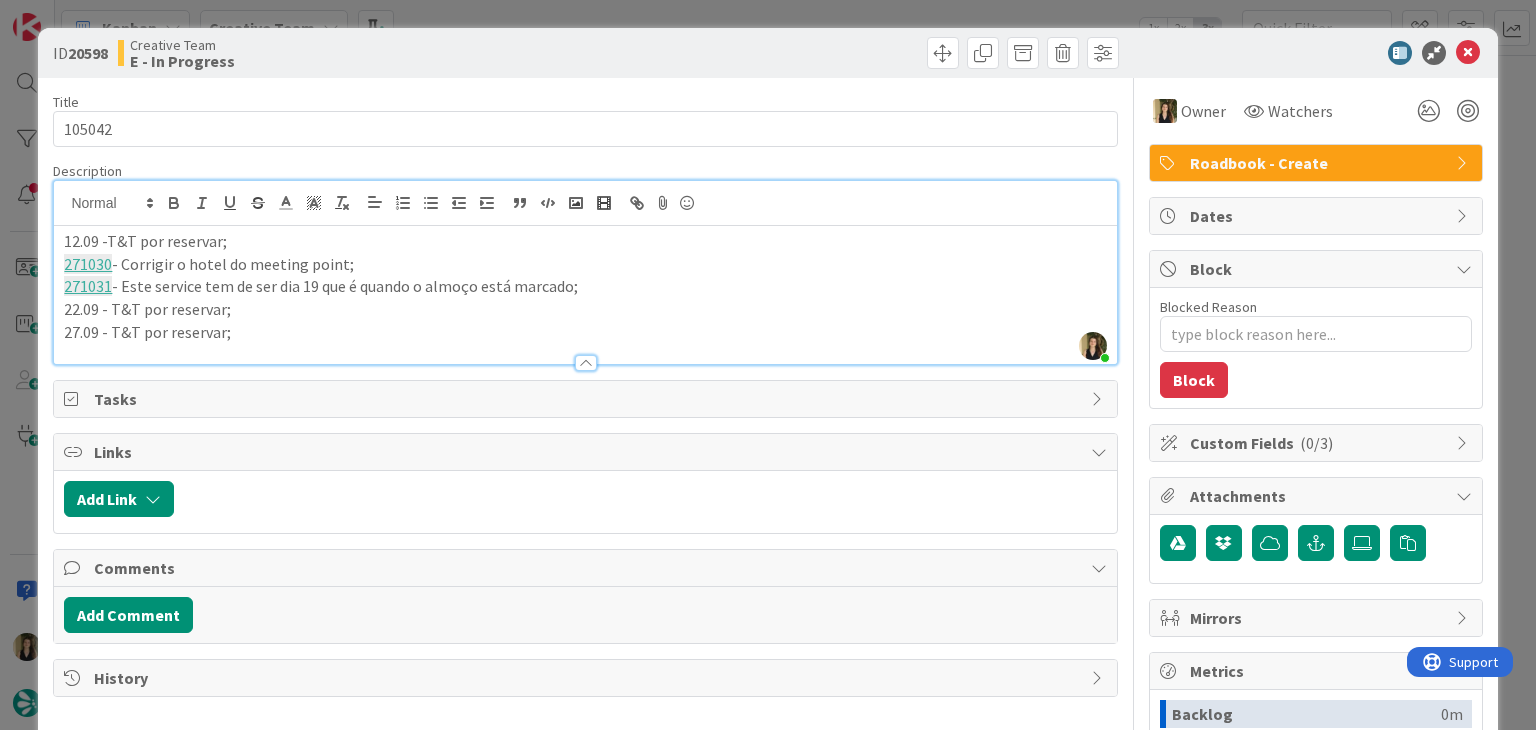 click on "ID  20598 Creative Team E - In Progress Title 7 / 128 105042 Description Sofia Palma joined  16 m ago 12.09 -T&T por reservar; 271030  - Corrigir o hotel do meeting point; 271031  - Este service tem de ser dia 19 que é quando o almoço está marcado; 22.09 - T&T por reservar; 27.09 - T&T por reservar; Owner Watchers Roadbook - Create Tasks Links Add Link Comments Add Comment History Owner Watchers Roadbook - Create Dates Block Blocked Reason 0 / 256 Block Custom Fields ( 0/3 ) Attachments Mirrors Metrics Backlog 0m To Do 58m Buffer 0m In Progress 22m Total Time 1h 20m Lead Time 1h 20m Cycle Time 22m Blocked Time 0m Show Details" at bounding box center [768, 365] 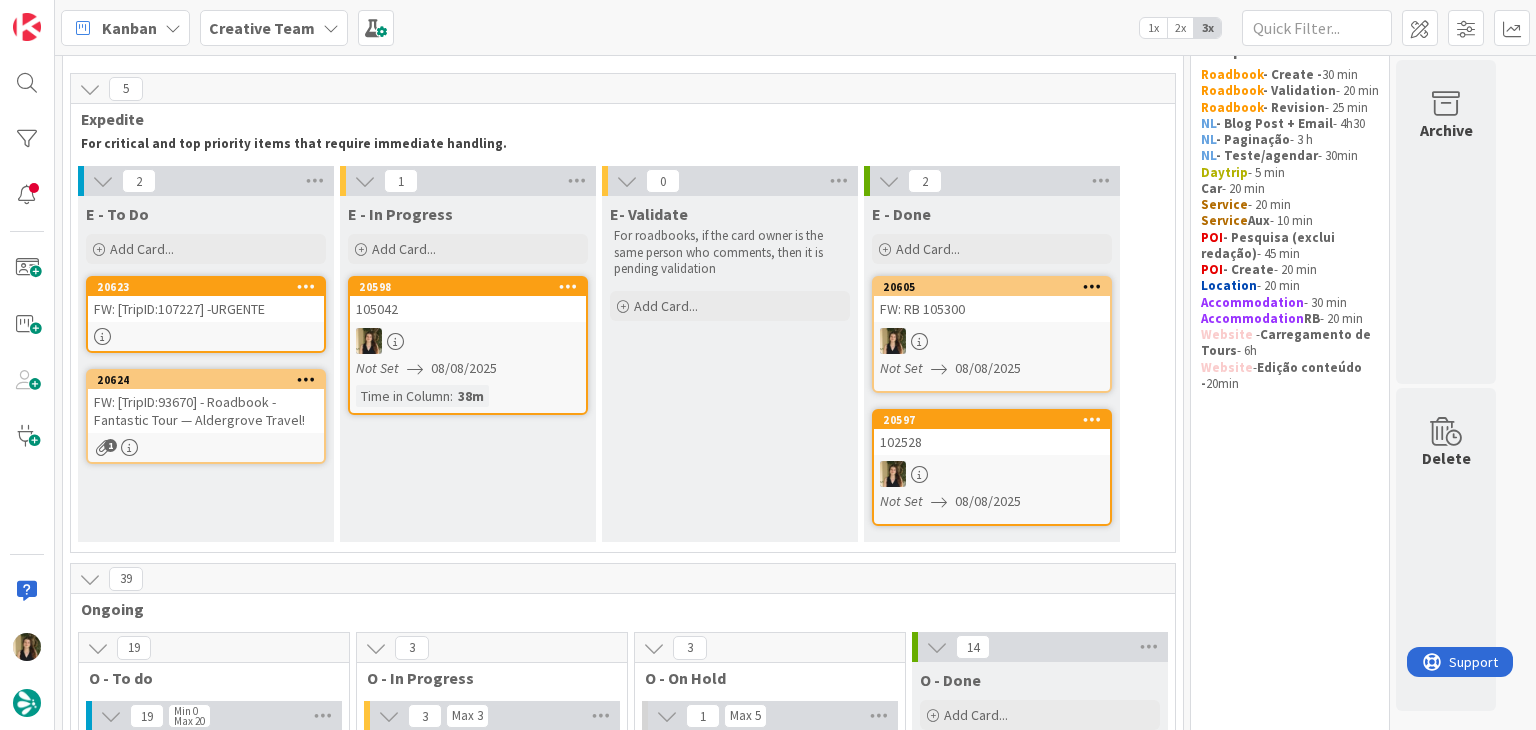 click at bounding box center [468, 341] 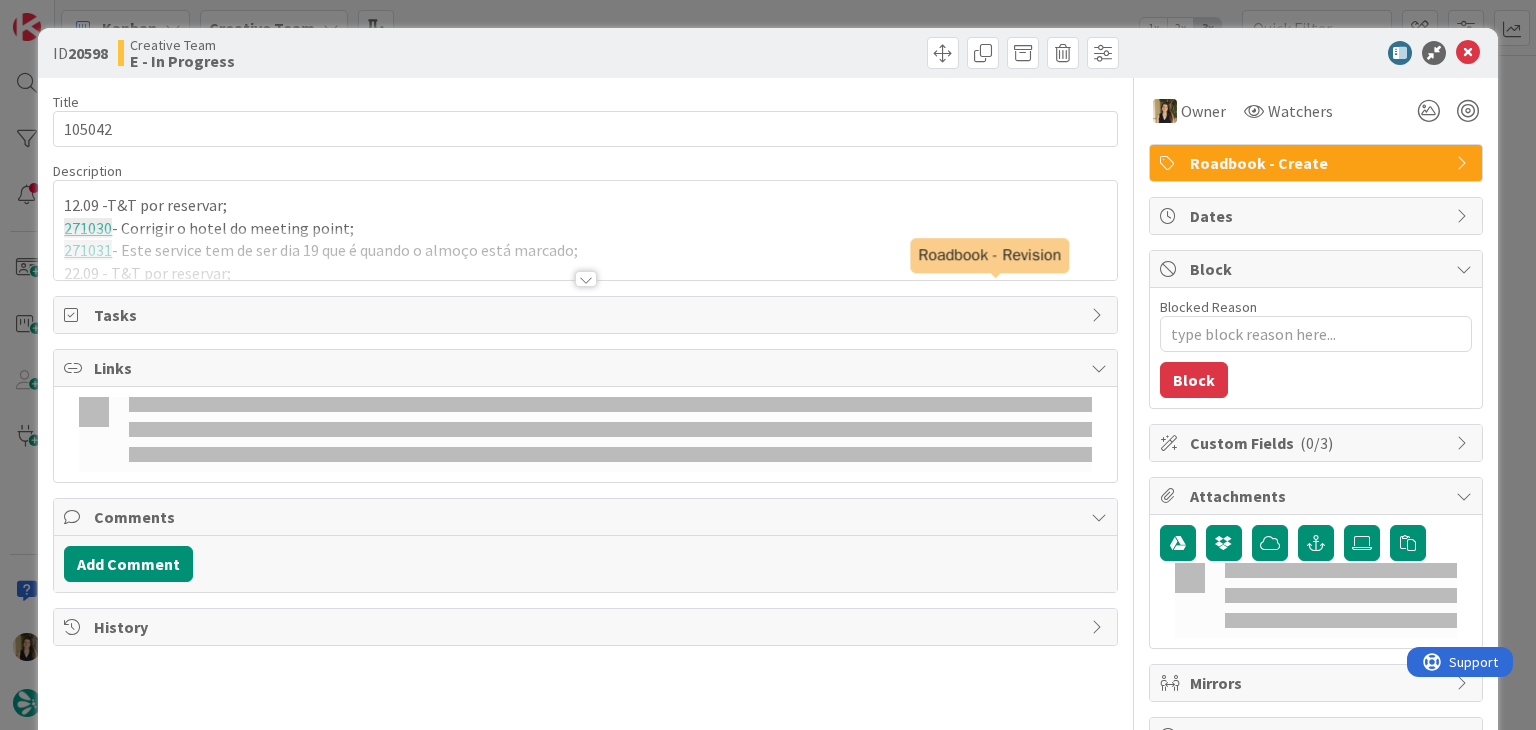 scroll, scrollTop: 0, scrollLeft: 0, axis: both 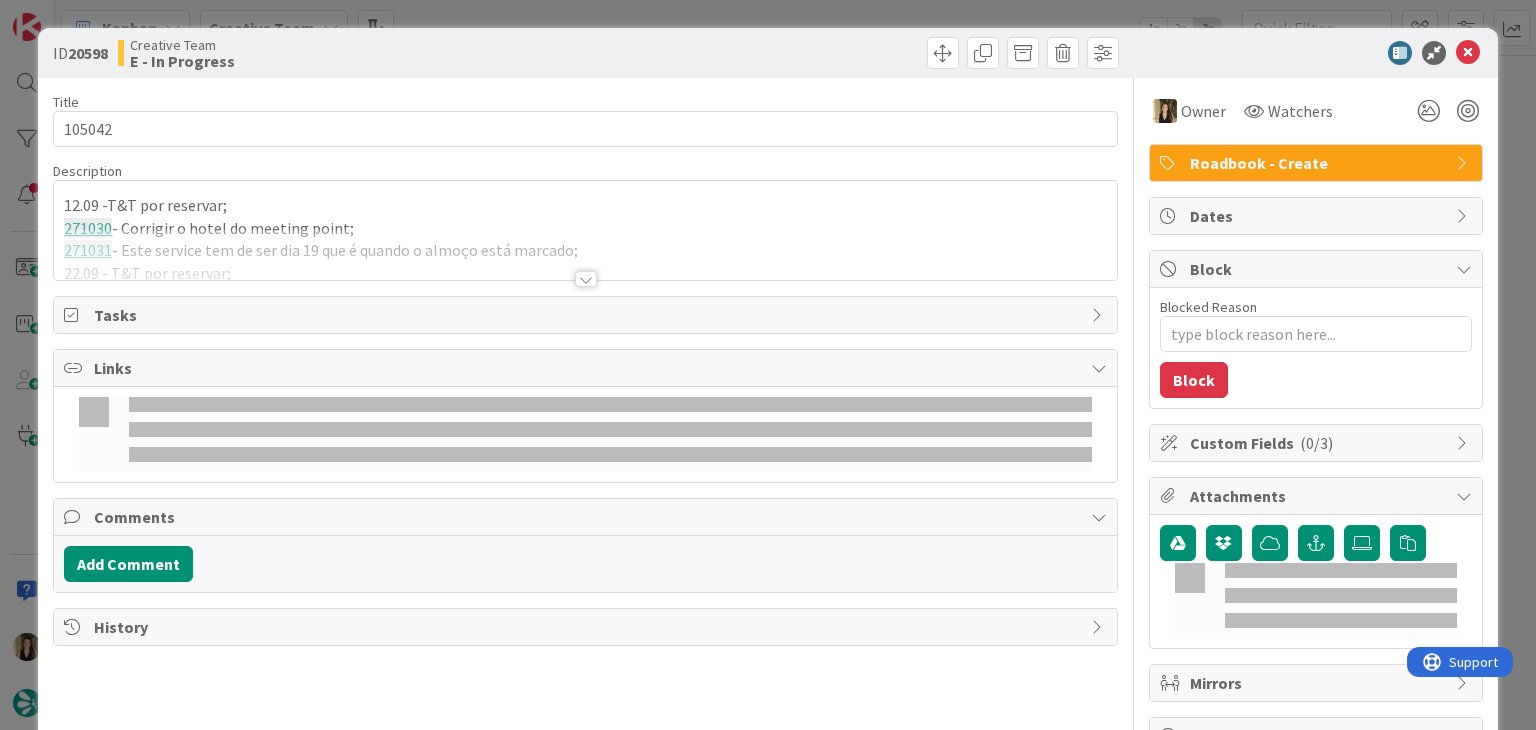 type on "x" 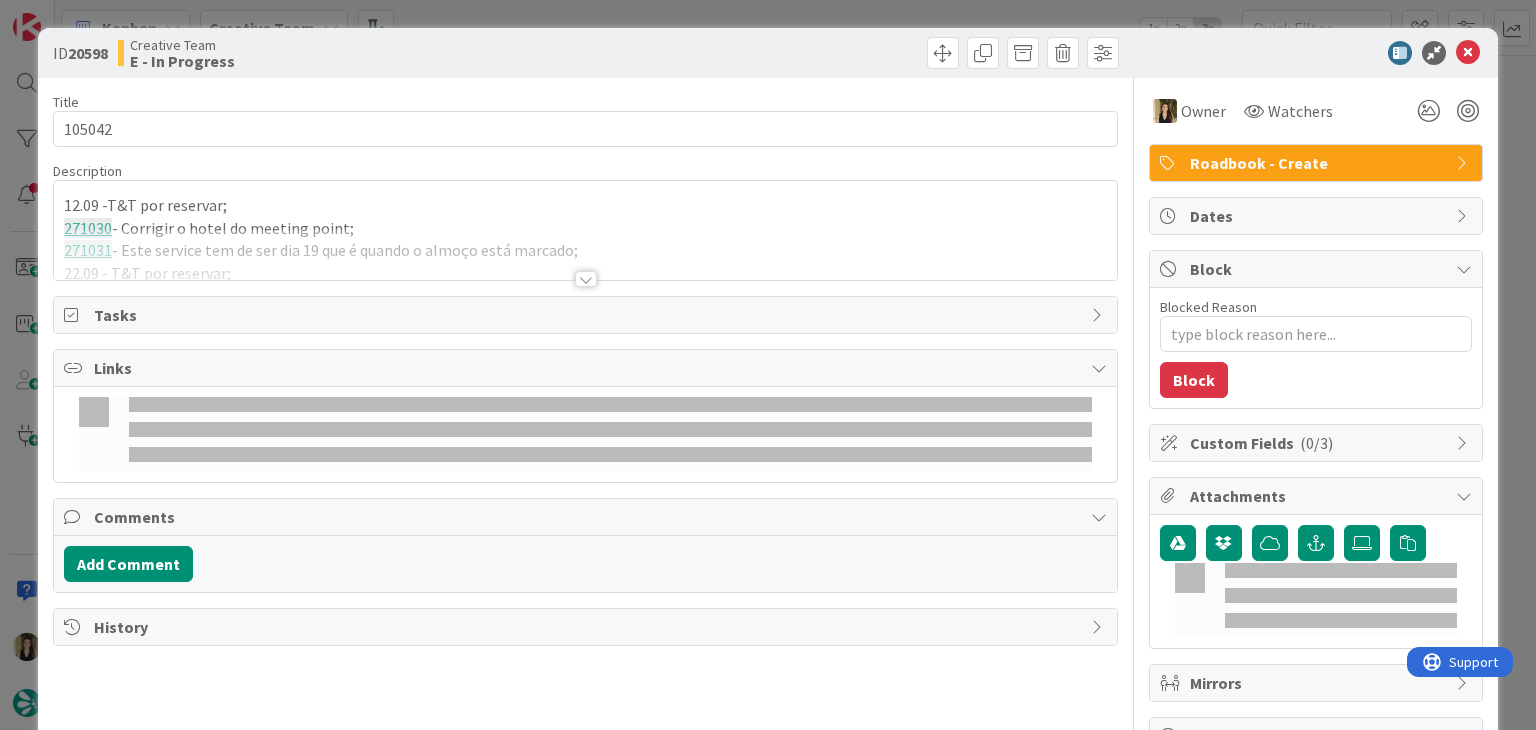 type on "105042" 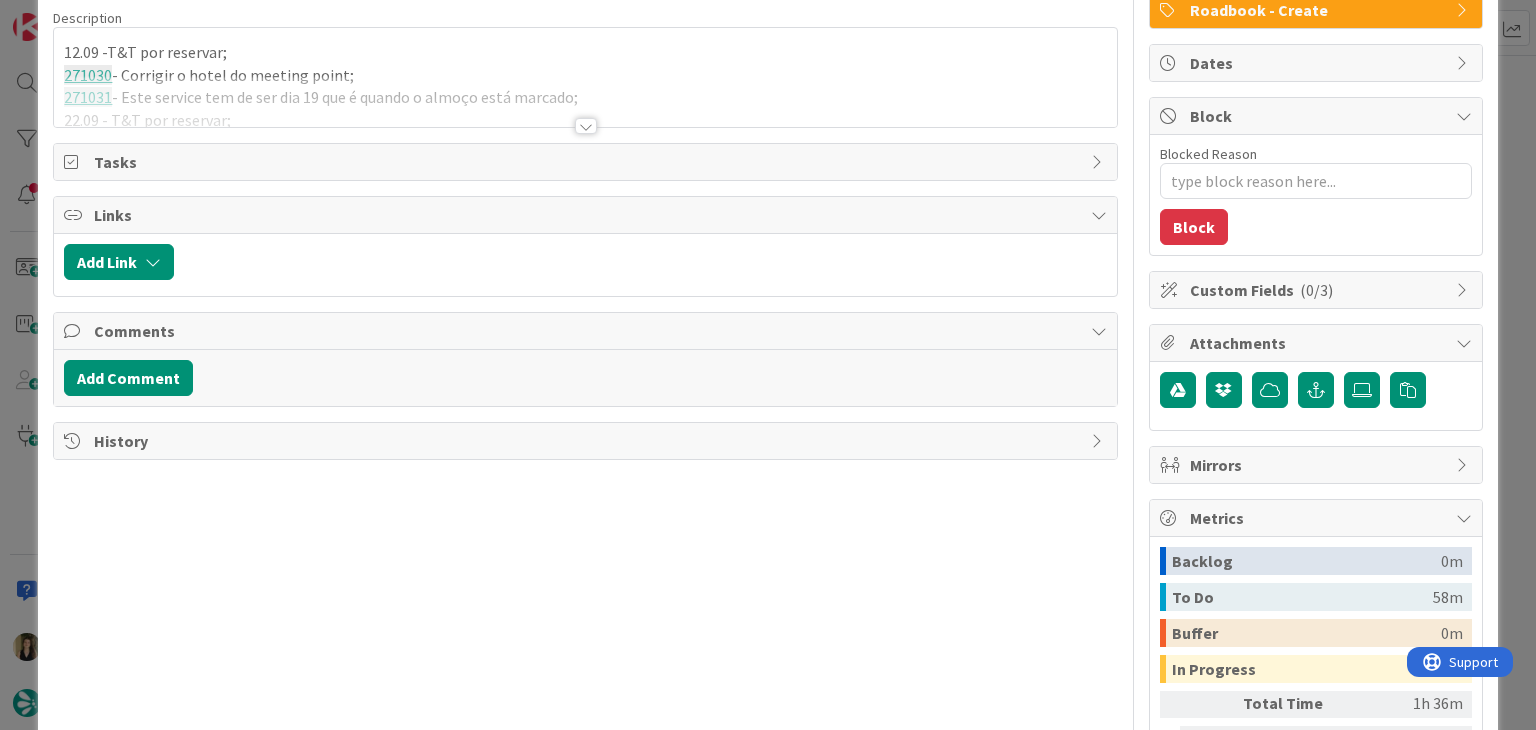 scroll, scrollTop: 340, scrollLeft: 0, axis: vertical 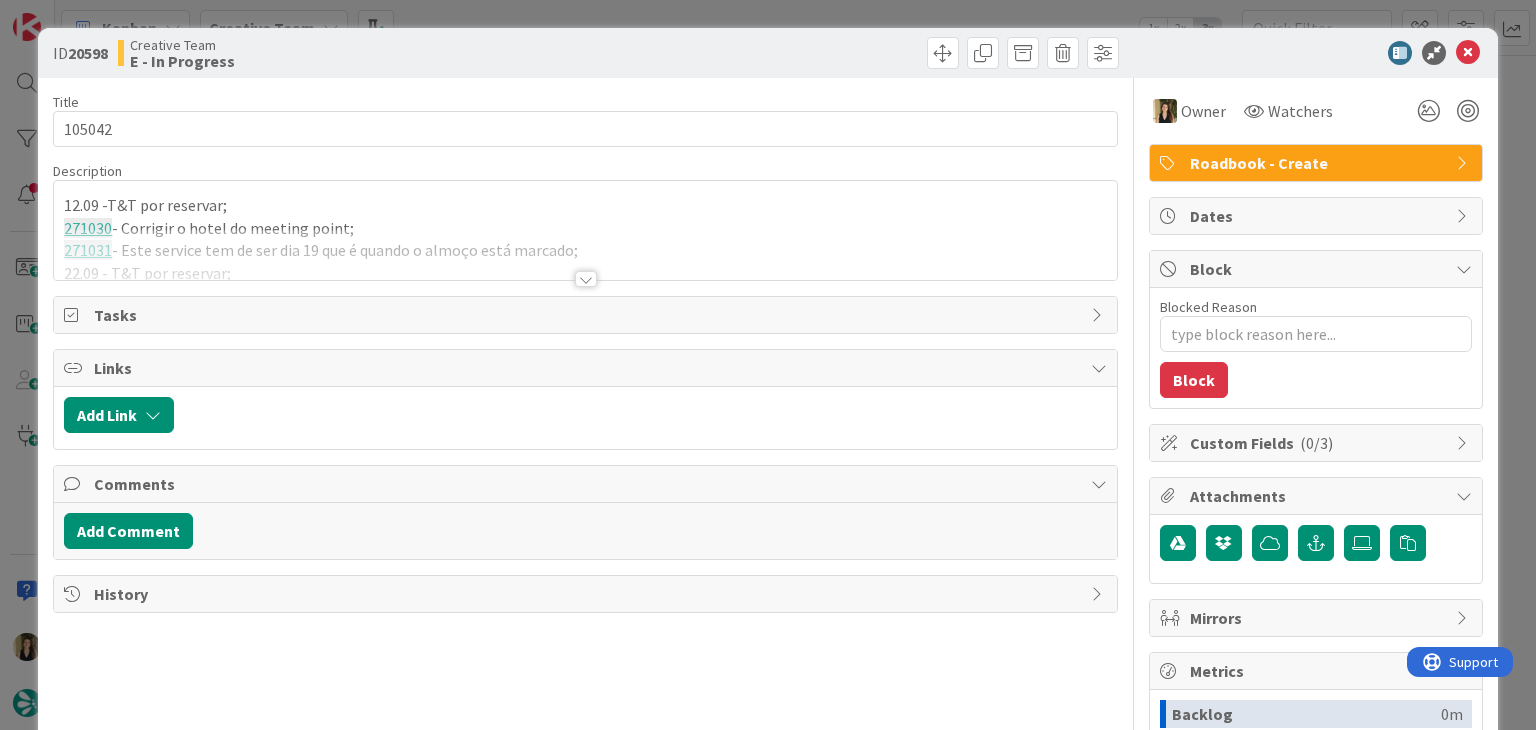 drag, startPoint x: 708, startPoint y: 50, endPoint x: 695, endPoint y: 16, distance: 36.40055 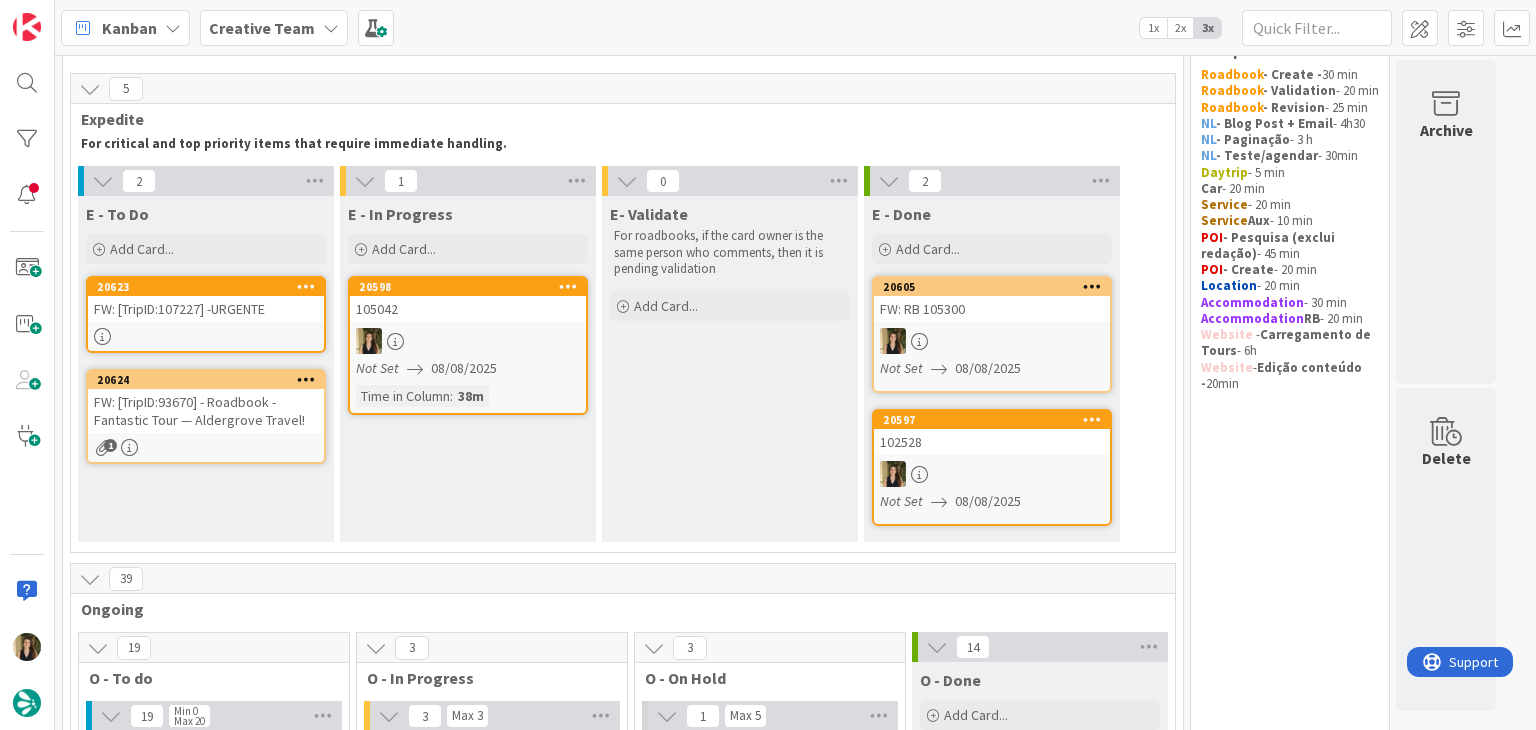 click on "FW: [TripID:107227] -URGENTE" at bounding box center (206, 309) 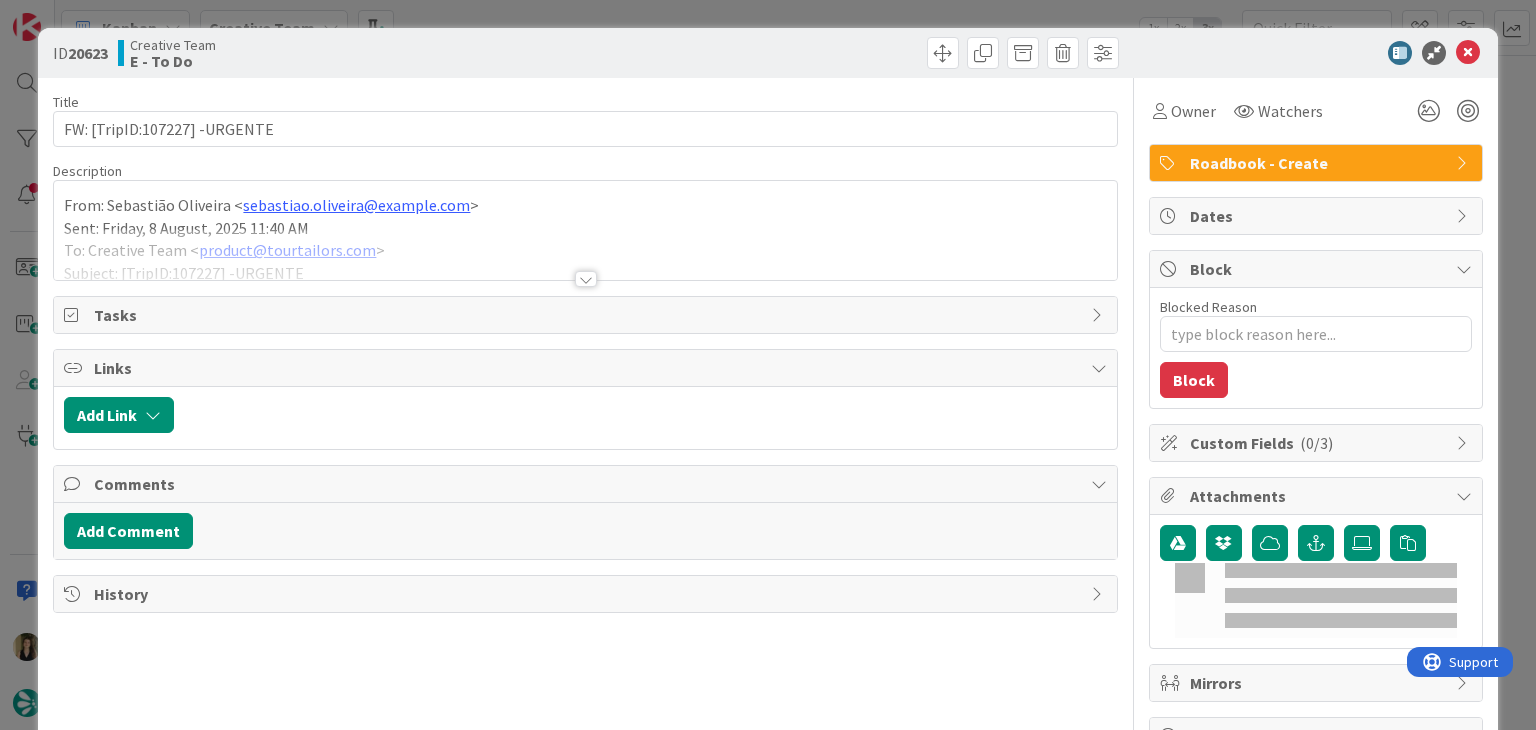 scroll, scrollTop: 0, scrollLeft: 0, axis: both 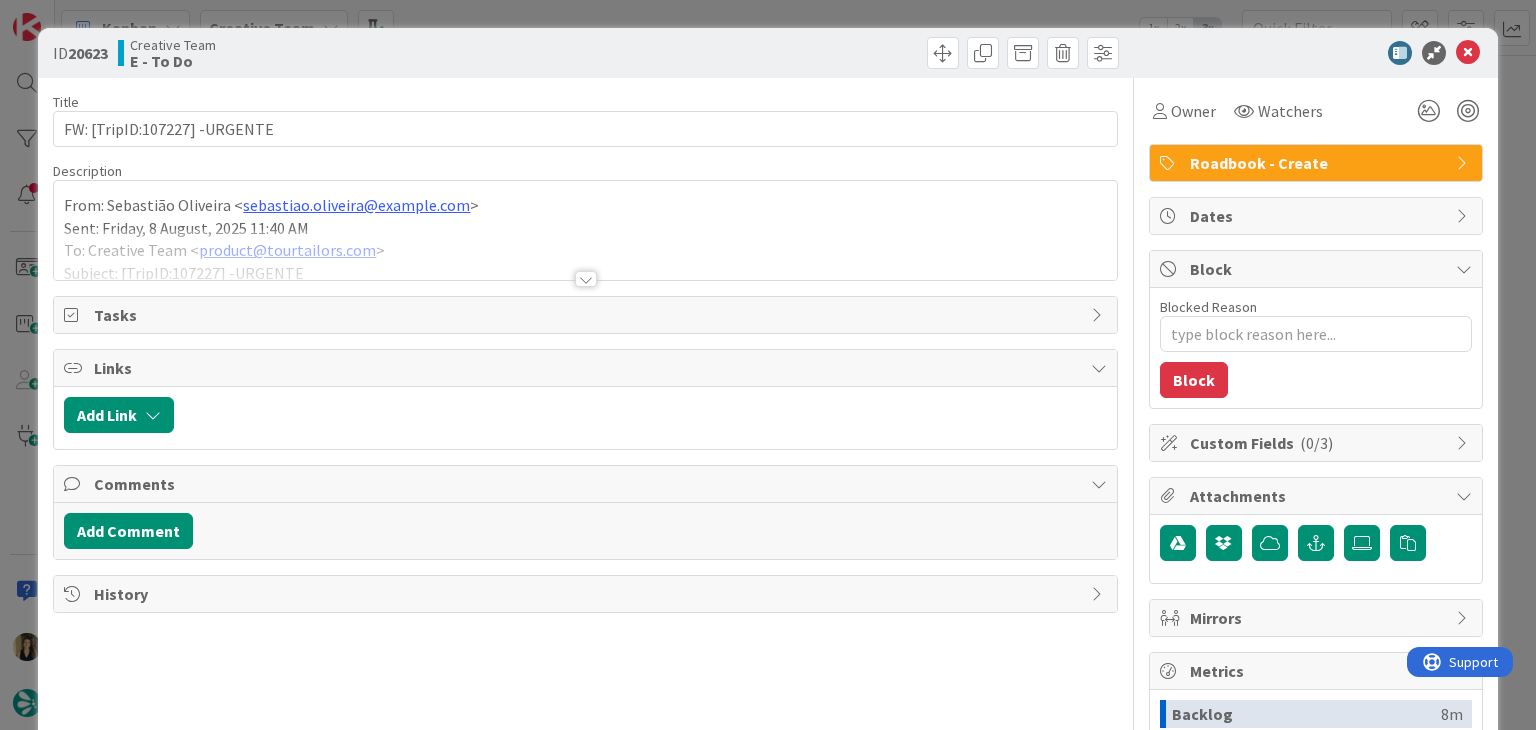 click on "ID  20623 Creative Team E - To Do Title 28 / 128 FW: [TripID:107227] -URGENTE Description From: Sebastião Oliveira < sebastiao.oliveira@example.com > Sent: Friday, 8 August, 2025 11:40 AM To: Creative Team < product@example.com > Subject: [TripID:107227] -URGENTE Hello, Espero que esteja bem! File da Barbara. É urgente sendo que o cliente está a insistir que quer ver a final version do roadbook, so precisamos de adicionar duas coisas e fica perfeito: Tudo no dia 13 ( 06 de Setembro): - Fisherman trails - Arrabida nature park. Dei duplicate para a versão 13.1. Obrigado e bom trabalho! Kindest Regards, [ https://tourtailors.com/wp-content/uploads/2025/03/seoliveira.png ] Sebastião Oliveira Travel Consultant [ https://tourtailors.com/wp-content/uploads/2025/03/tourtailorssignature.png ]< https://meetings.hubspot.com/meetings-tourtailors > Schedule a Call< https://meetings.hubspot.com/meetings-tourtailors > Portugal: +351 214 851 476 (9 a.m. to 6 p.m. Lisbon Local Time)<tel:+351214851476> <  > Owner 0" at bounding box center (768, 365) 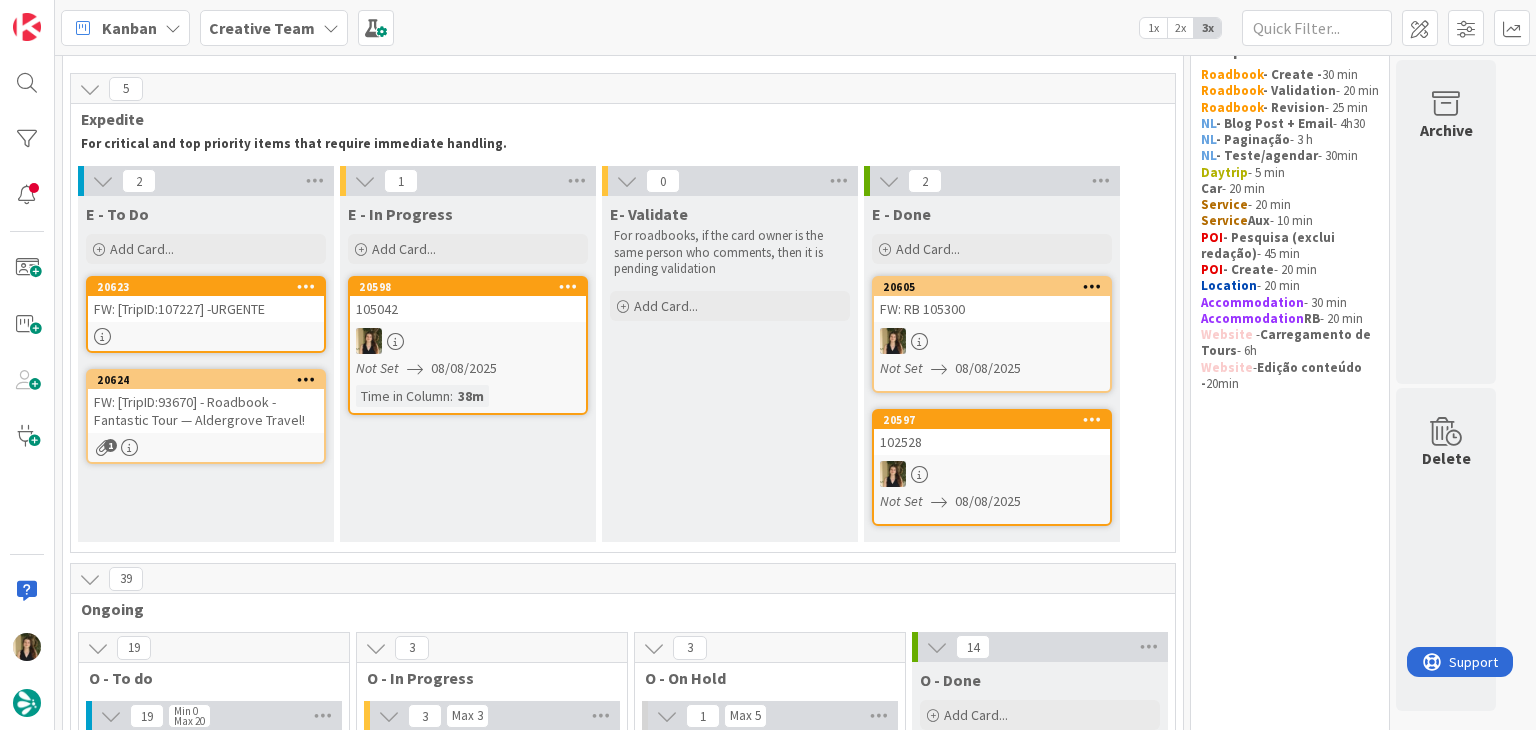 scroll, scrollTop: 0, scrollLeft: 0, axis: both 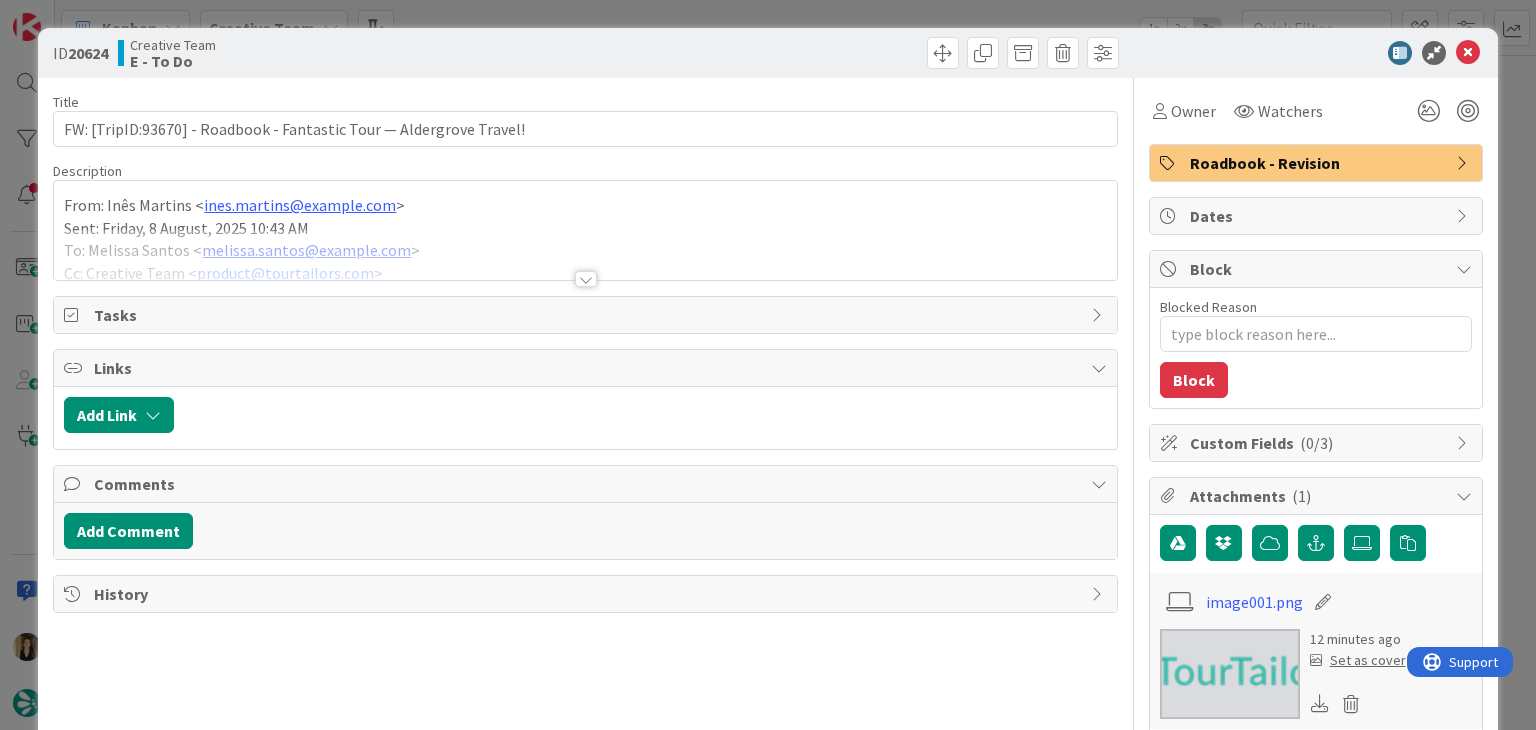 click at bounding box center (586, 279) 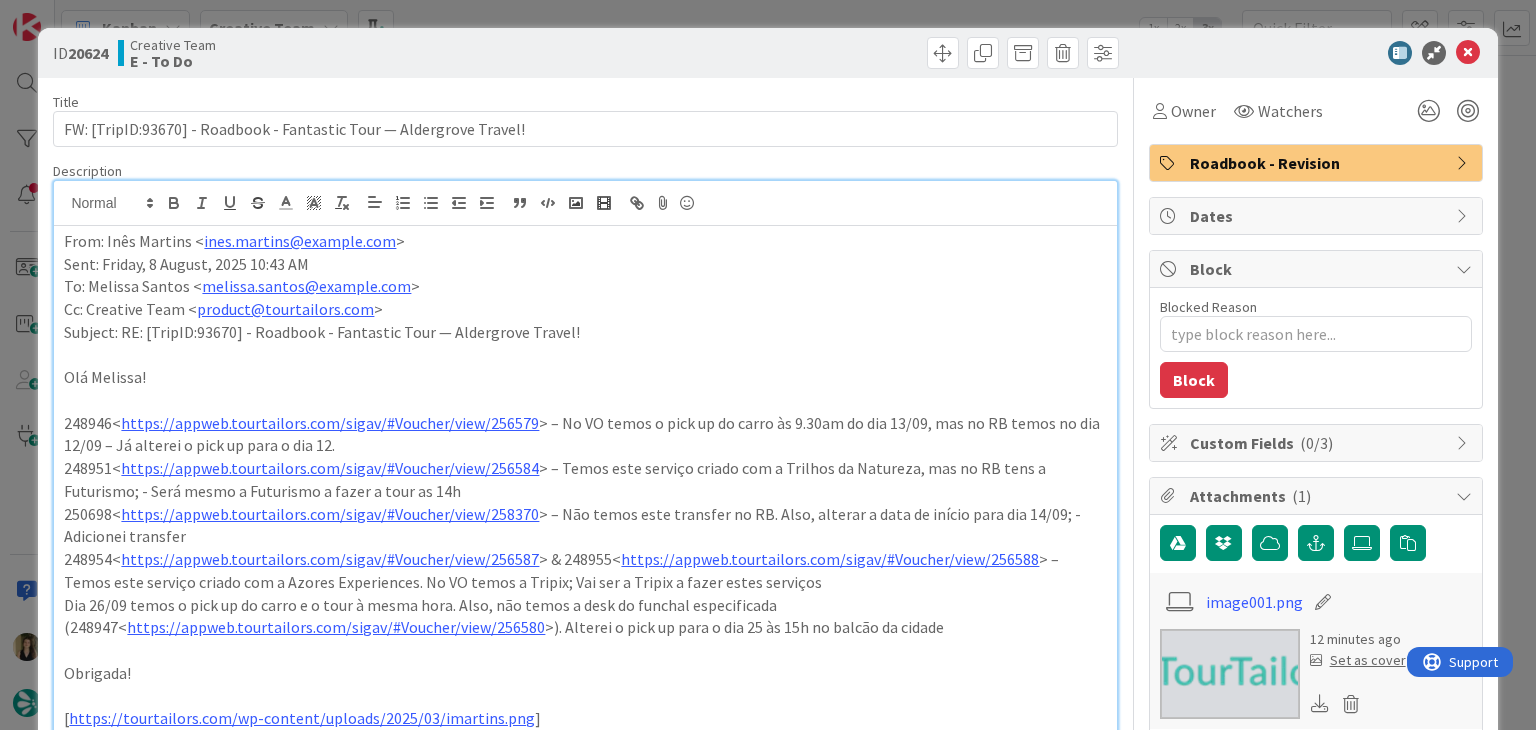scroll, scrollTop: 0, scrollLeft: 0, axis: both 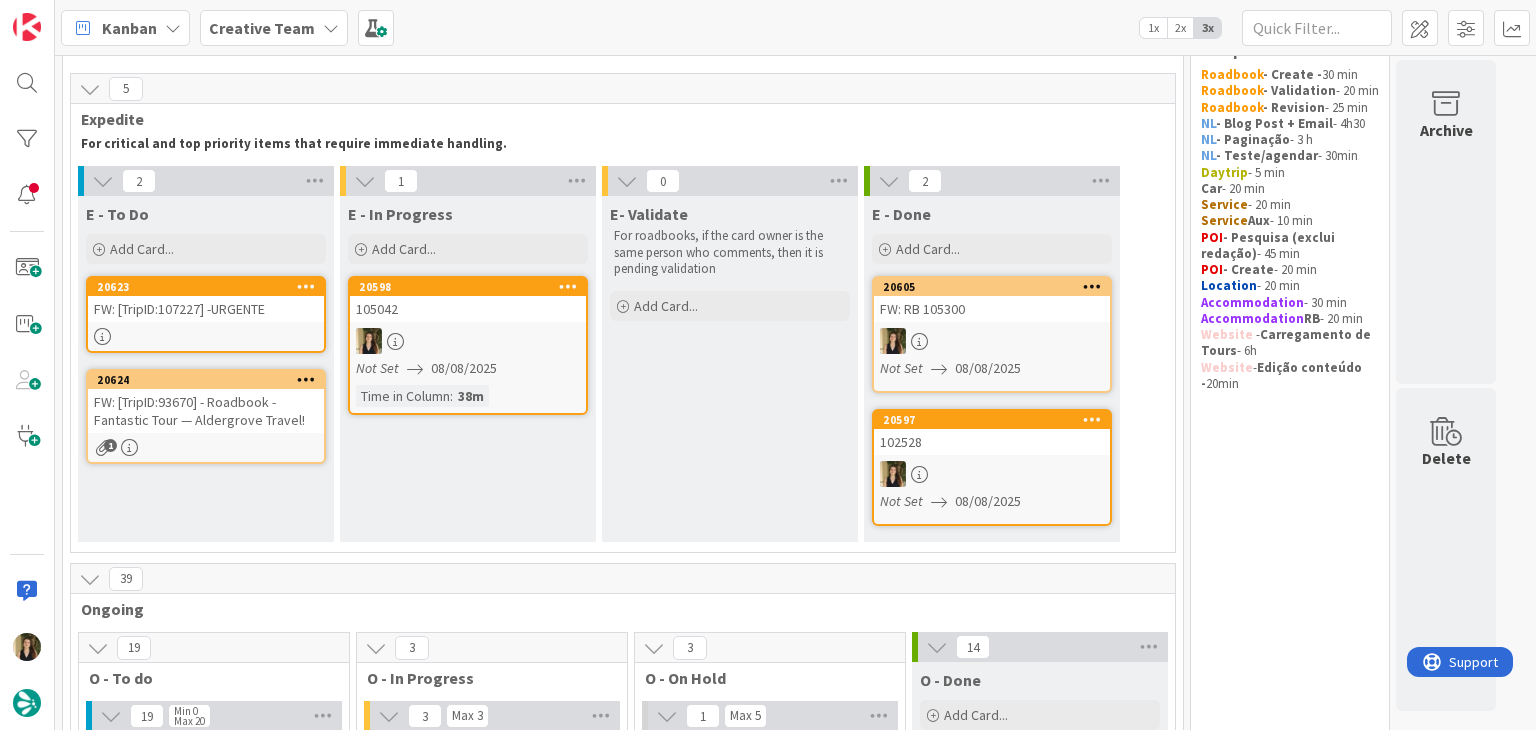 click at bounding box center (468, 341) 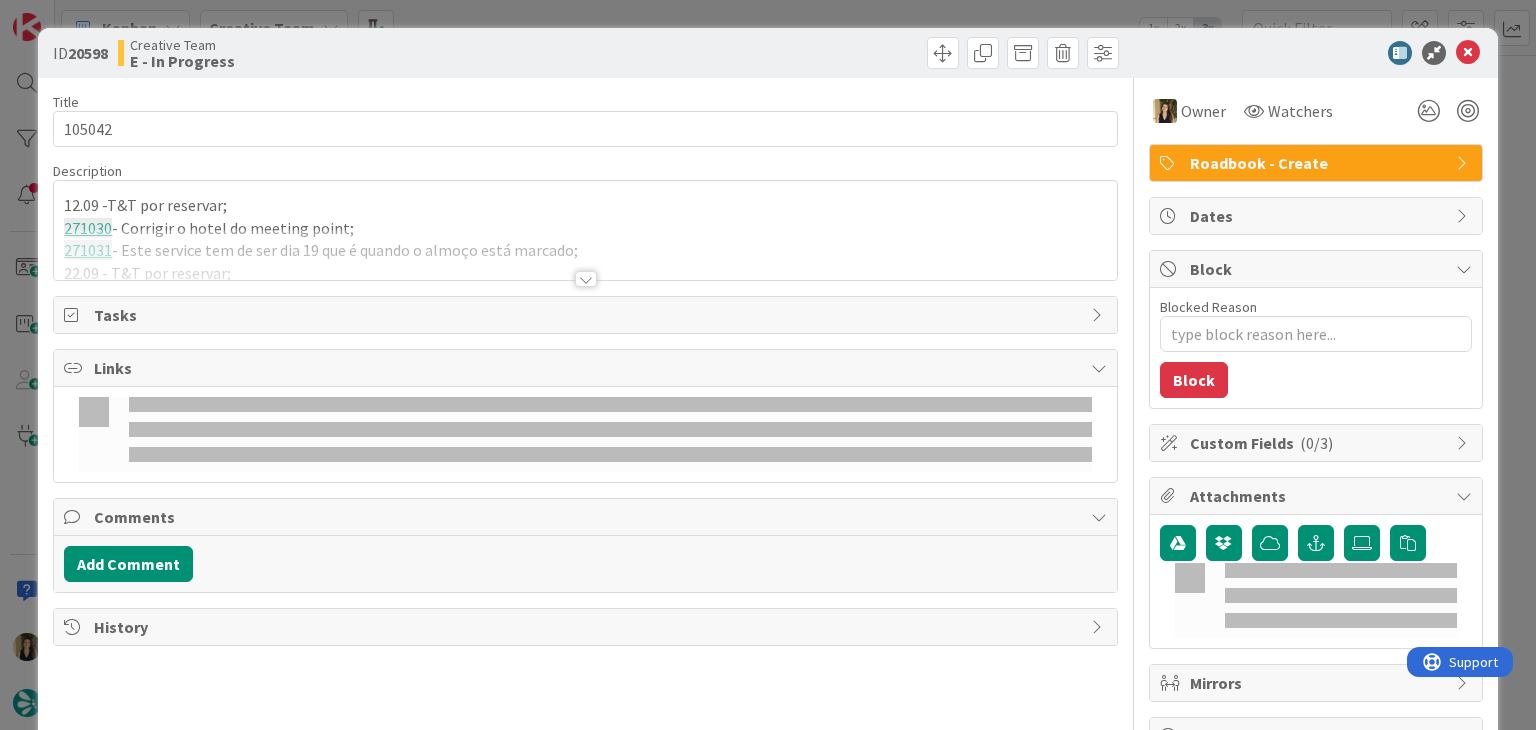 type on "x" 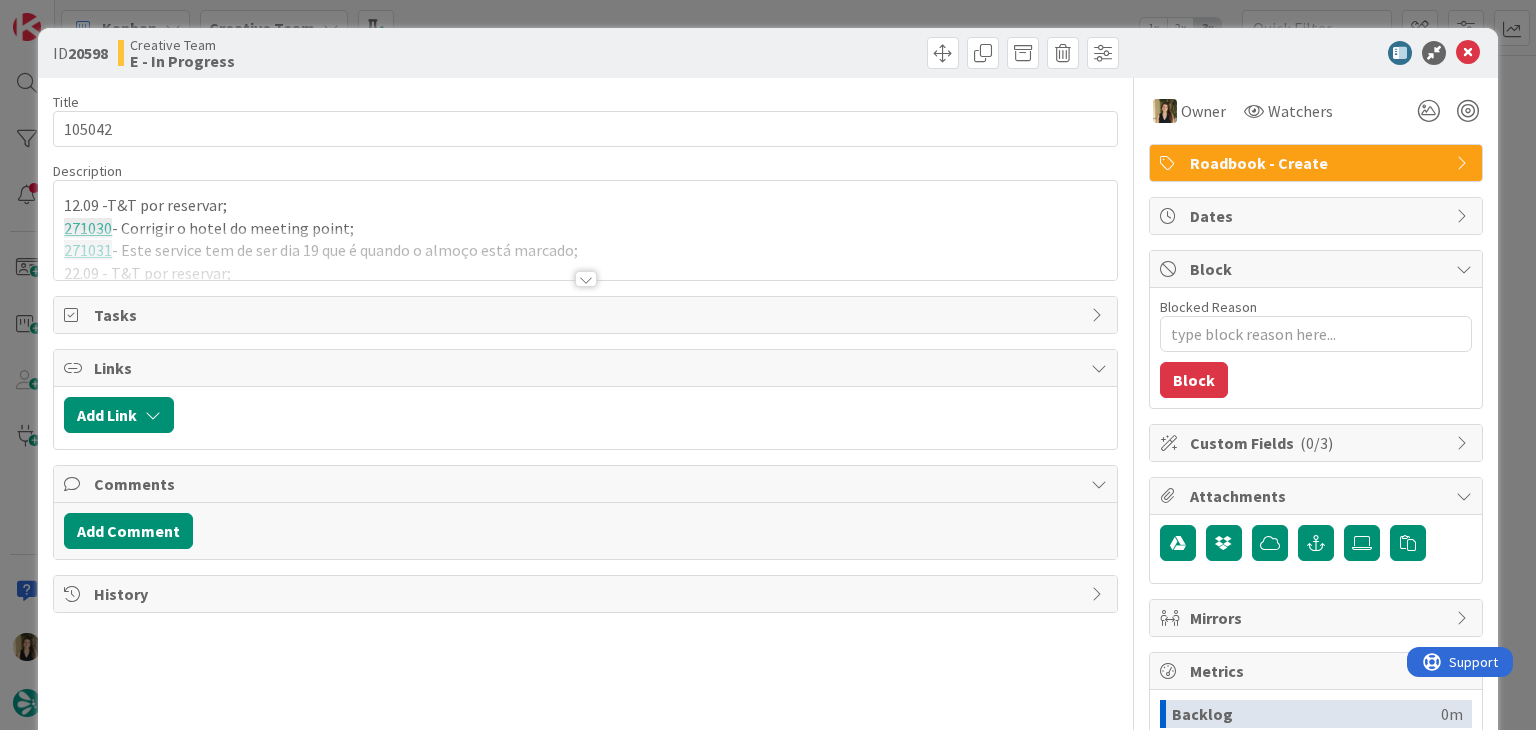 type on "x" 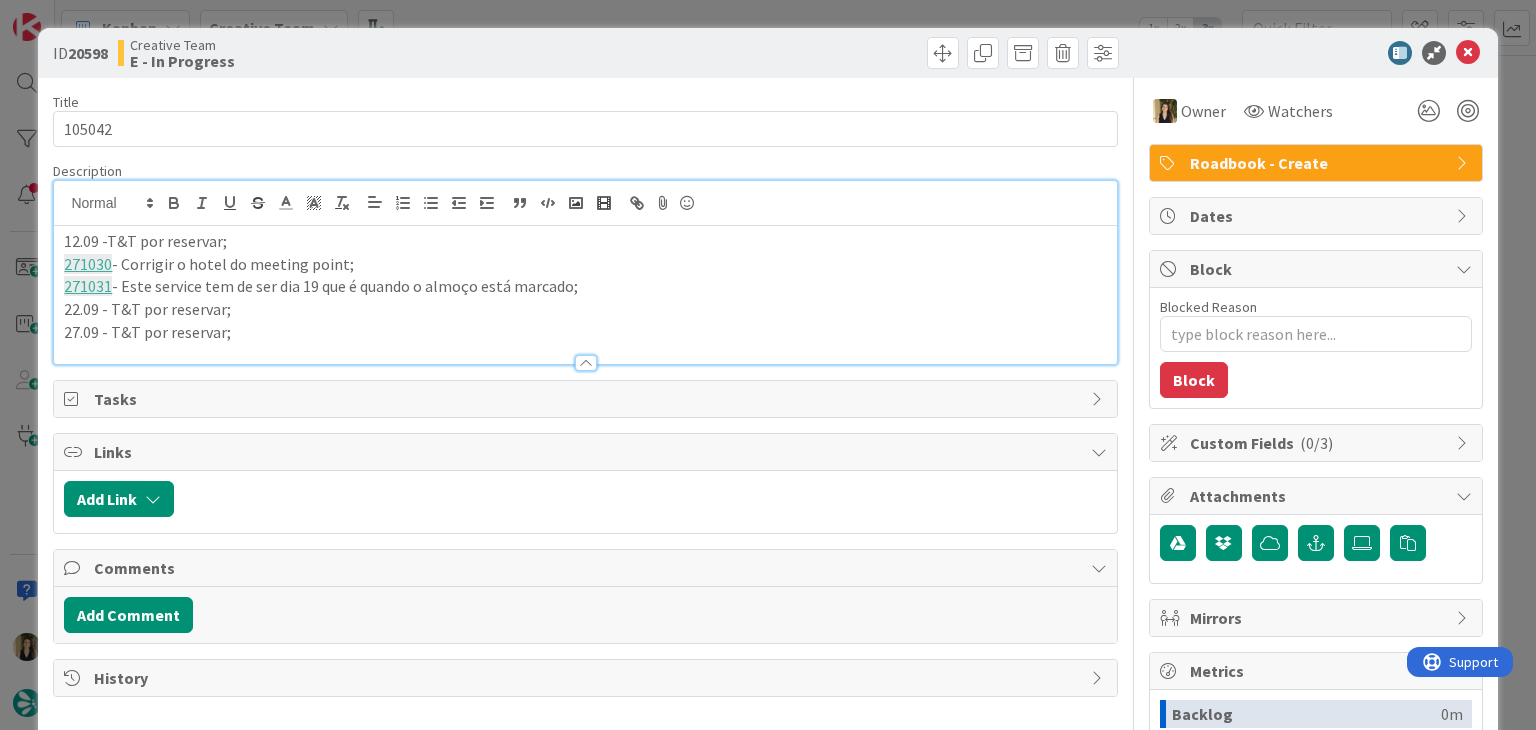 scroll, scrollTop: 0, scrollLeft: 0, axis: both 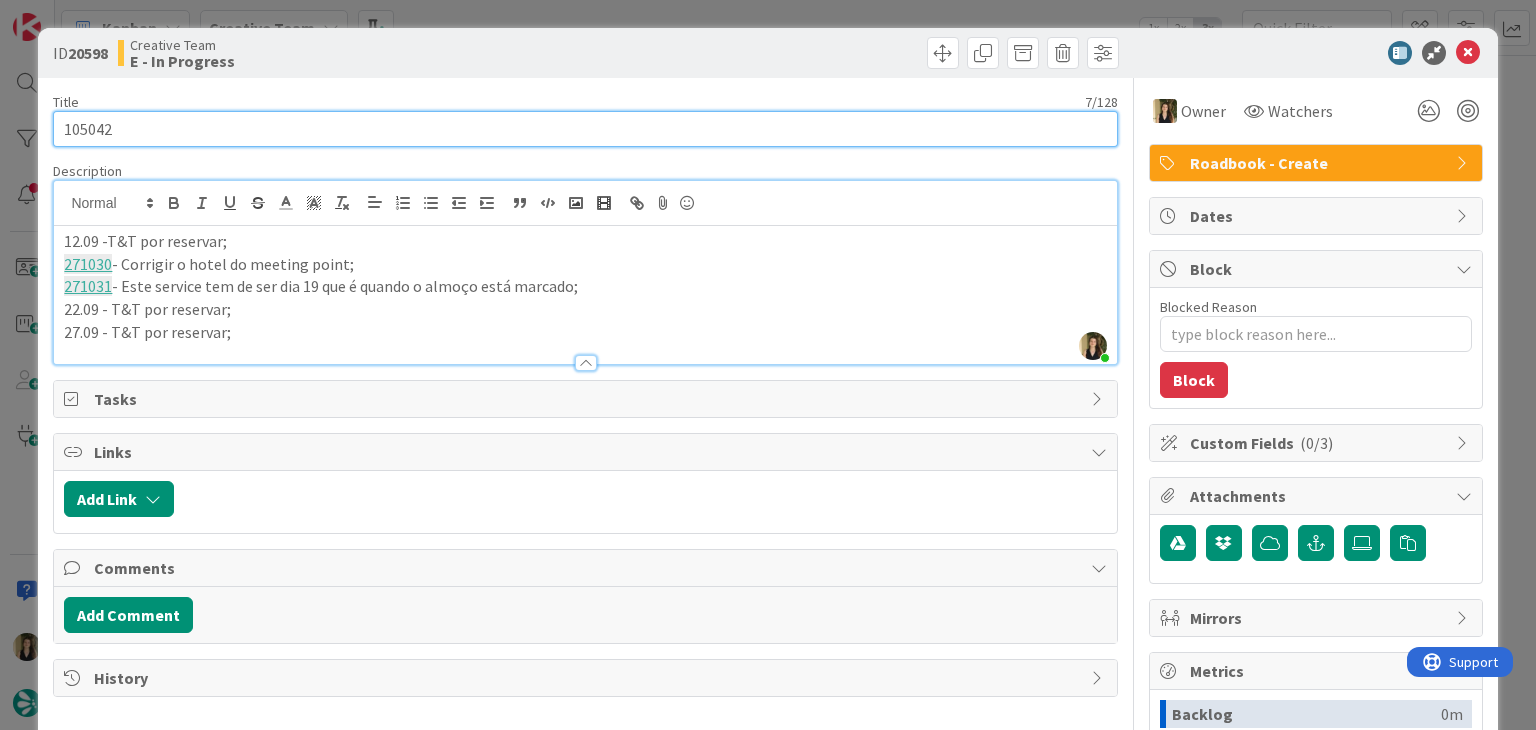 click on "105042" at bounding box center [585, 129] 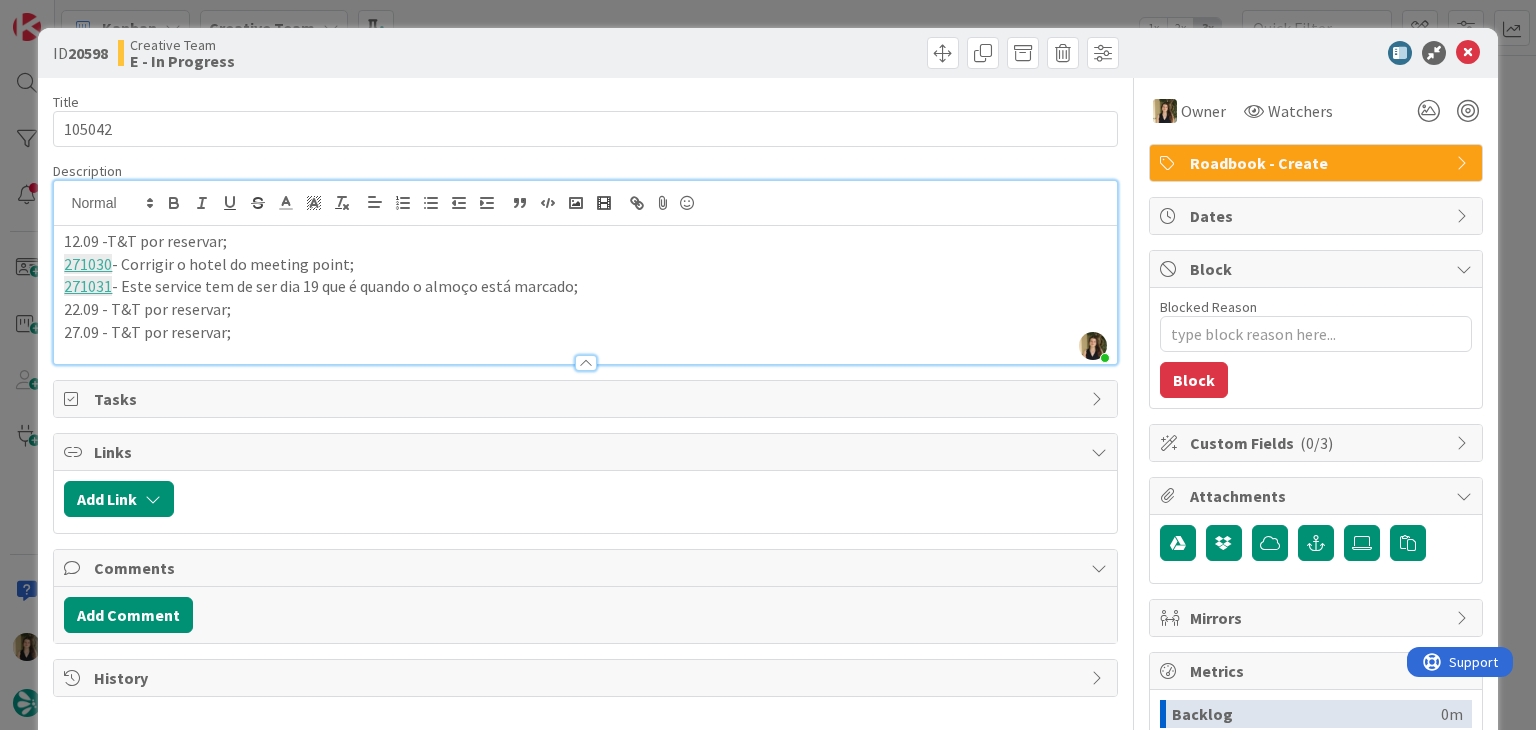drag, startPoint x: 584, startPoint y: 53, endPoint x: 580, endPoint y: 21, distance: 32.24903 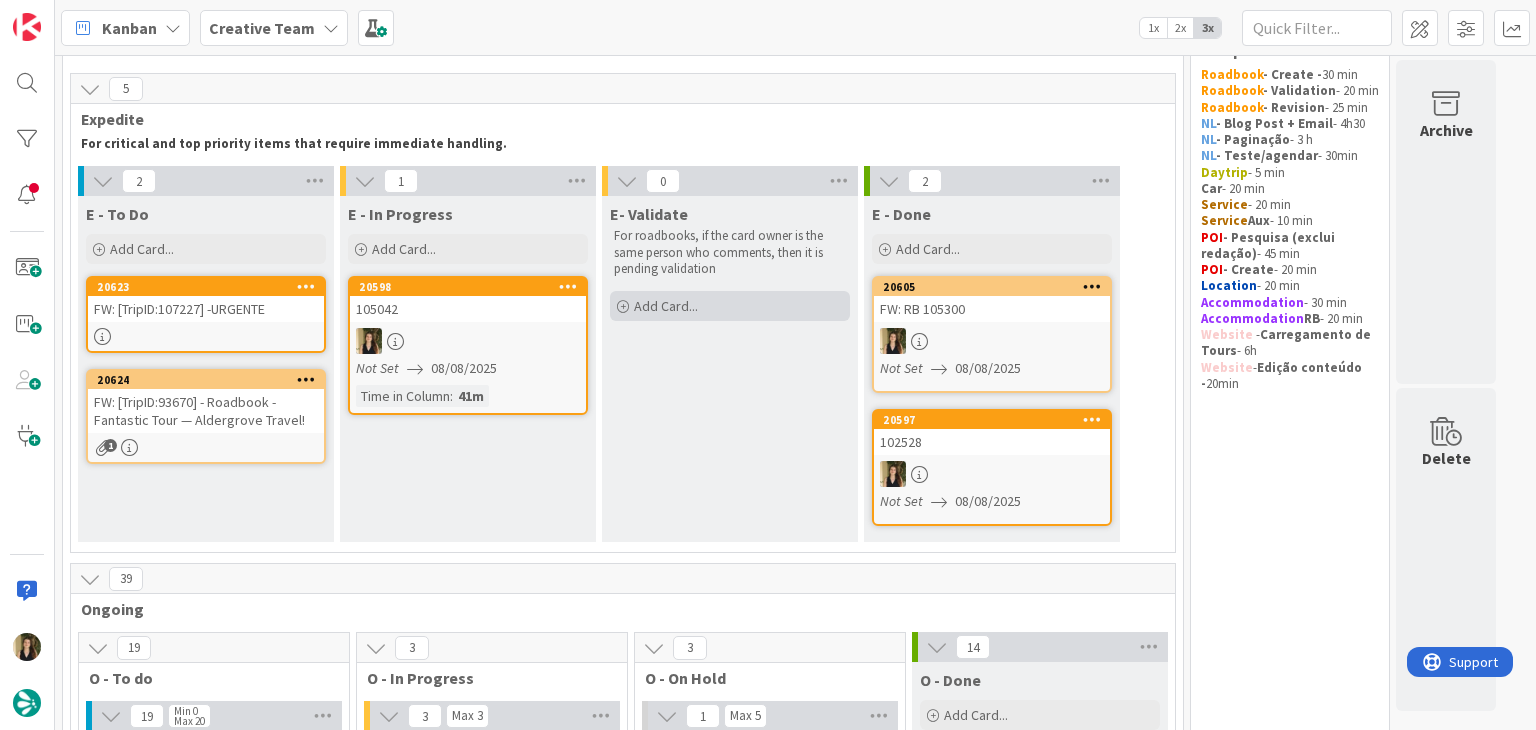 click on "Add Card..." at bounding box center (730, 306) 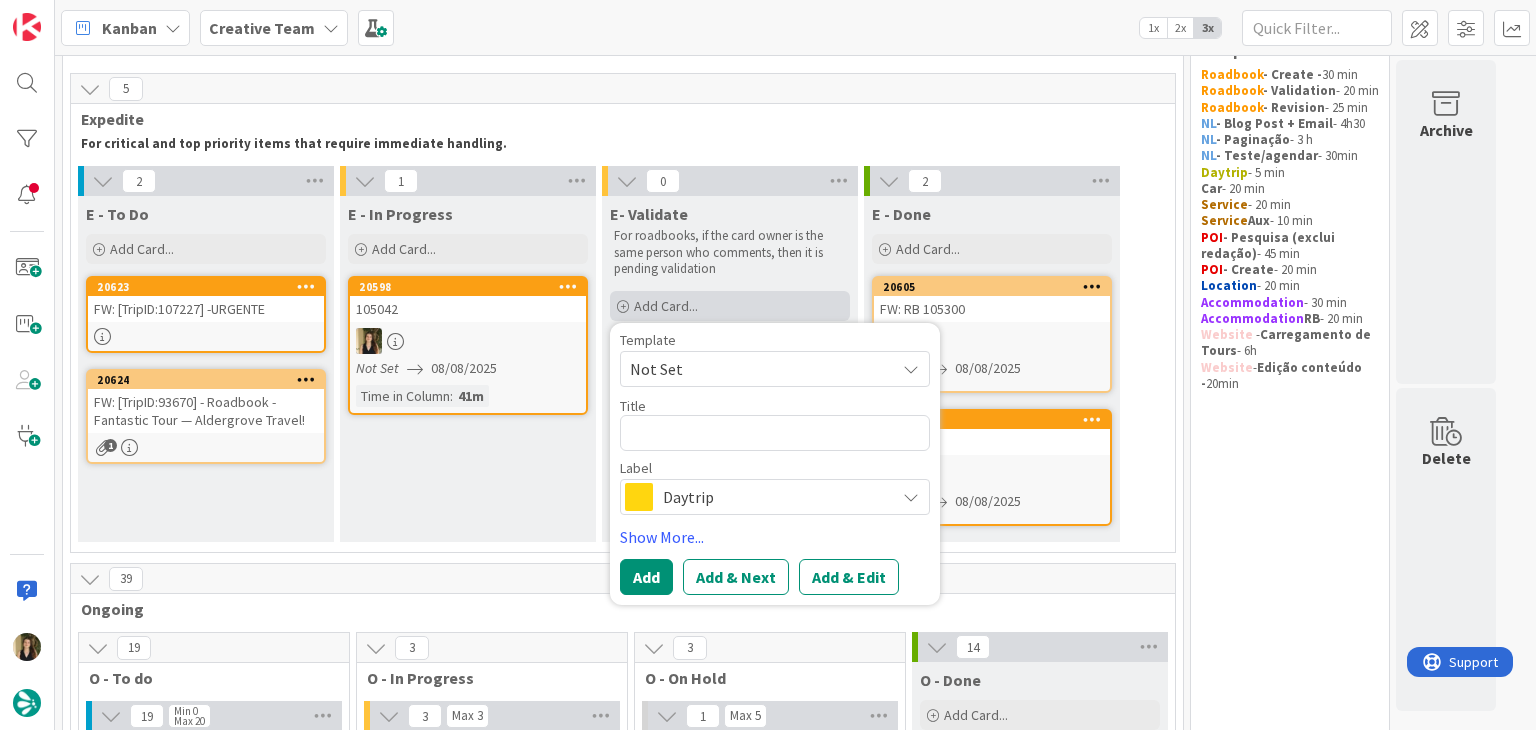 type on "x" 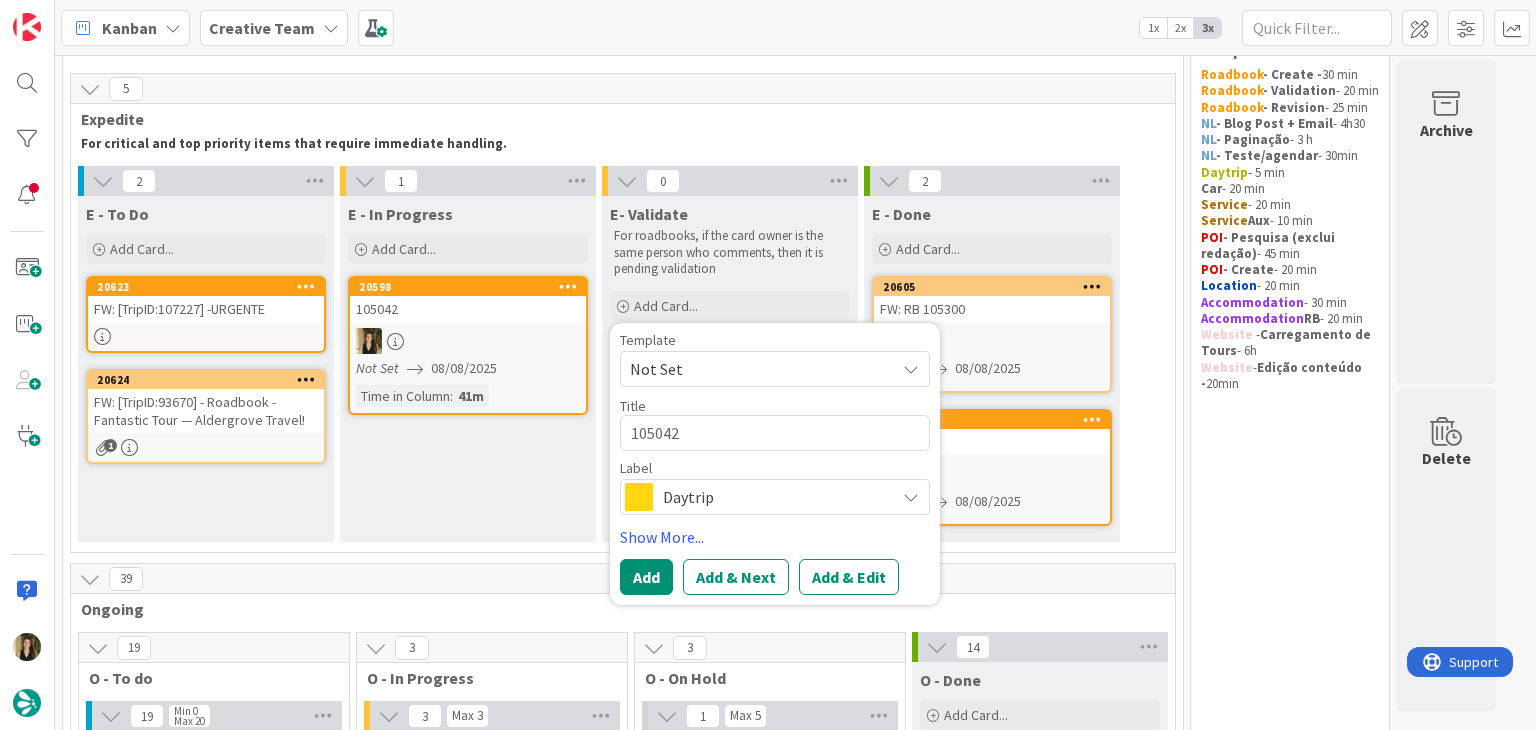scroll, scrollTop: 0, scrollLeft: 0, axis: both 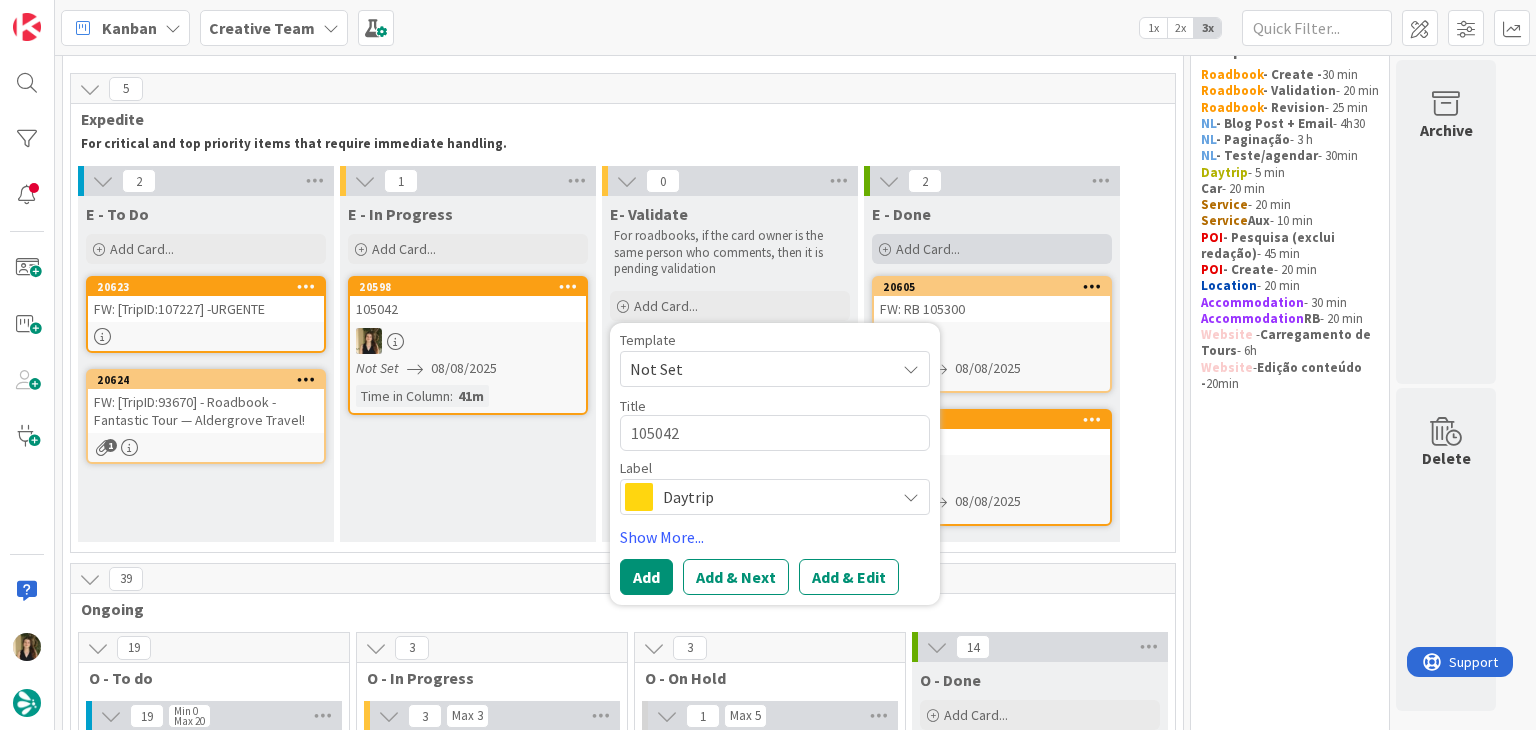 type on "x" 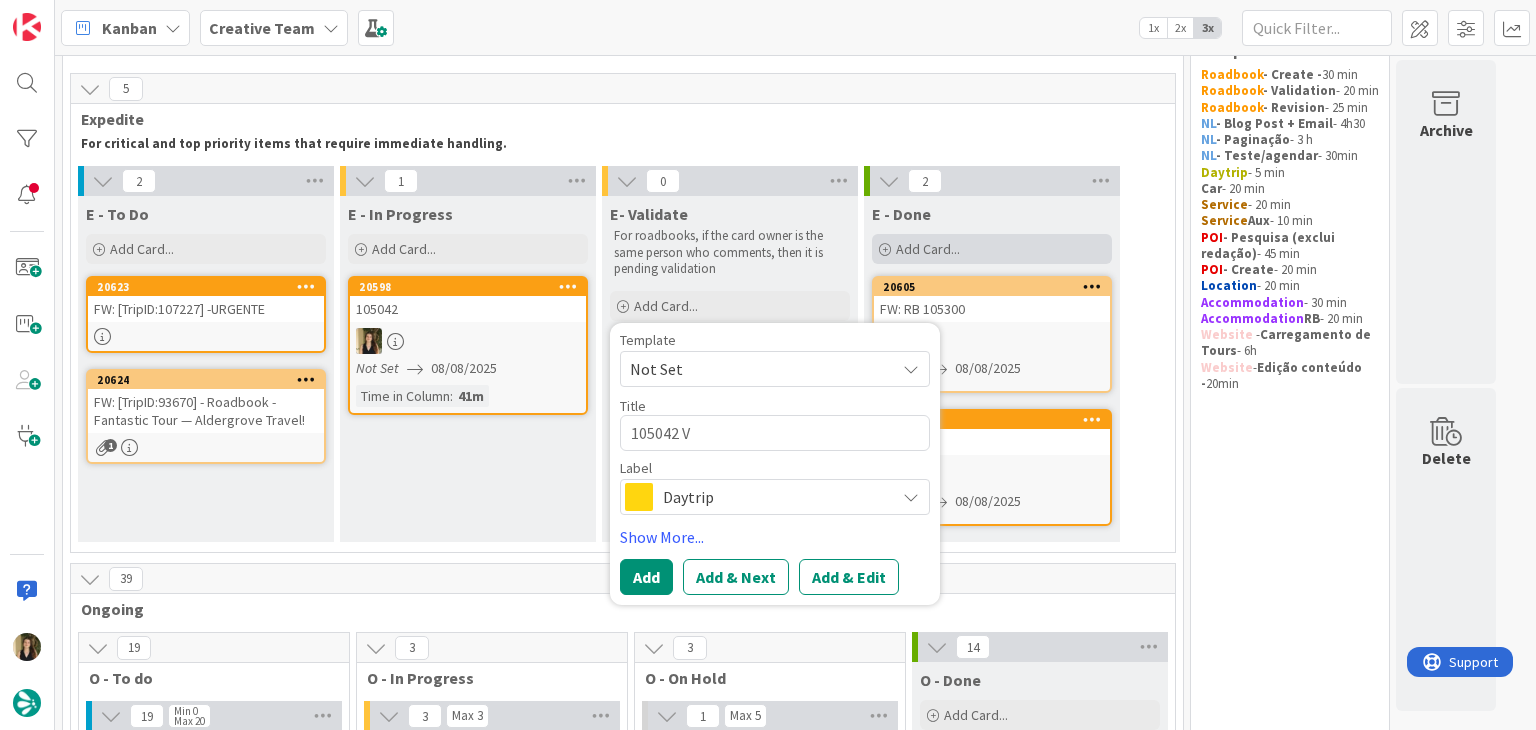 type on "x" 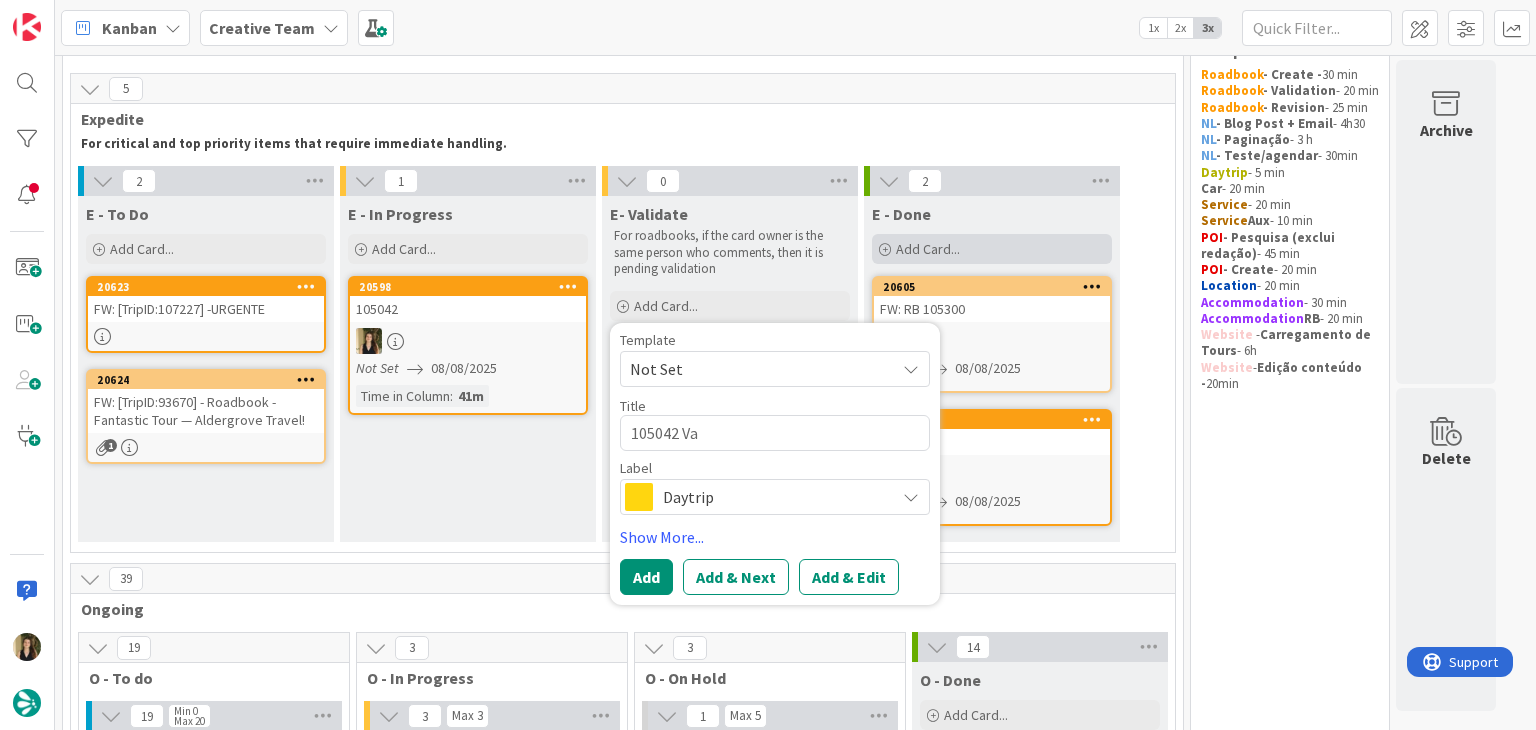 type on "x" 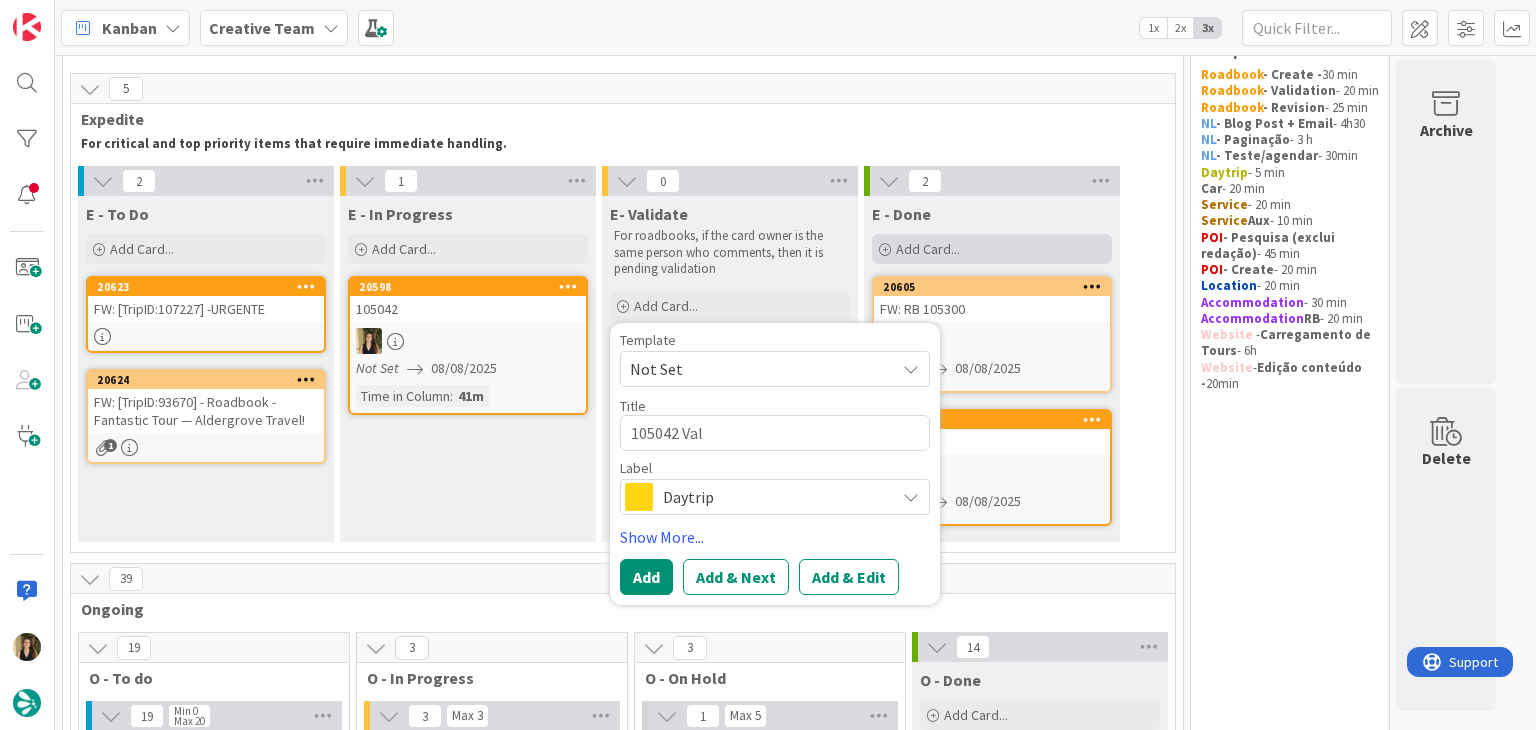 type on "x" 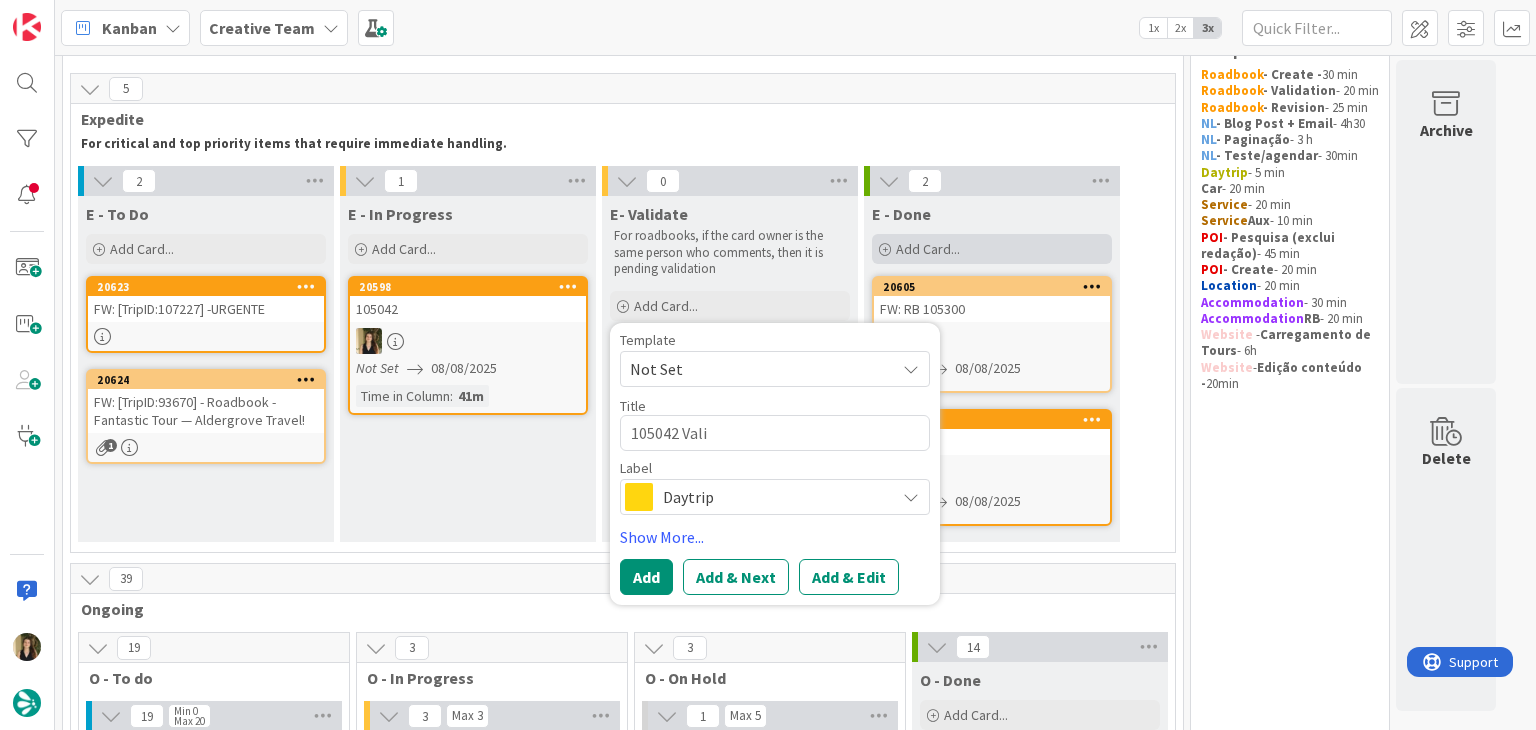 type on "x" 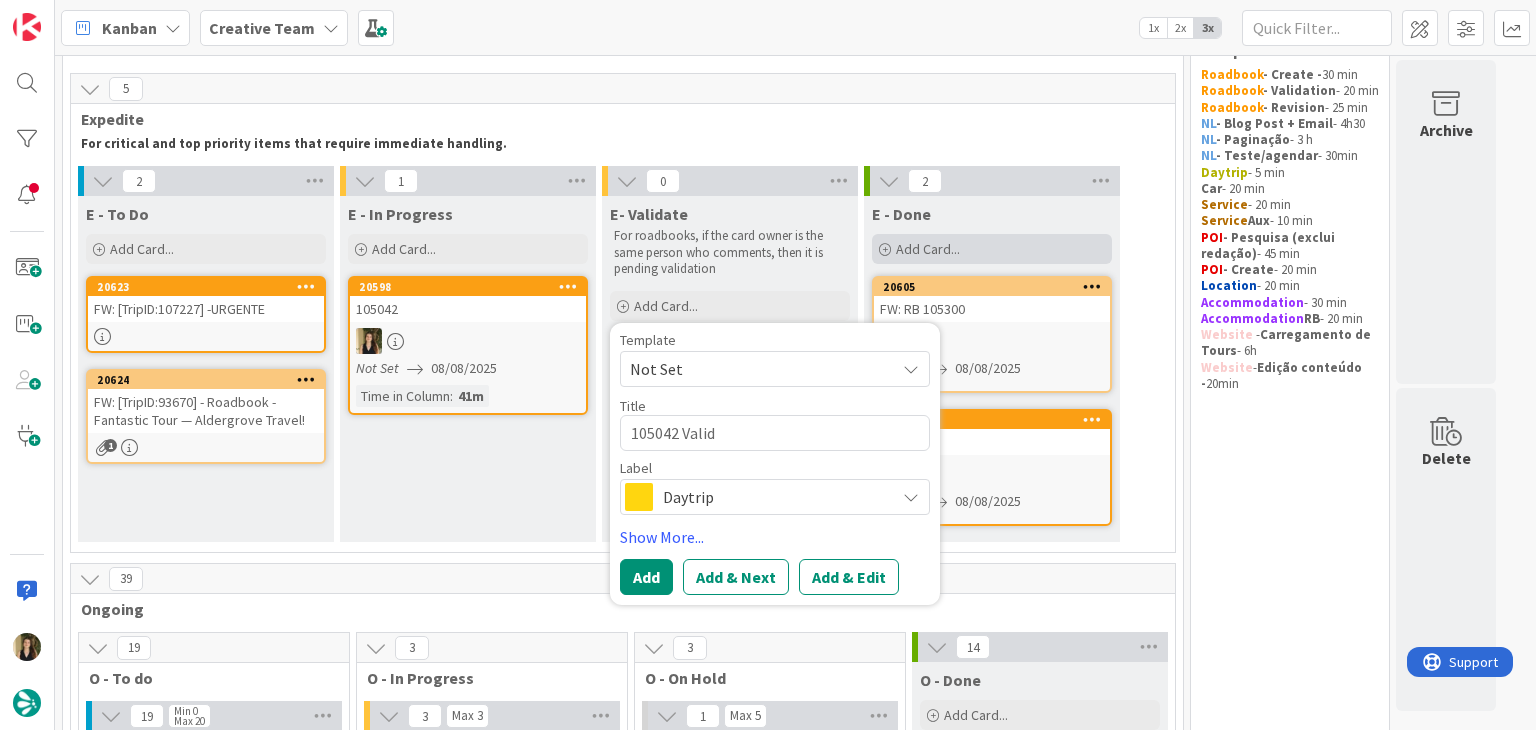 type on "x" 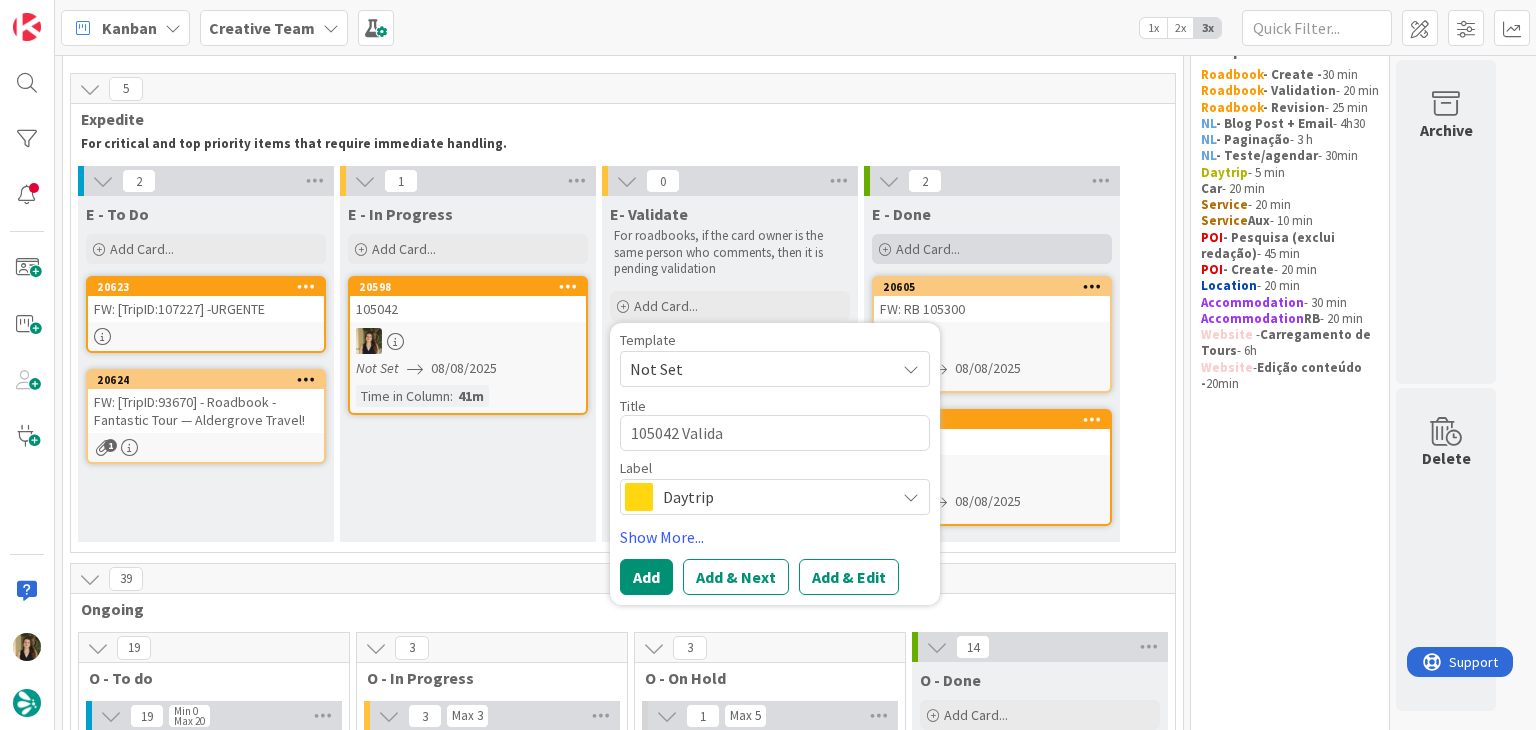 type on "x" 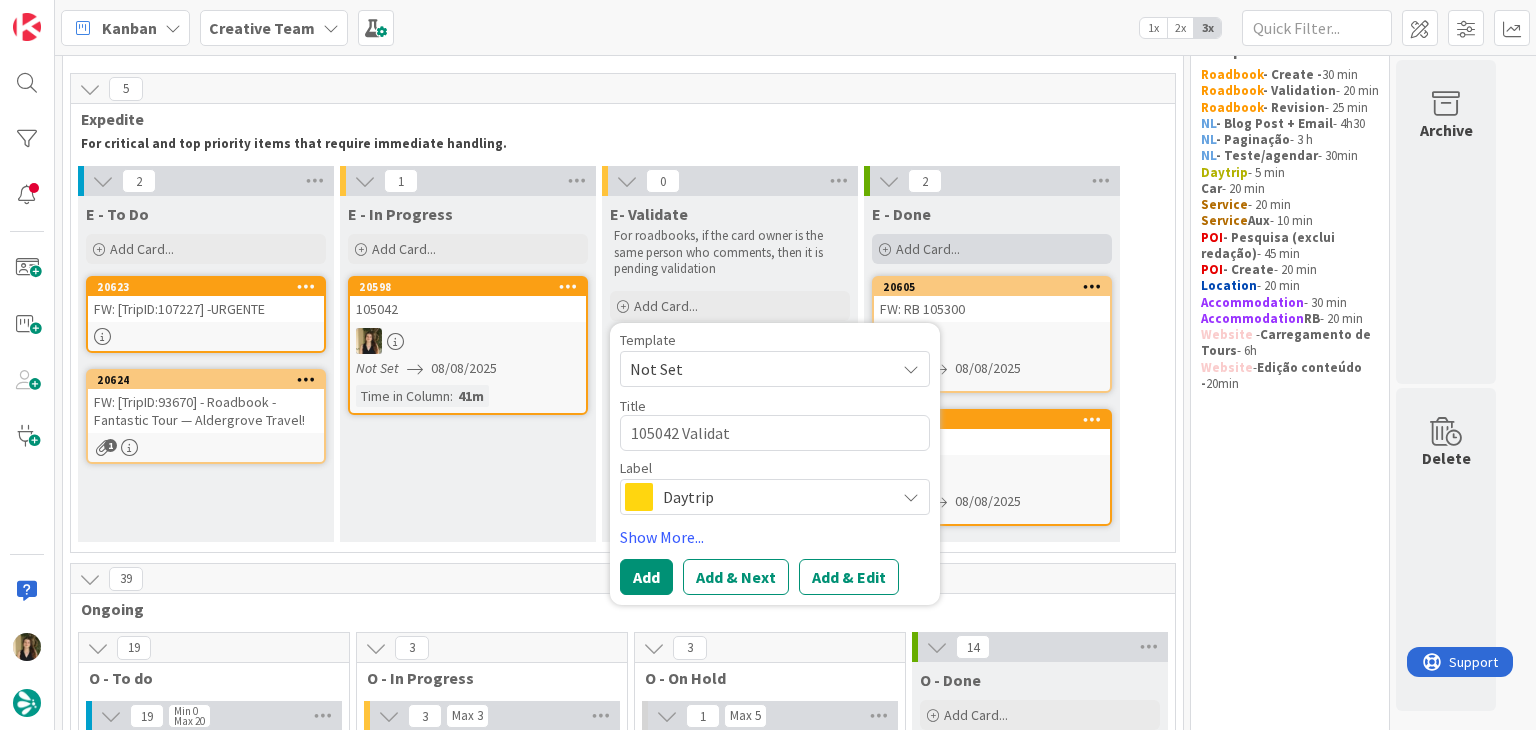 type on "x" 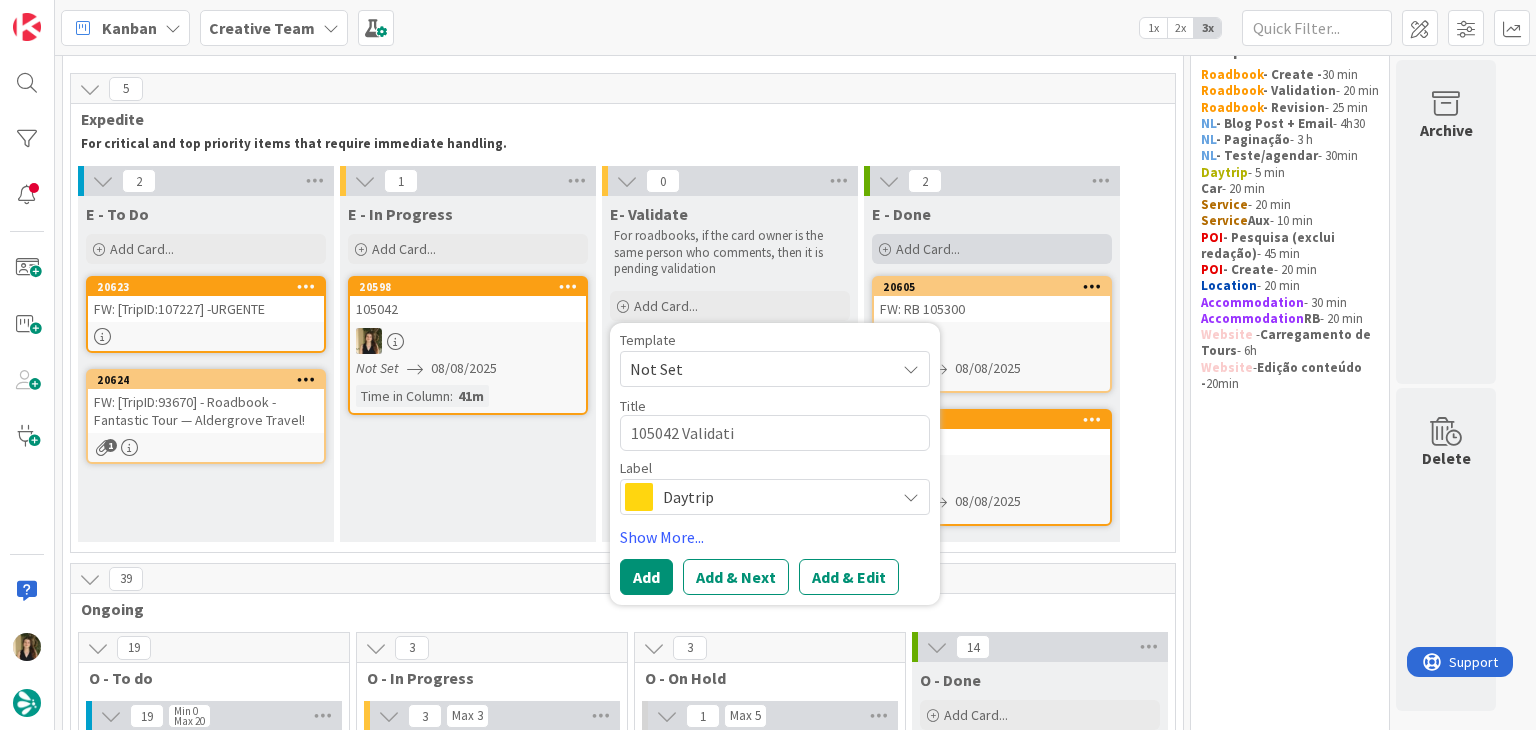 type on "x" 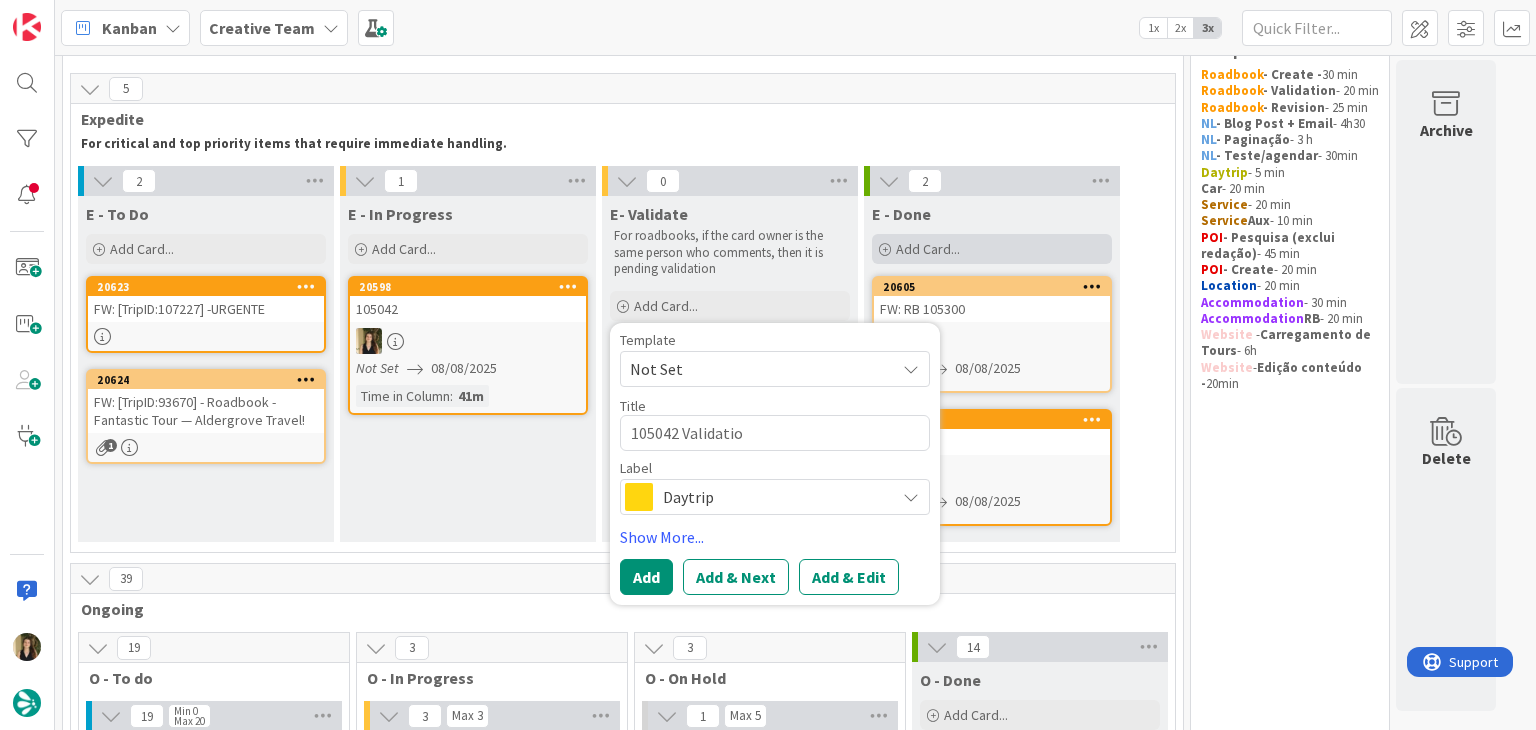 type on "x" 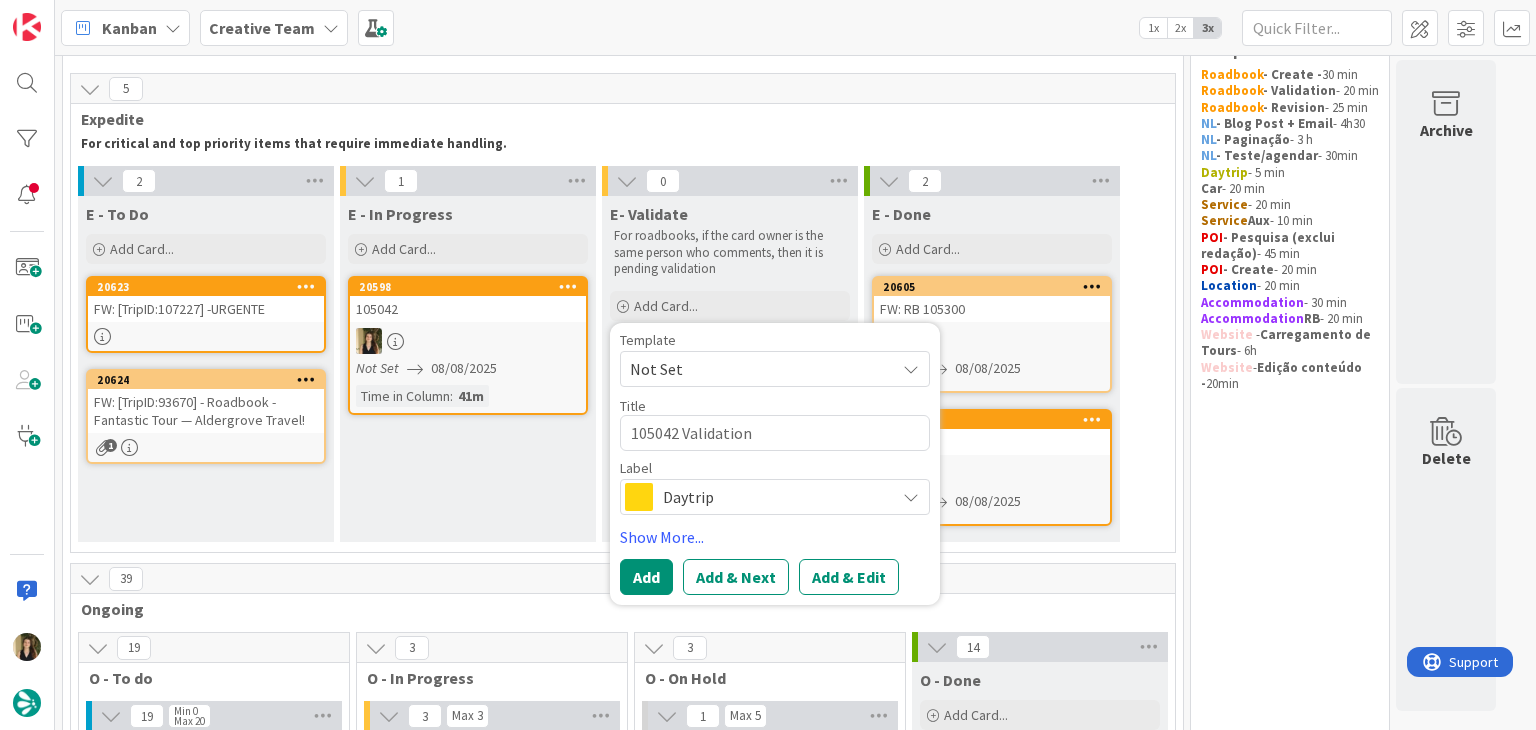type on "105042 Validation" 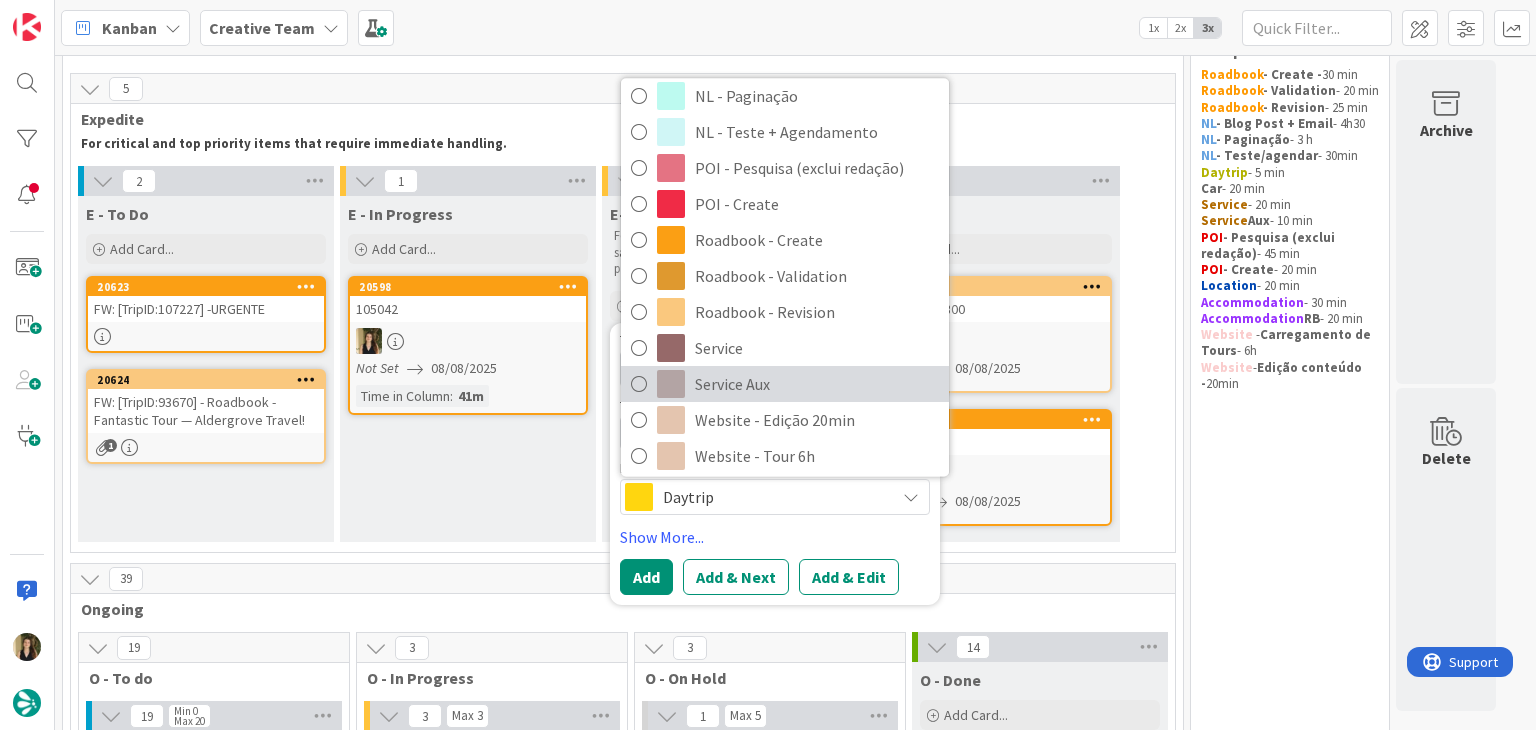 scroll, scrollTop: 300, scrollLeft: 0, axis: vertical 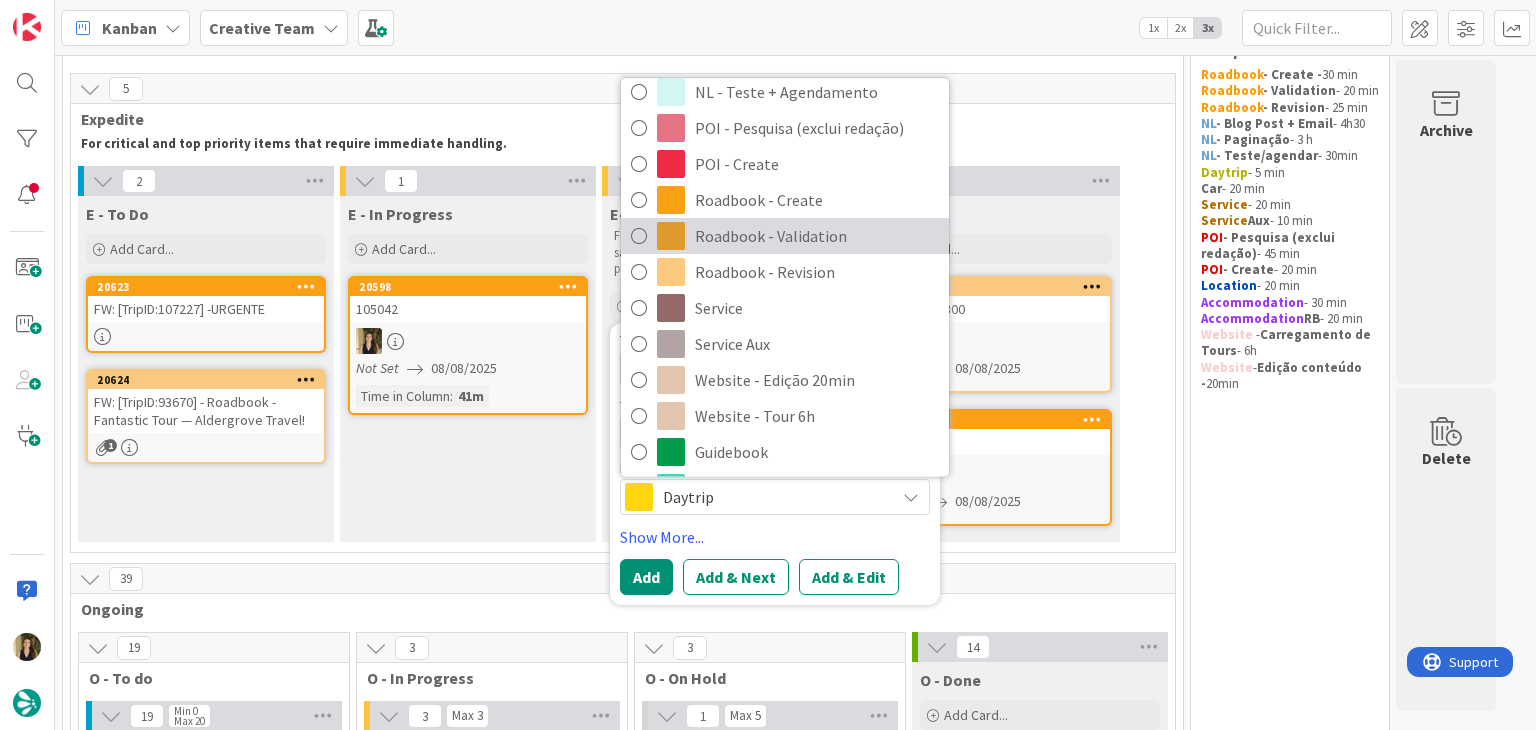 drag, startPoint x: 796, startPoint y: 241, endPoint x: 778, endPoint y: 285, distance: 47.539455 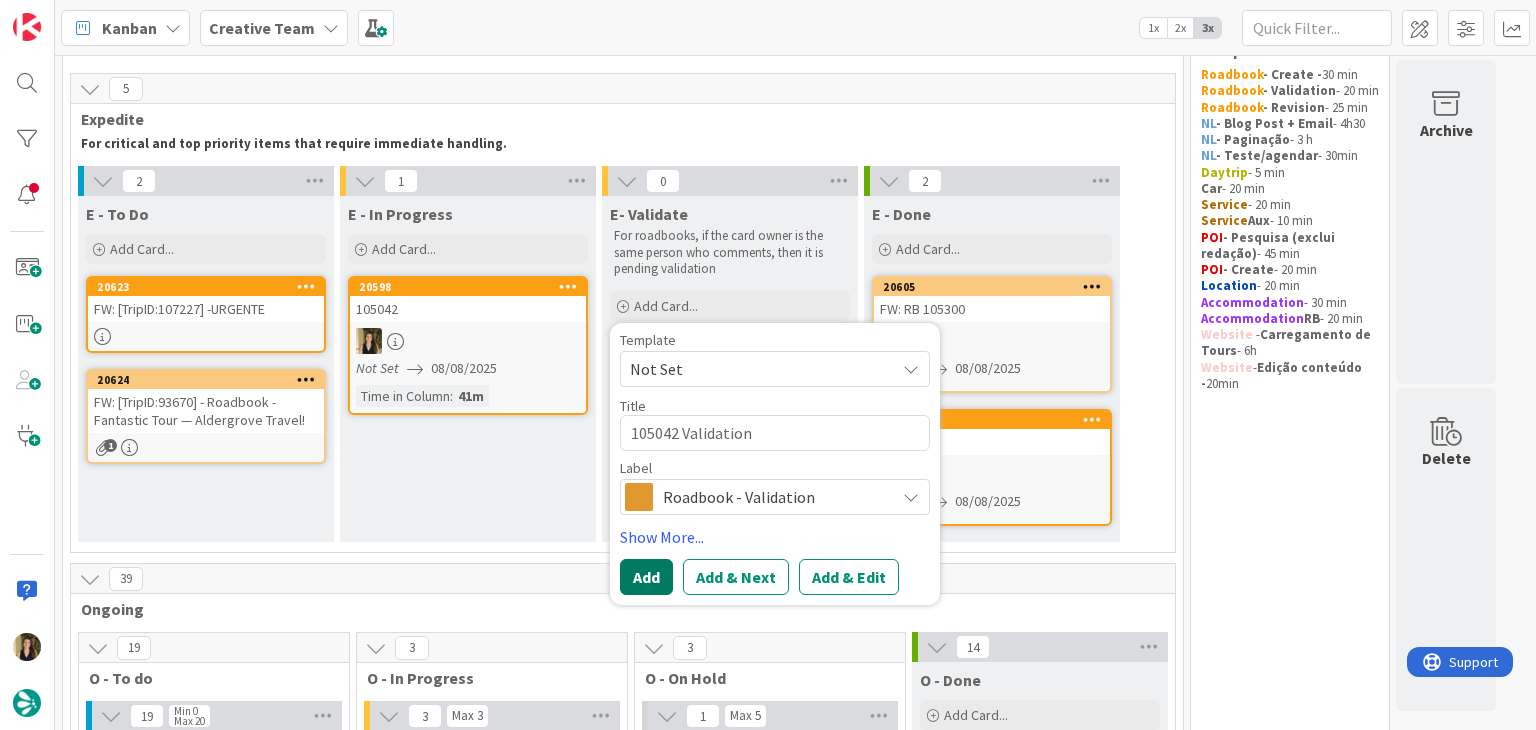 click on "Add" at bounding box center [646, 577] 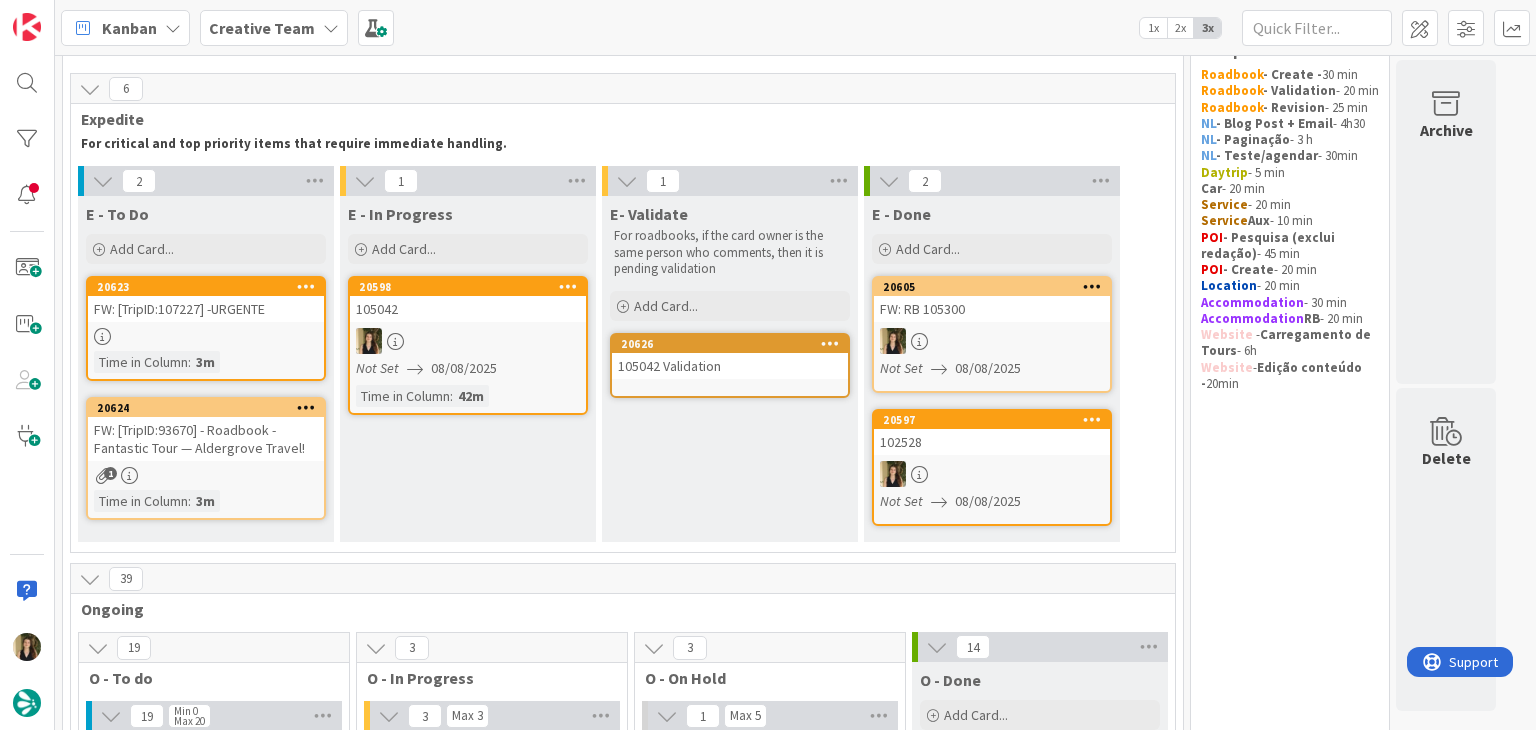 click at bounding box center (468, 341) 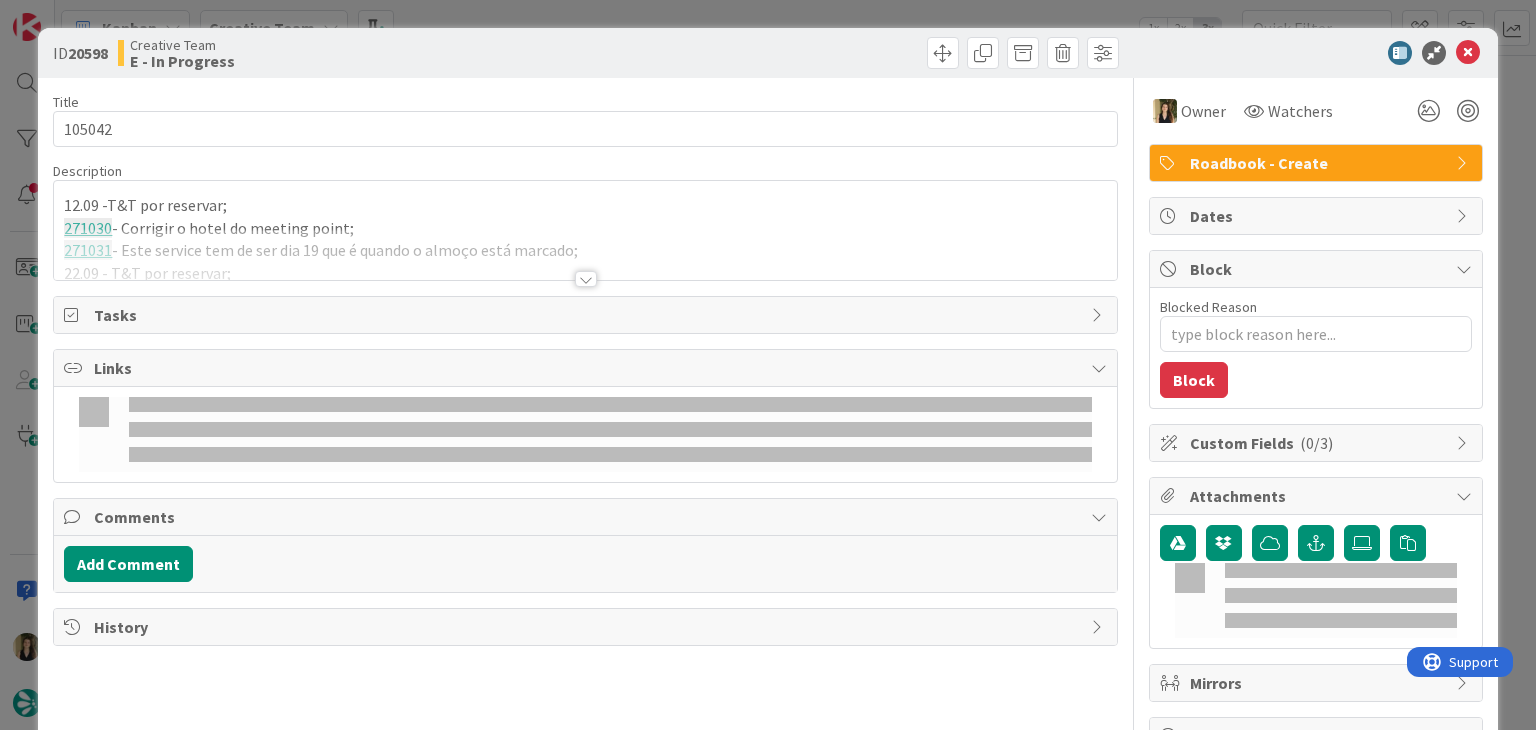 type on "x" 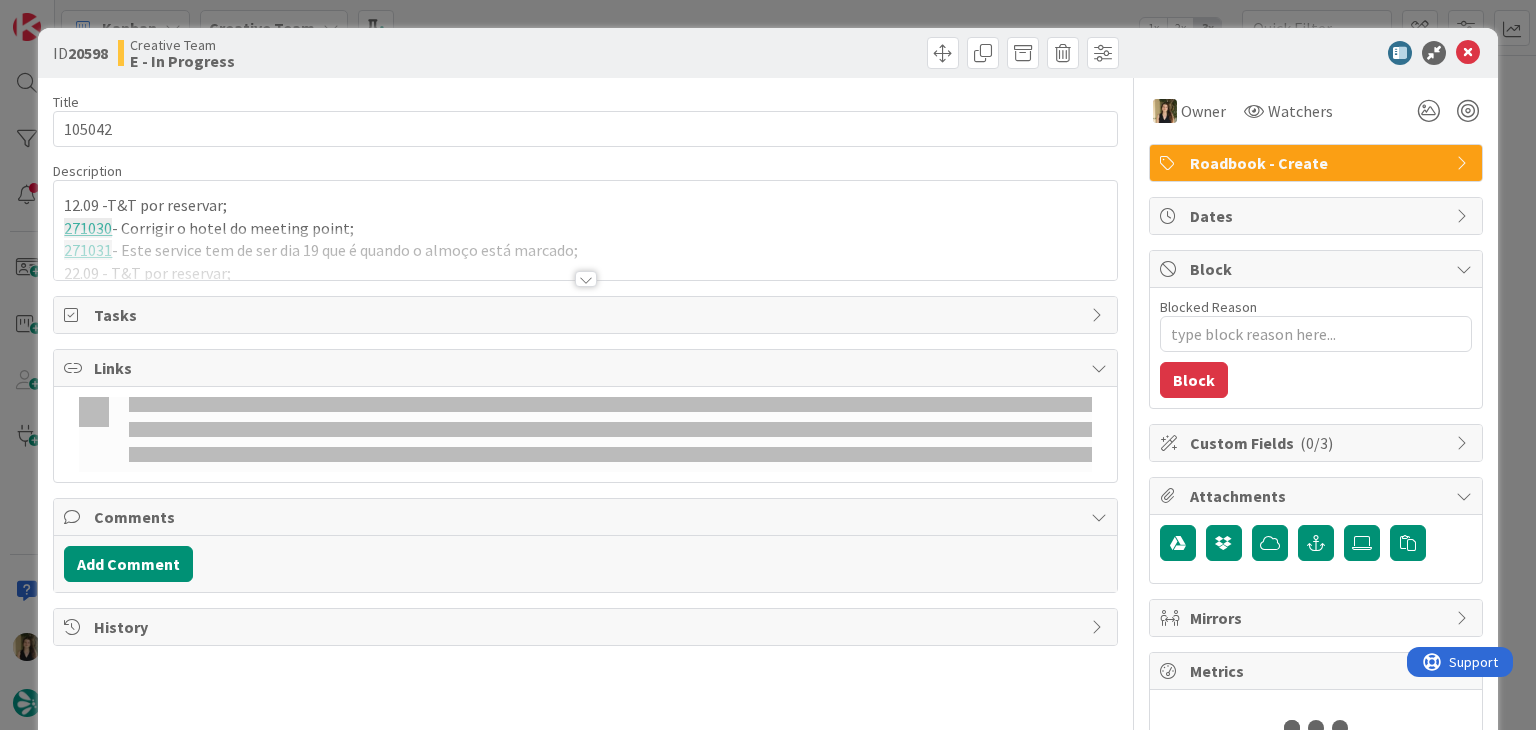 click at bounding box center (585, 254) 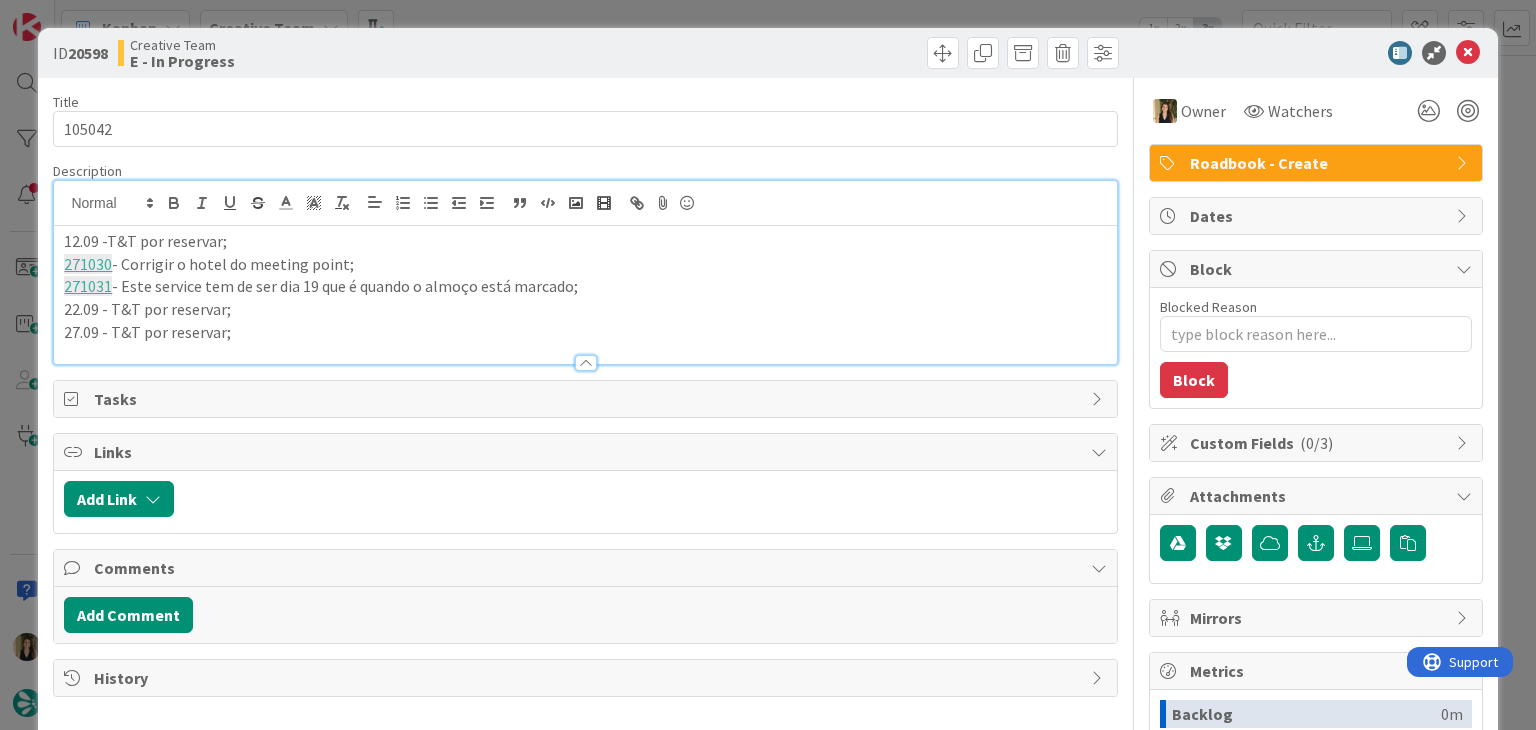 scroll, scrollTop: 0, scrollLeft: 0, axis: both 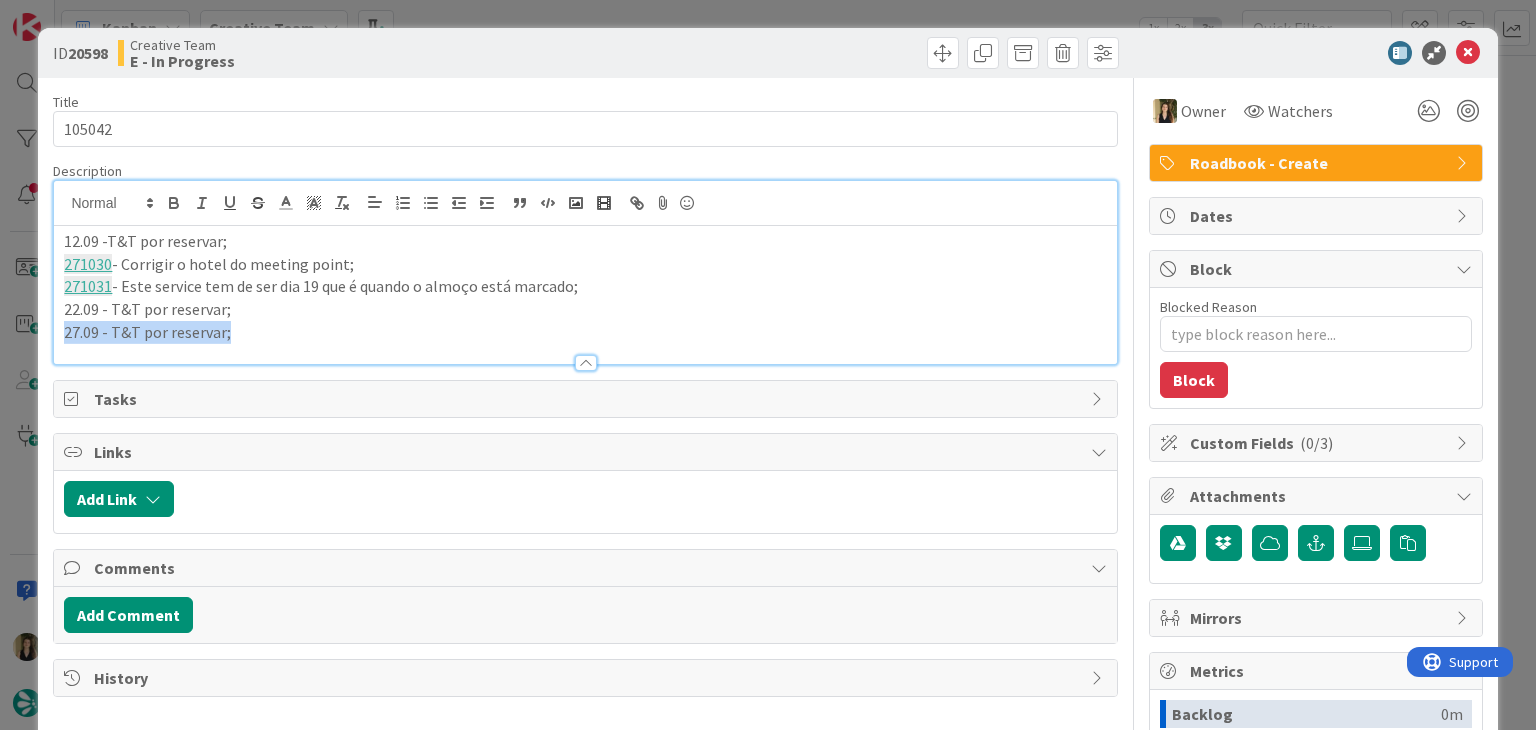 drag, startPoint x: 249, startPoint y: 341, endPoint x: 191, endPoint y: 313, distance: 64.40497 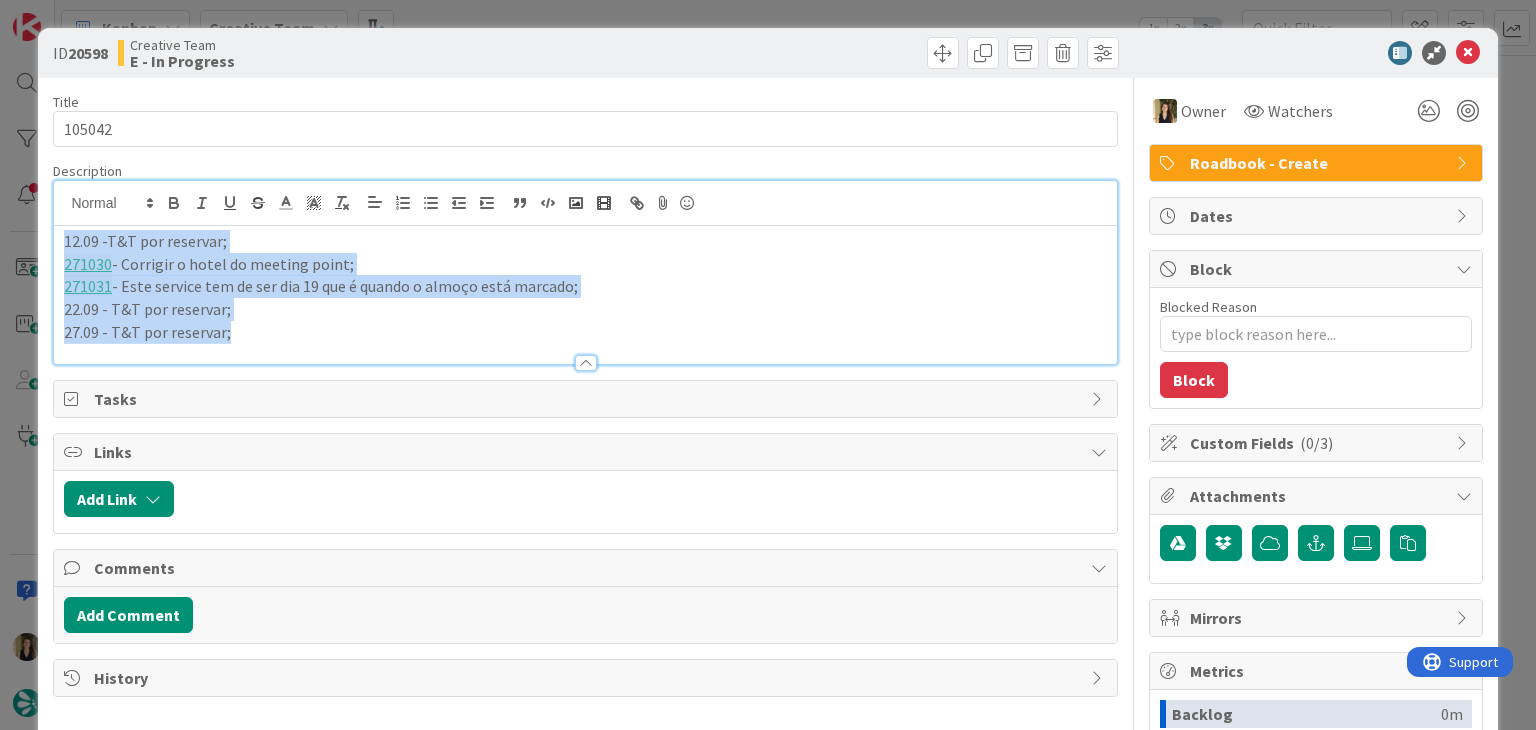 drag, startPoint x: 244, startPoint y: 335, endPoint x: 13, endPoint y: 242, distance: 249.01807 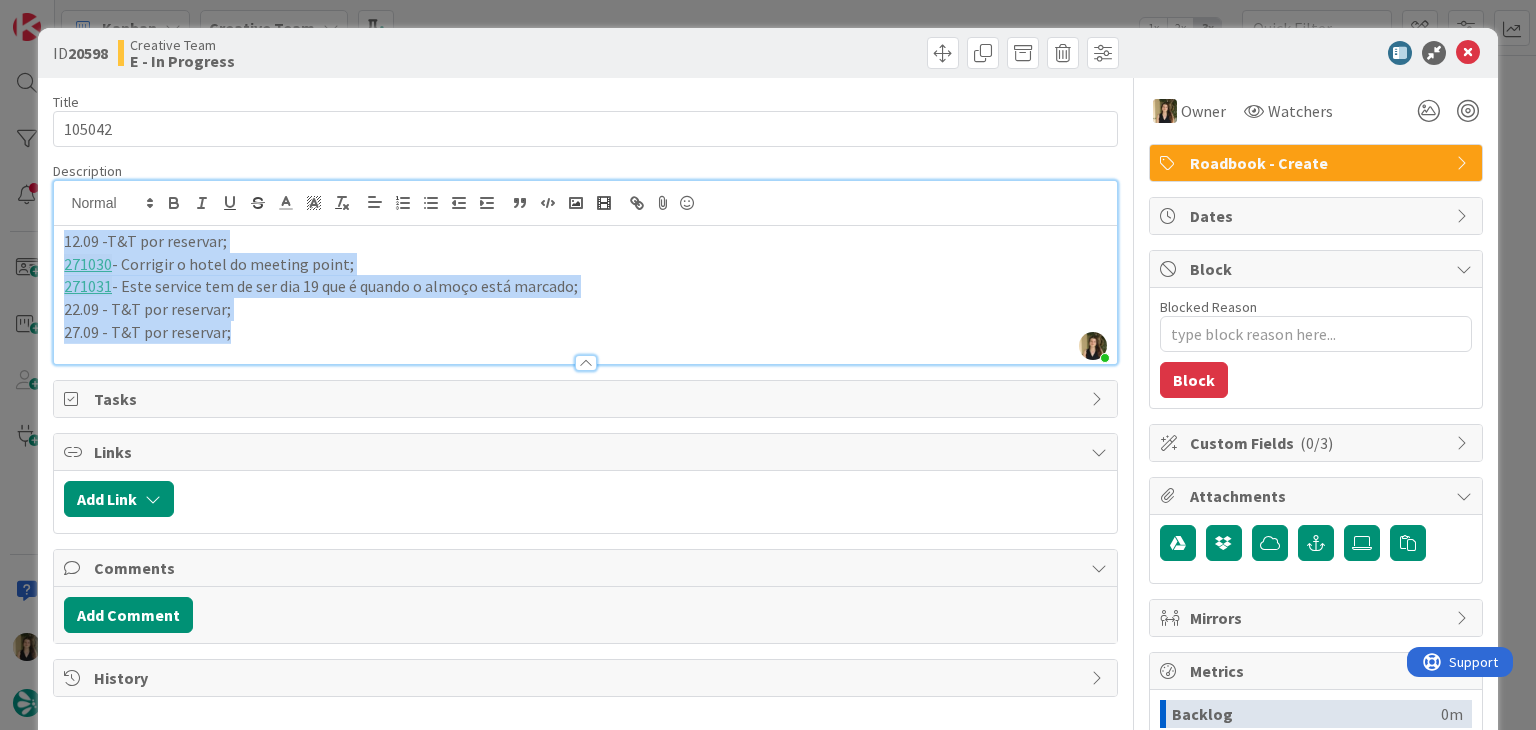 copy on "12.09 -T&T por reservar; 271030  - Corrigir o hotel do meeting point; 271031  - Este service tem de ser dia 19 que é quando o almoço está marcado; 22.09 - T&T por reservar; 27.09 - T&T por reservar;" 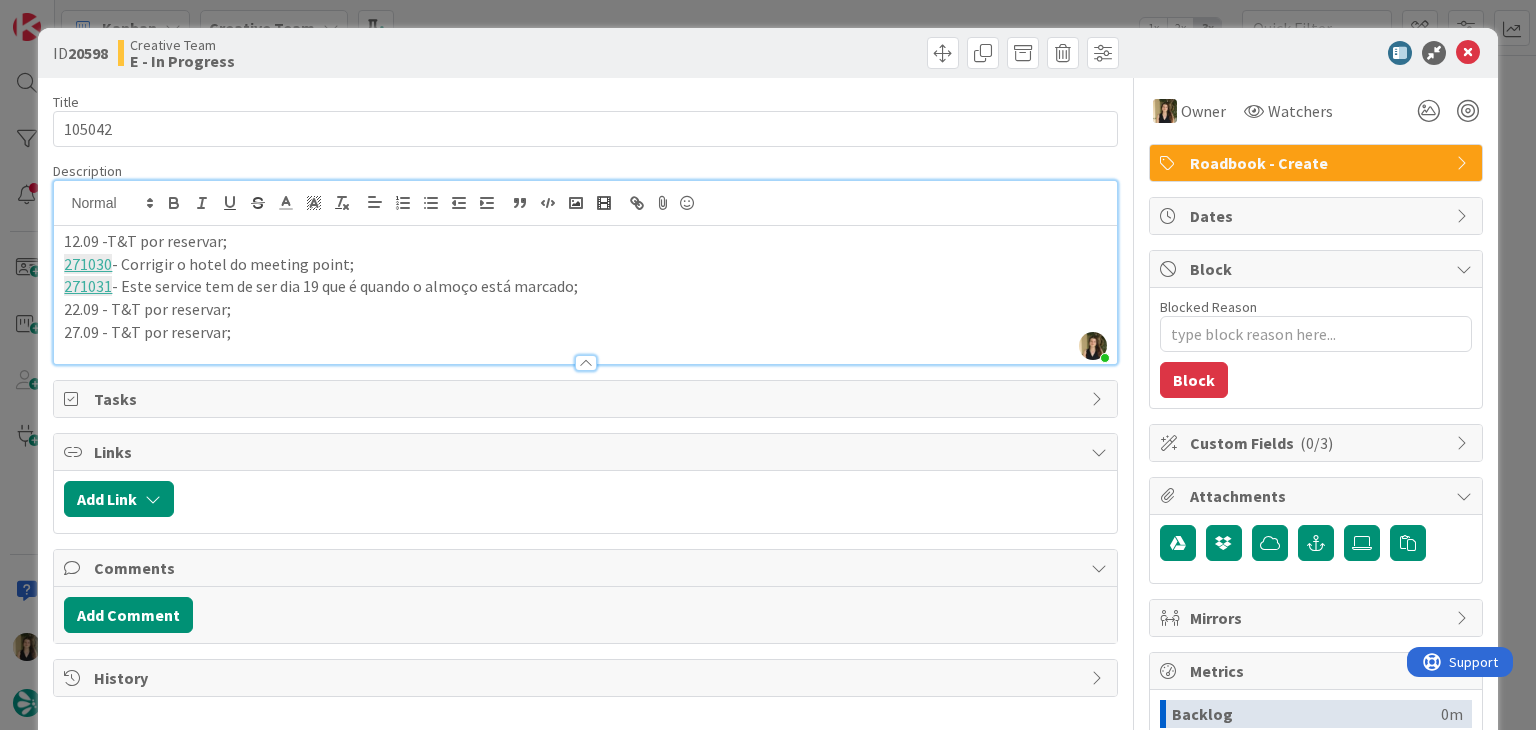 click on "ID  20598 Creative Team E - In Progress" at bounding box center [767, 53] 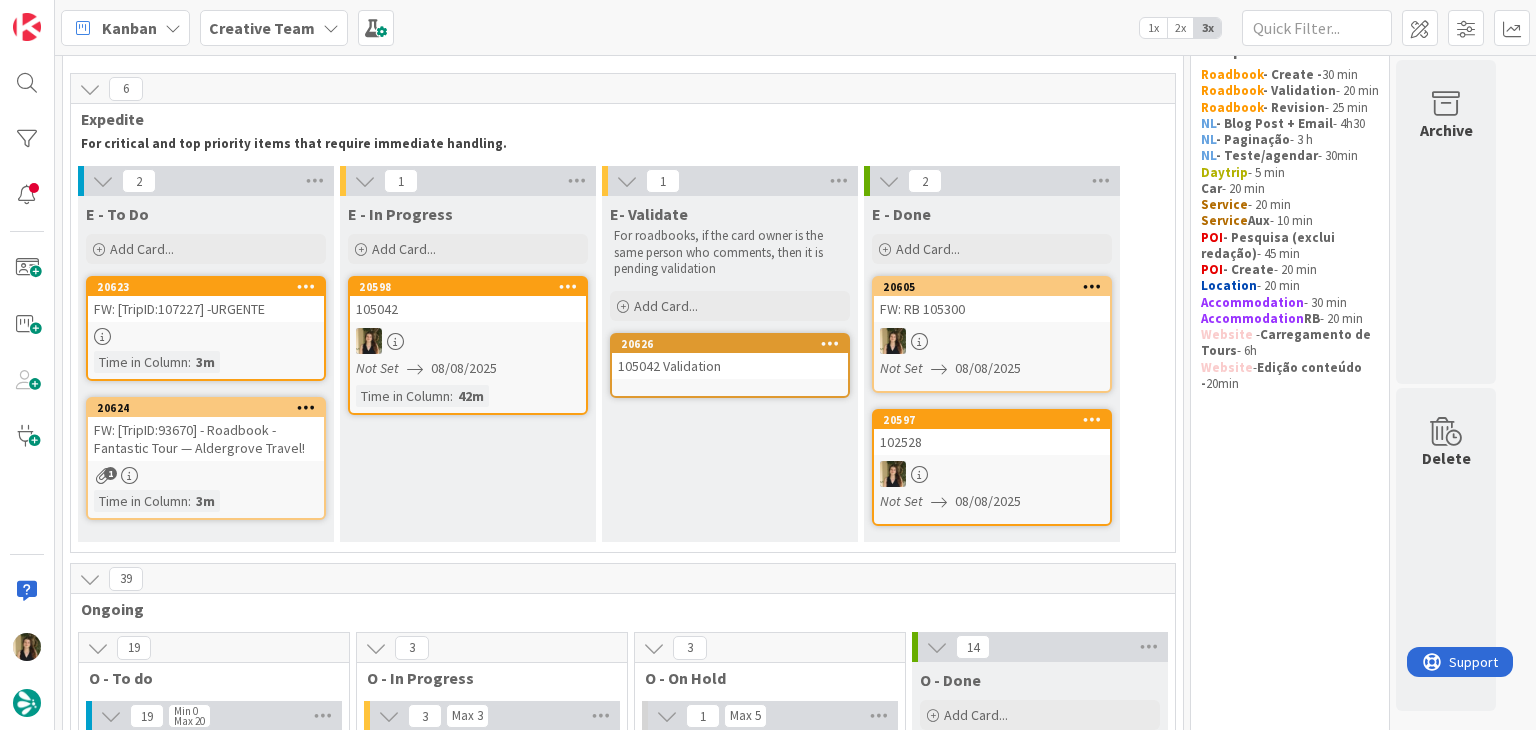 click on "105042 Validation" at bounding box center (730, 366) 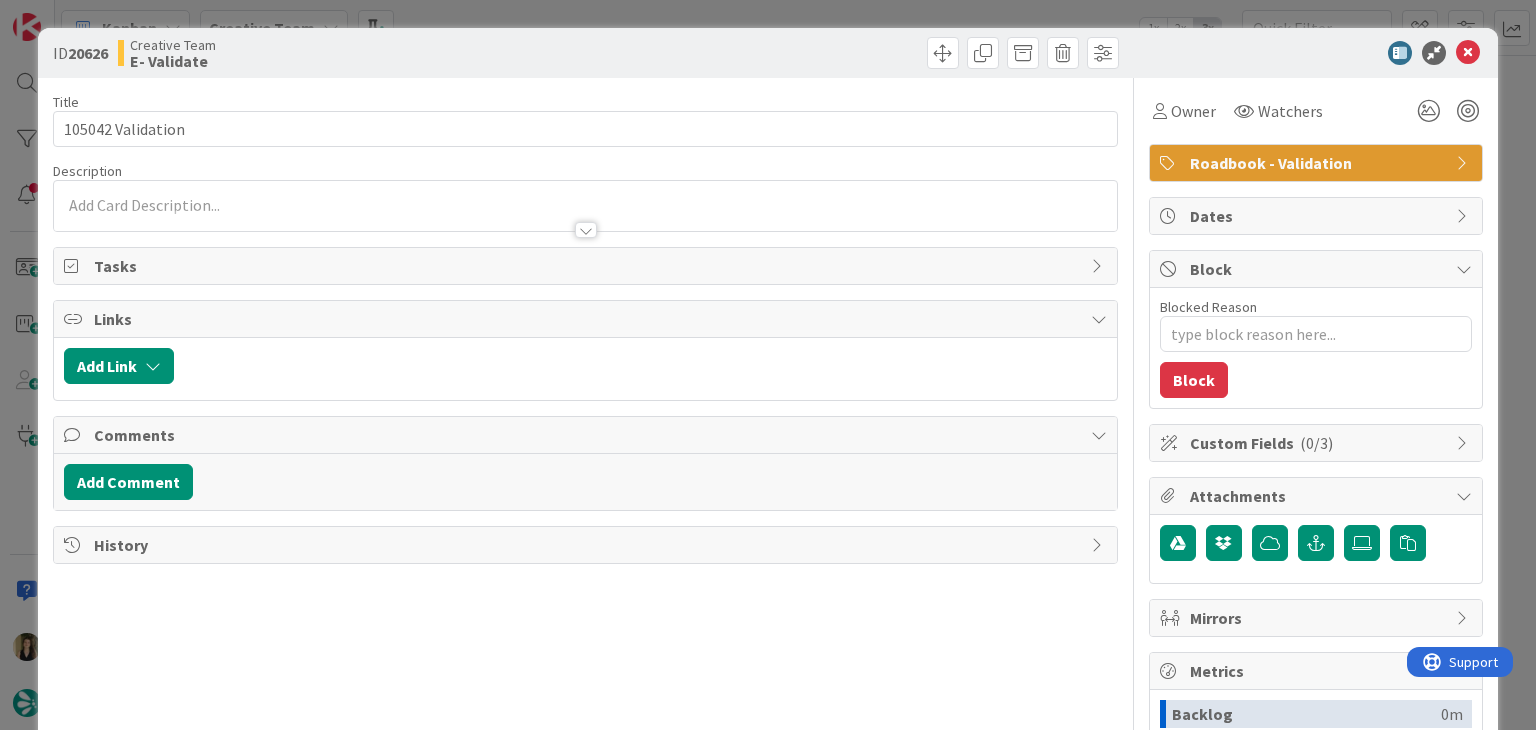 type on "x" 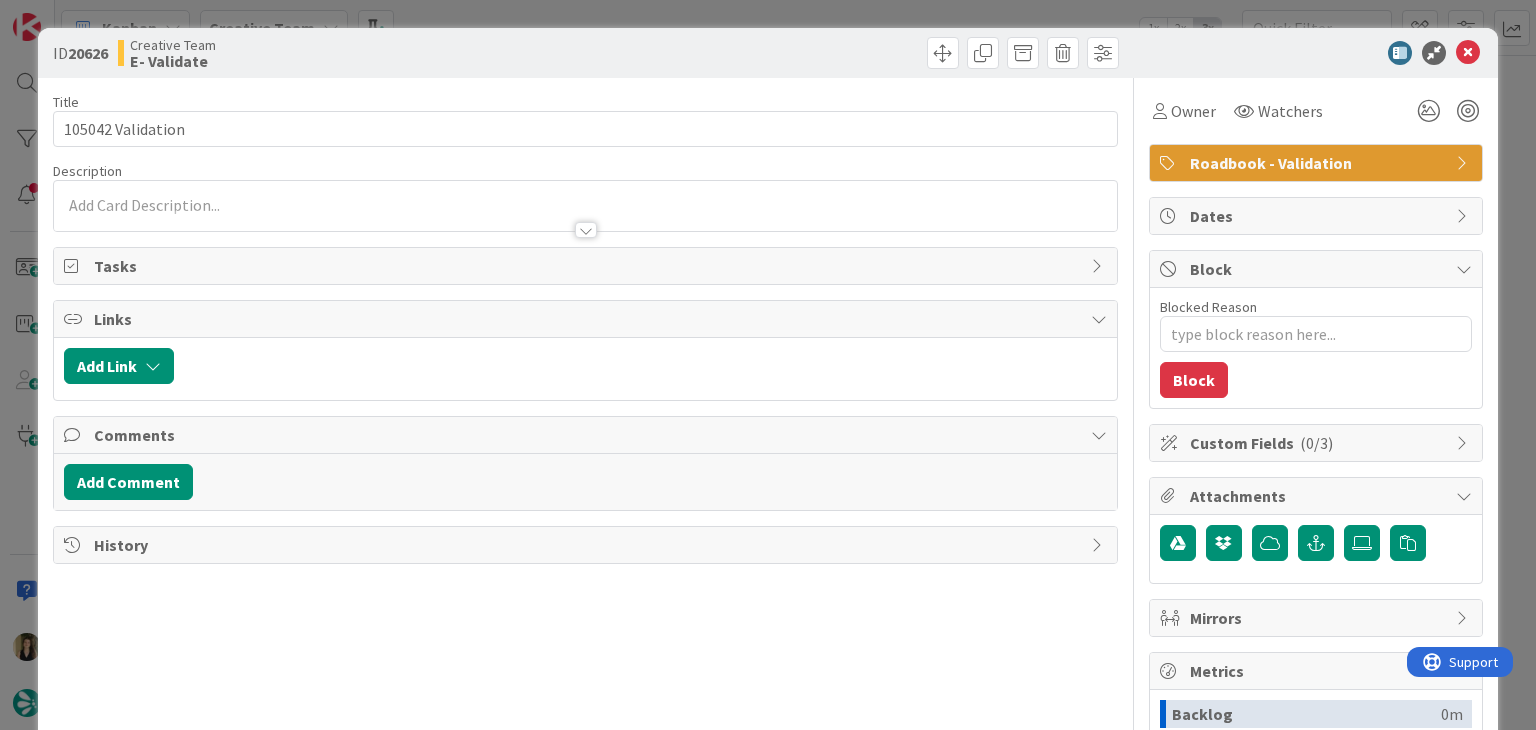 scroll, scrollTop: 0, scrollLeft: 0, axis: both 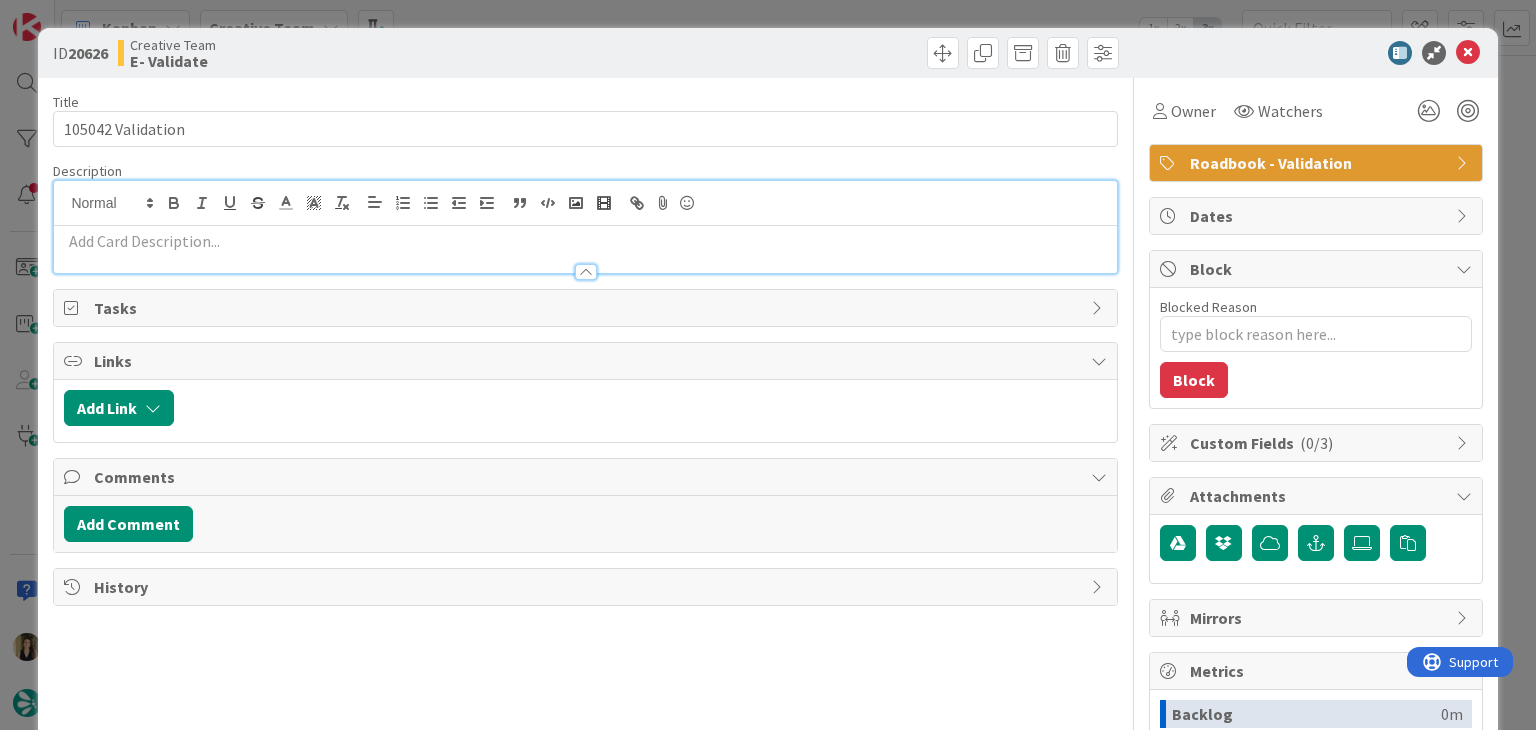 click on "Description" at bounding box center (585, 218) 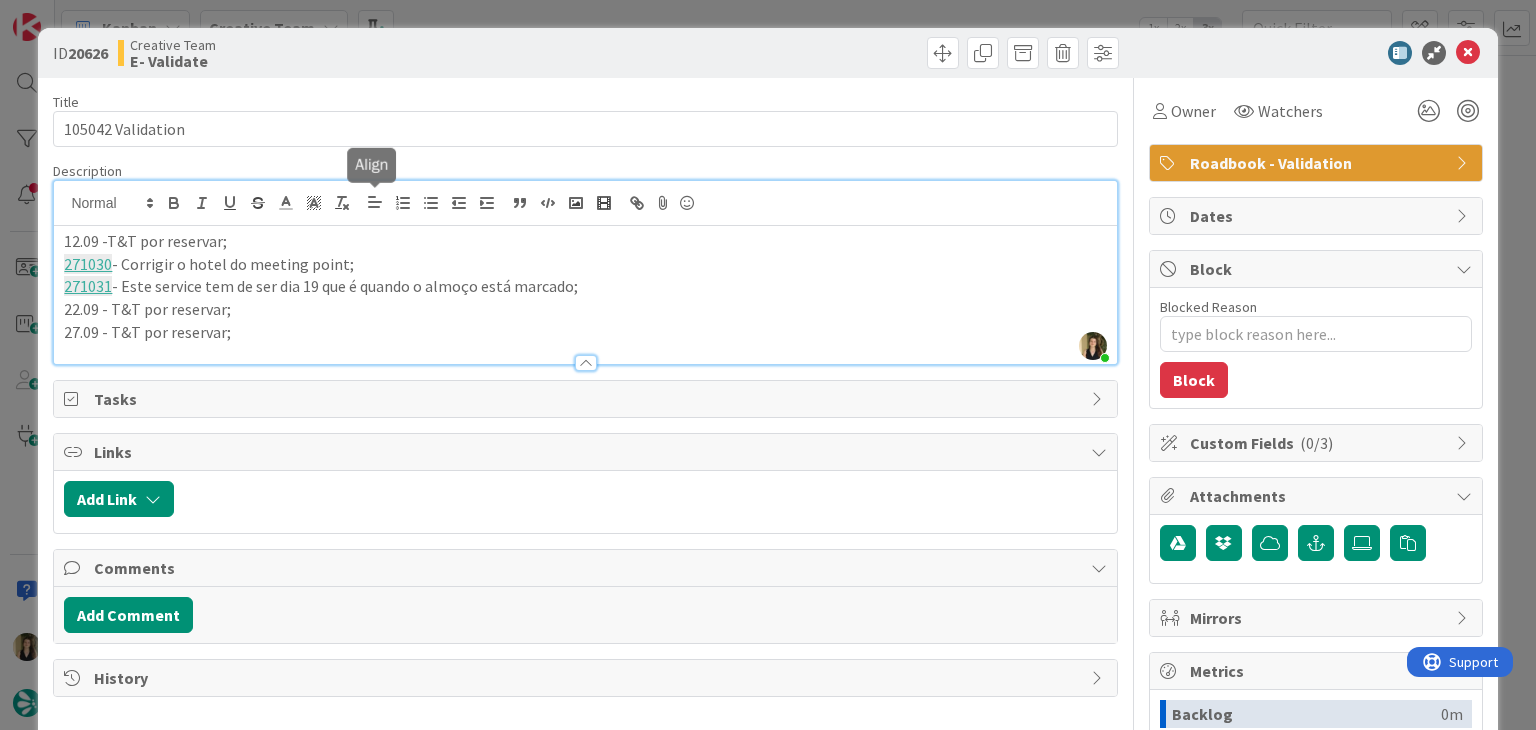 type 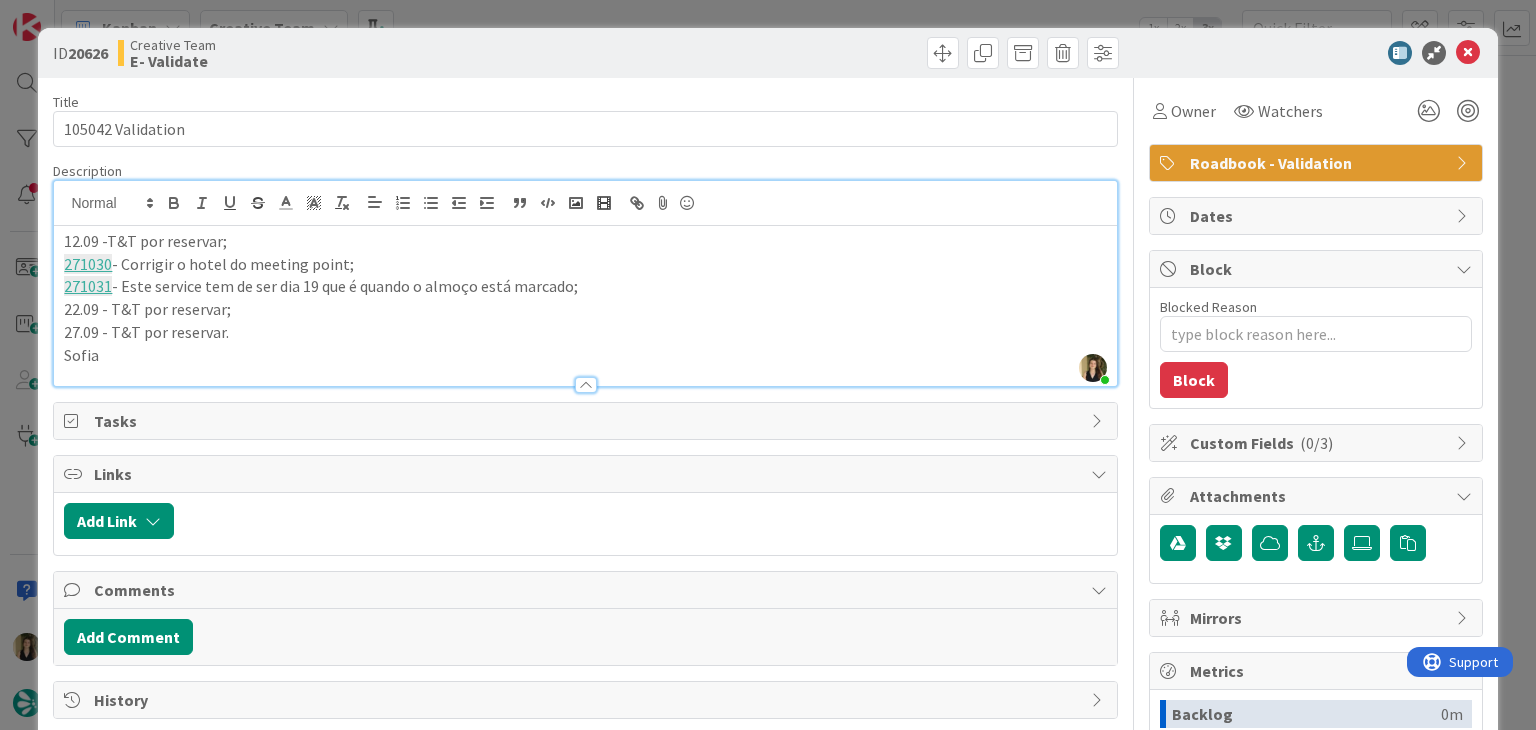 drag, startPoint x: 558, startPoint y: 53, endPoint x: 563, endPoint y: 13, distance: 40.311287 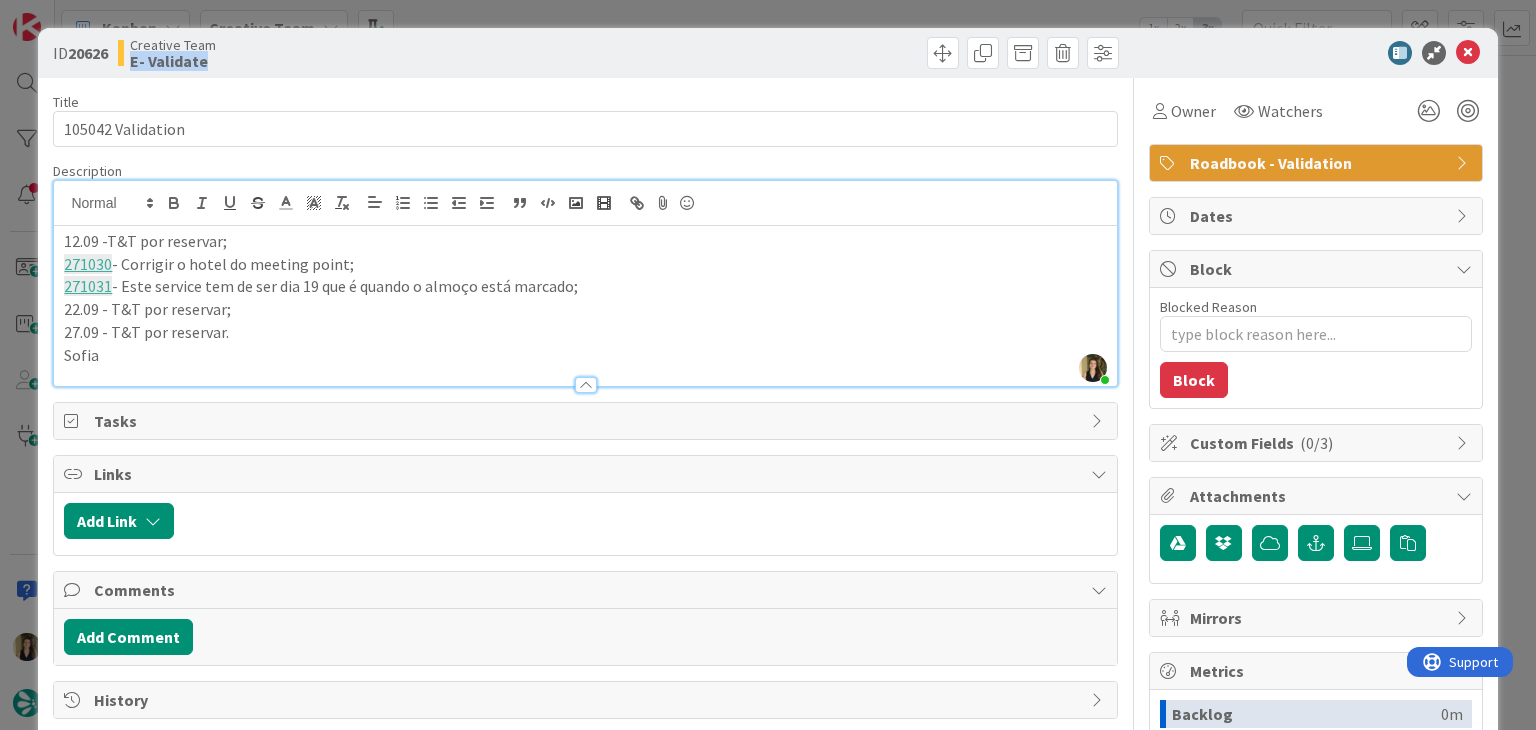 click on "ID  20626 Creative Team E- Validate Title 17 / 128 105042 Validation Description Sofia Palma just joined 12.09 -T&T por reservar; 271030  - Corrigir o hotel do meeting point; 271031  - Este service tem de ser dia 19 que é quando o almoço está marcado; 22.09 - T&T por reservar; 27.09 - T&T por reservar. Sofia Owner Watchers Roadbook - Validation Tasks Links Add Link Comments Add Comment History Owner Watchers Roadbook - Validation Dates Block Blocked Reason 0 / 256 Block Custom Fields ( 0/3 ) Attachments Mirrors Metrics Backlog 0m To Do 0m Buffer 0m In Progress 0m Total Time 0m Lead Time 0m Cycle Time 0m Blocked Time 0m Show Details" at bounding box center (768, 365) 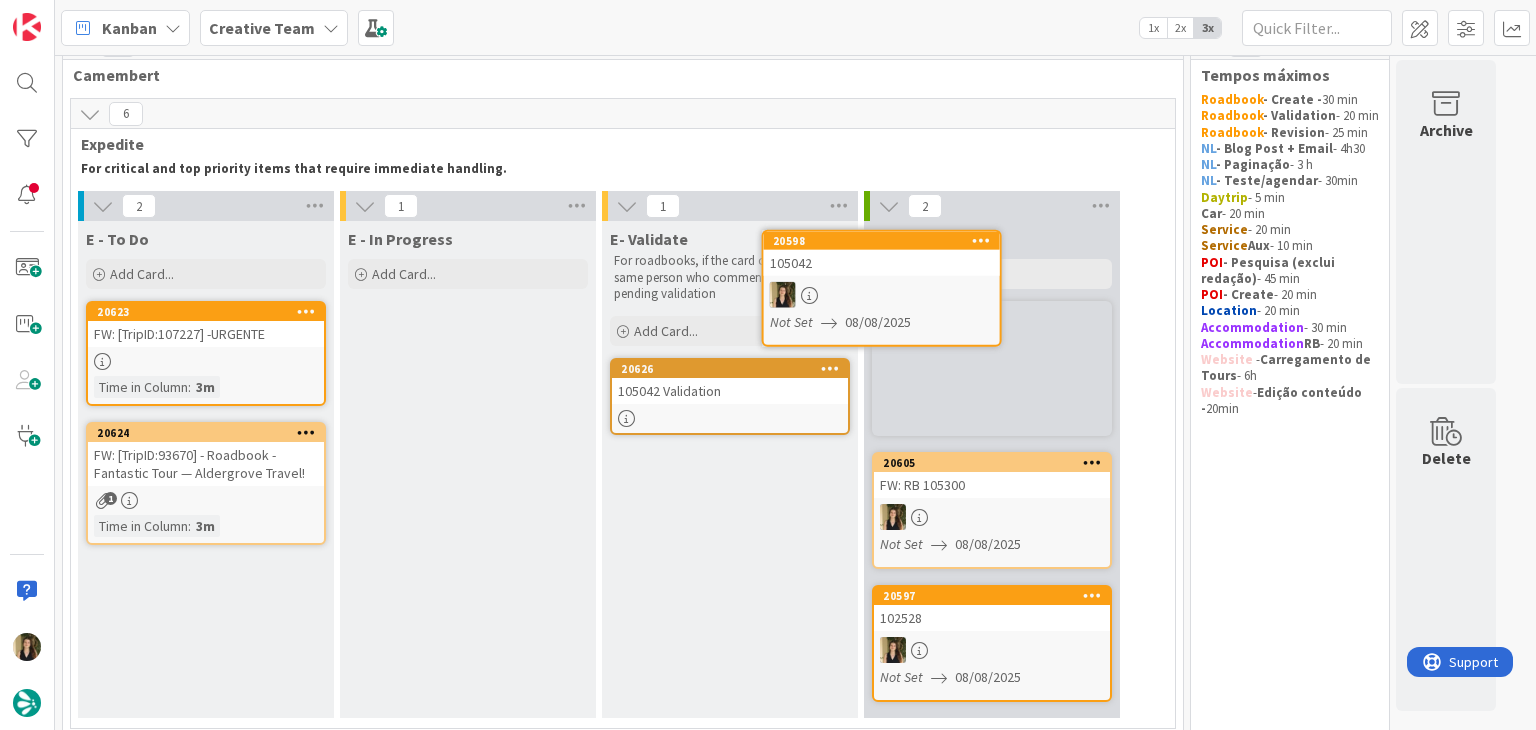 scroll, scrollTop: 0, scrollLeft: 0, axis: both 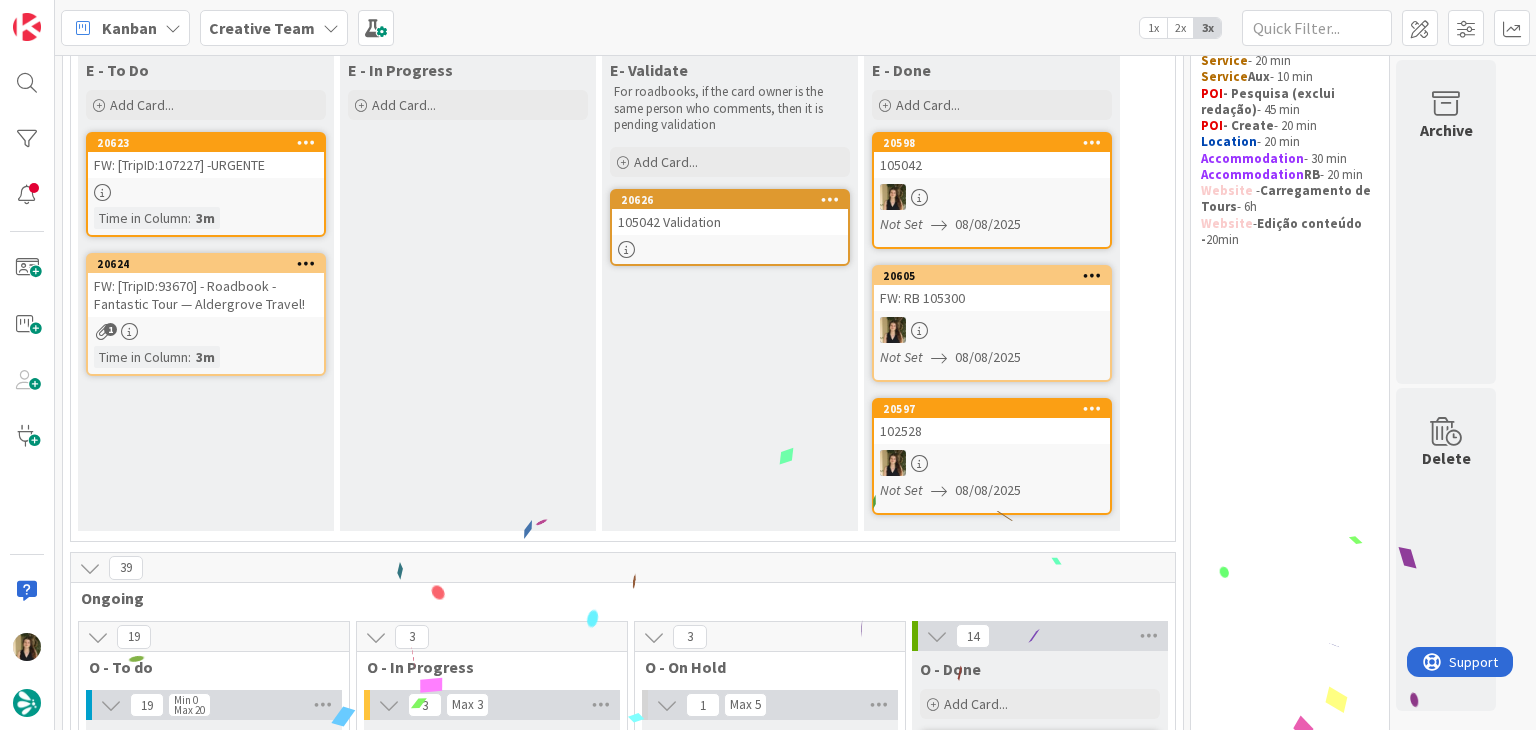 click at bounding box center (206, 192) 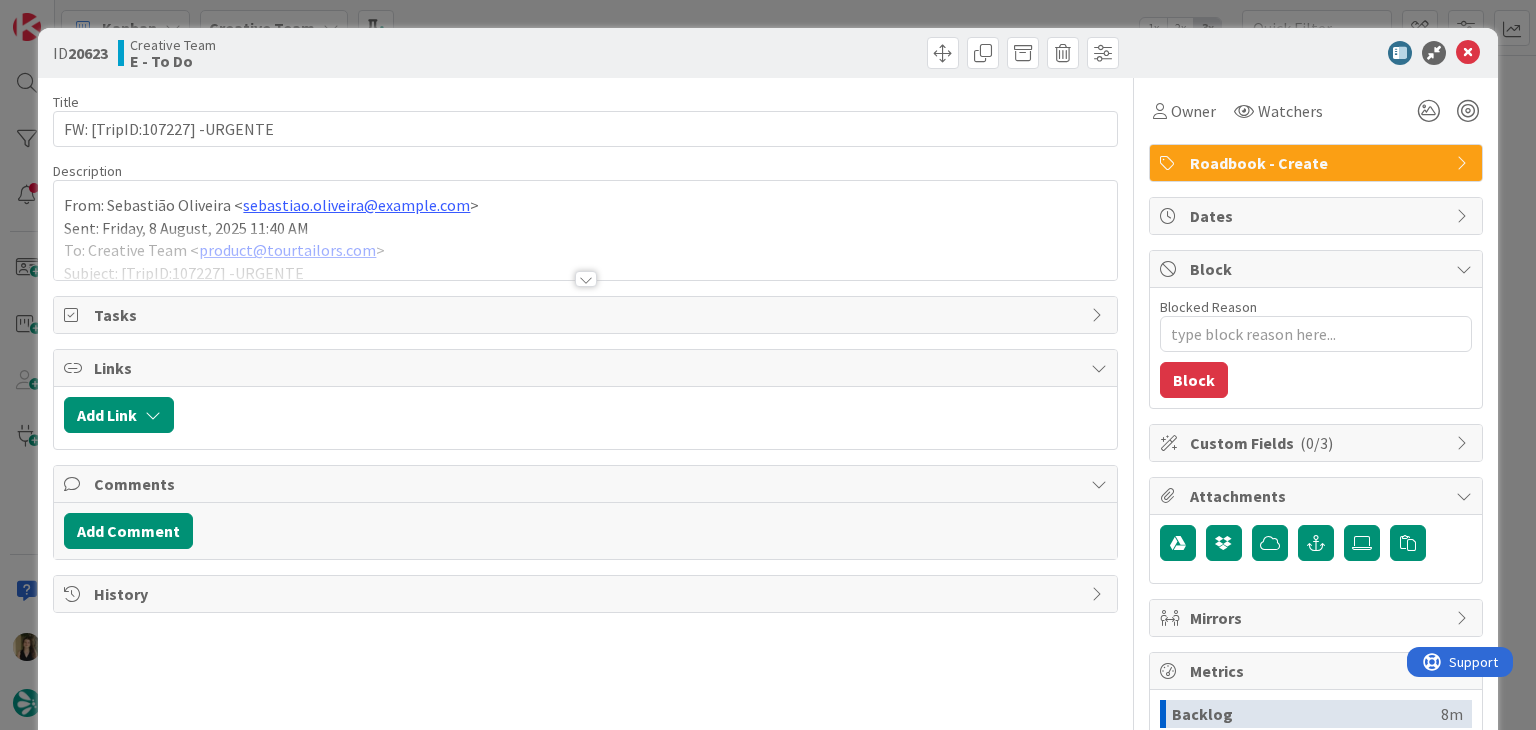 scroll, scrollTop: 0, scrollLeft: 0, axis: both 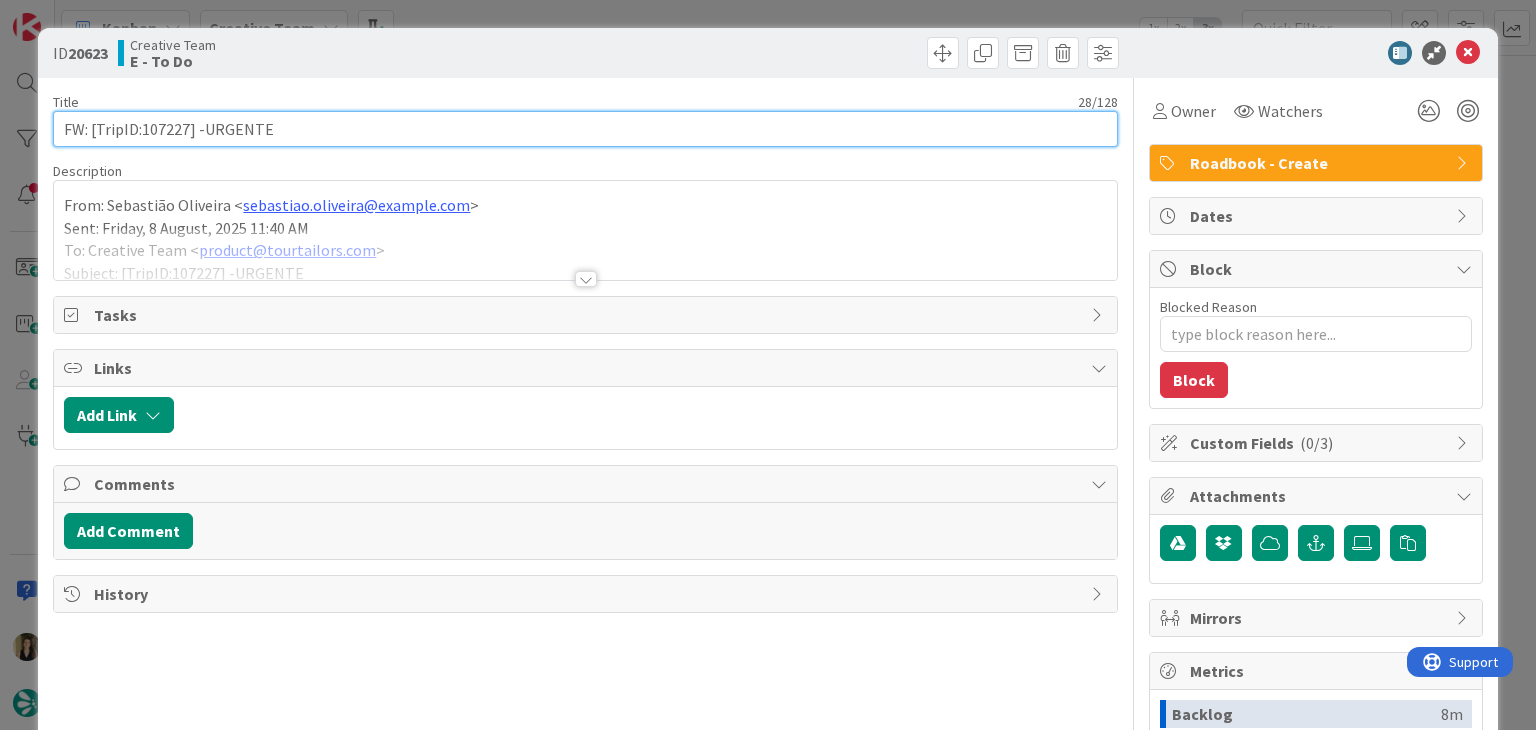 click on "FW: [TripID:107227] -URGENTE" at bounding box center (585, 129) 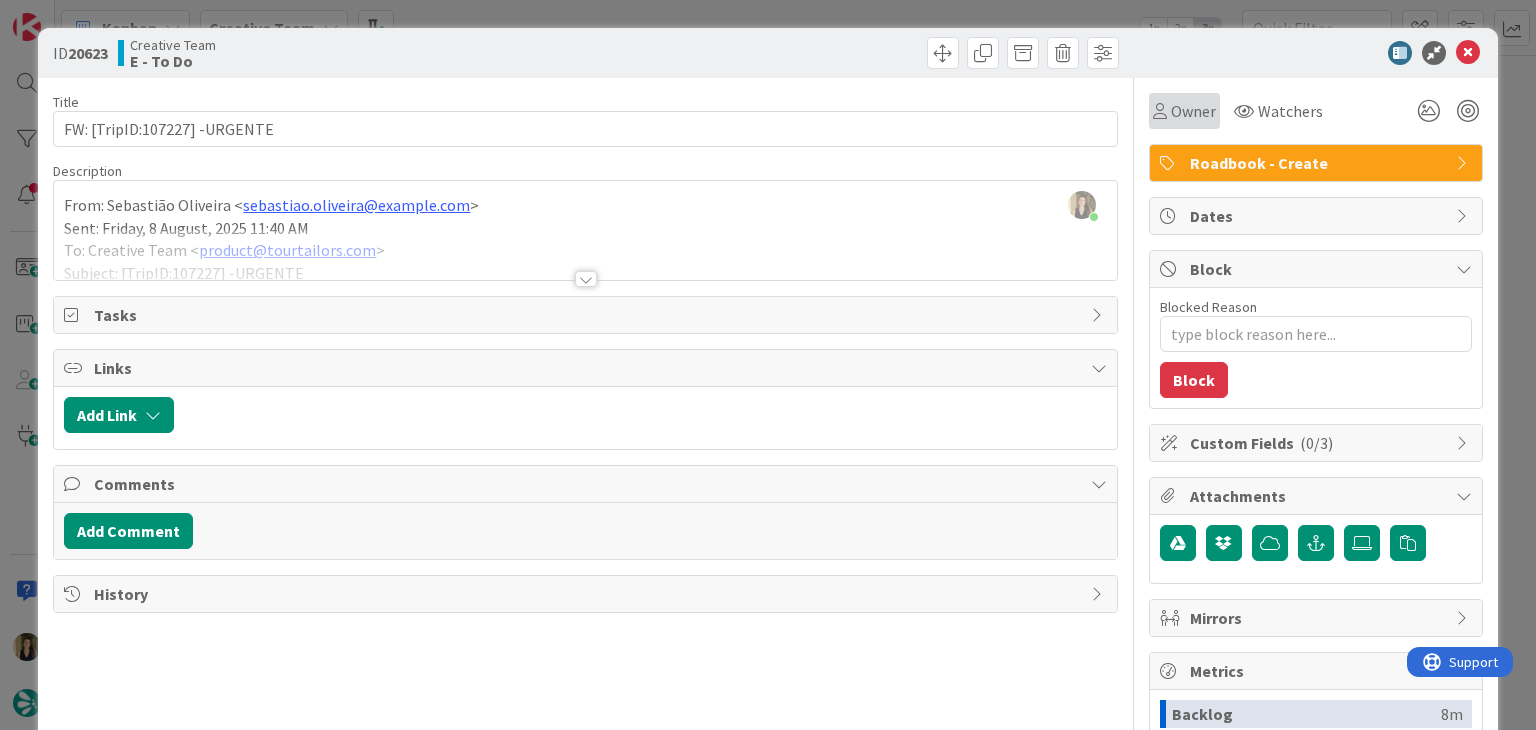 click on "Owner" at bounding box center [1193, 111] 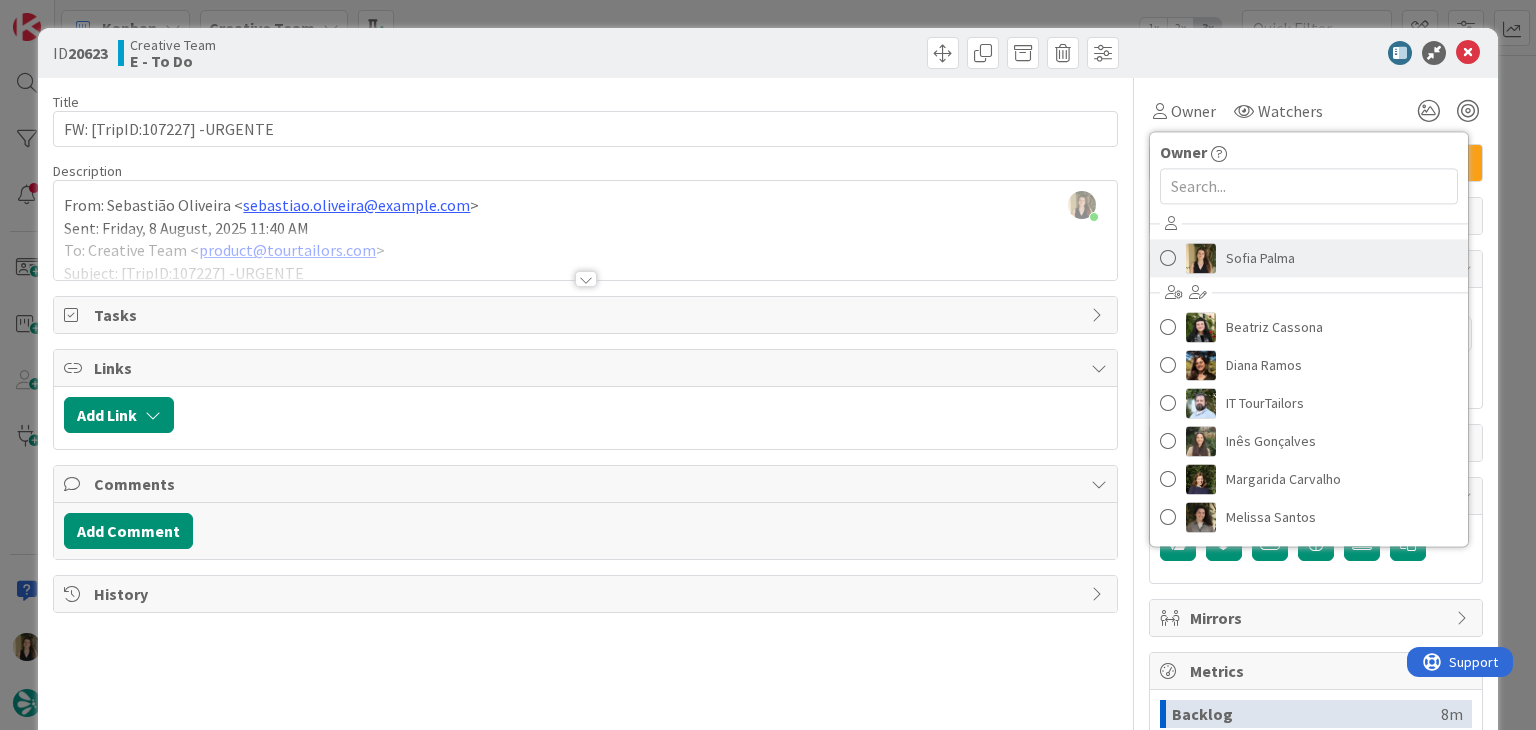 click on "Sofia Palma" at bounding box center (1260, 258) 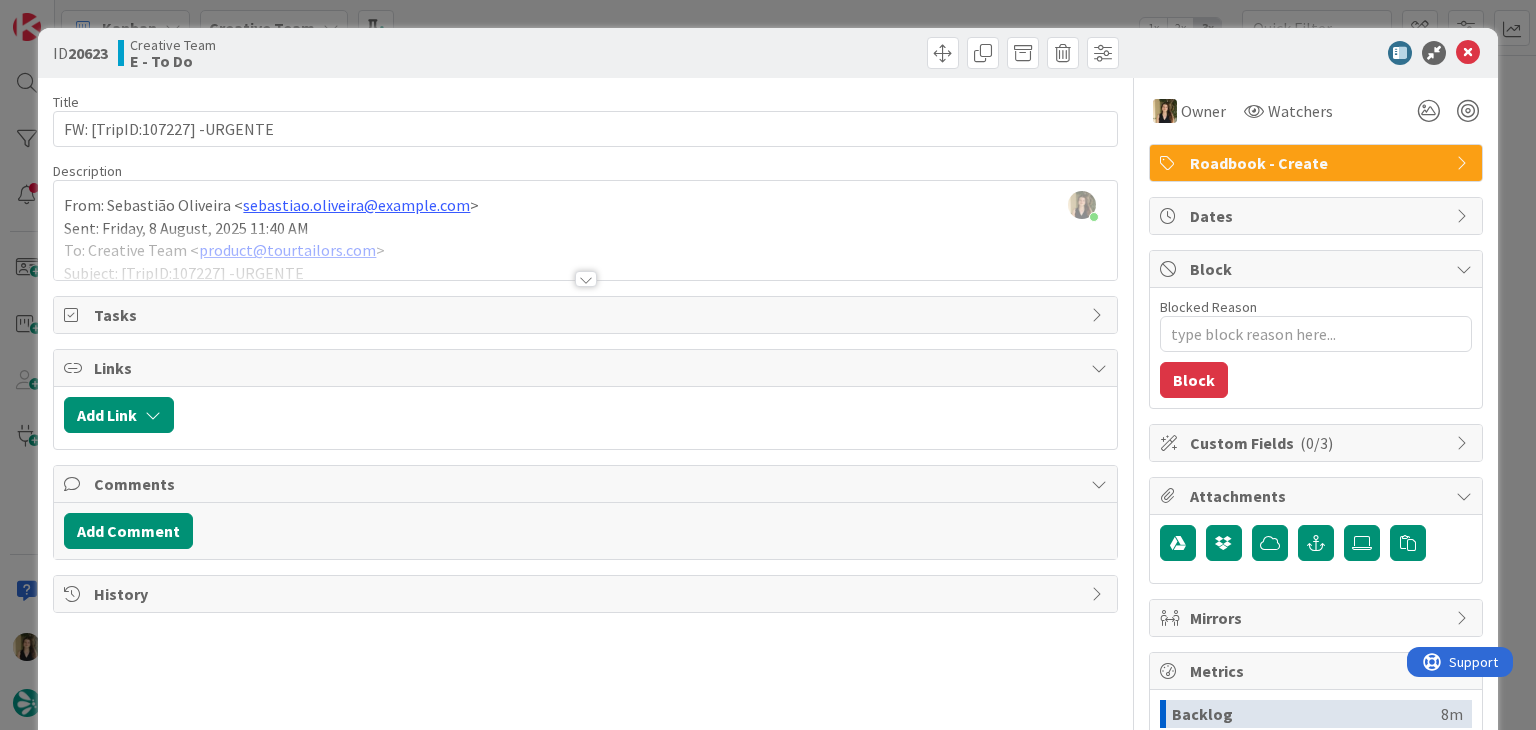 drag, startPoint x: 780, startPoint y: 52, endPoint x: 758, endPoint y: 25, distance: 34.828148 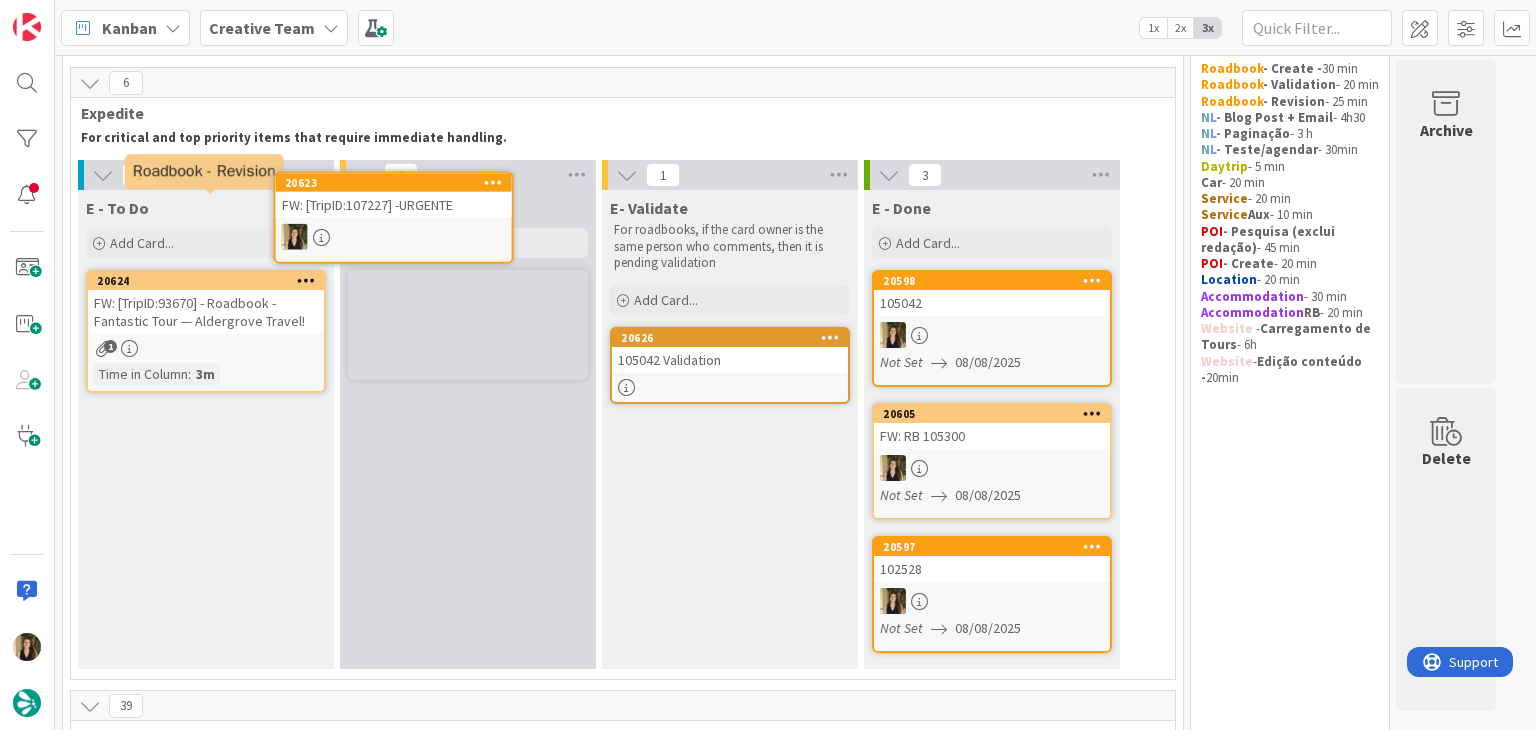 scroll, scrollTop: 44, scrollLeft: 0, axis: vertical 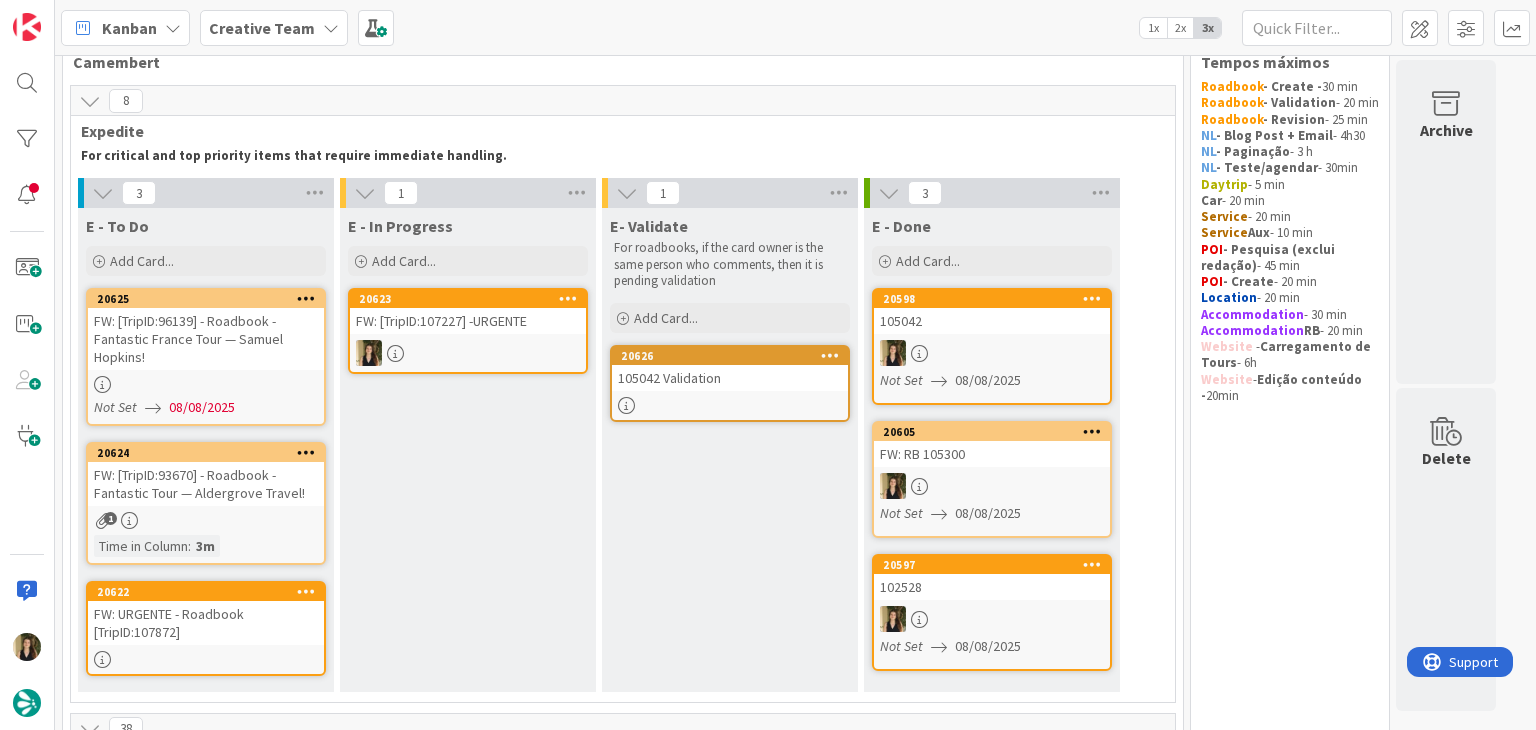click at bounding box center (206, 384) 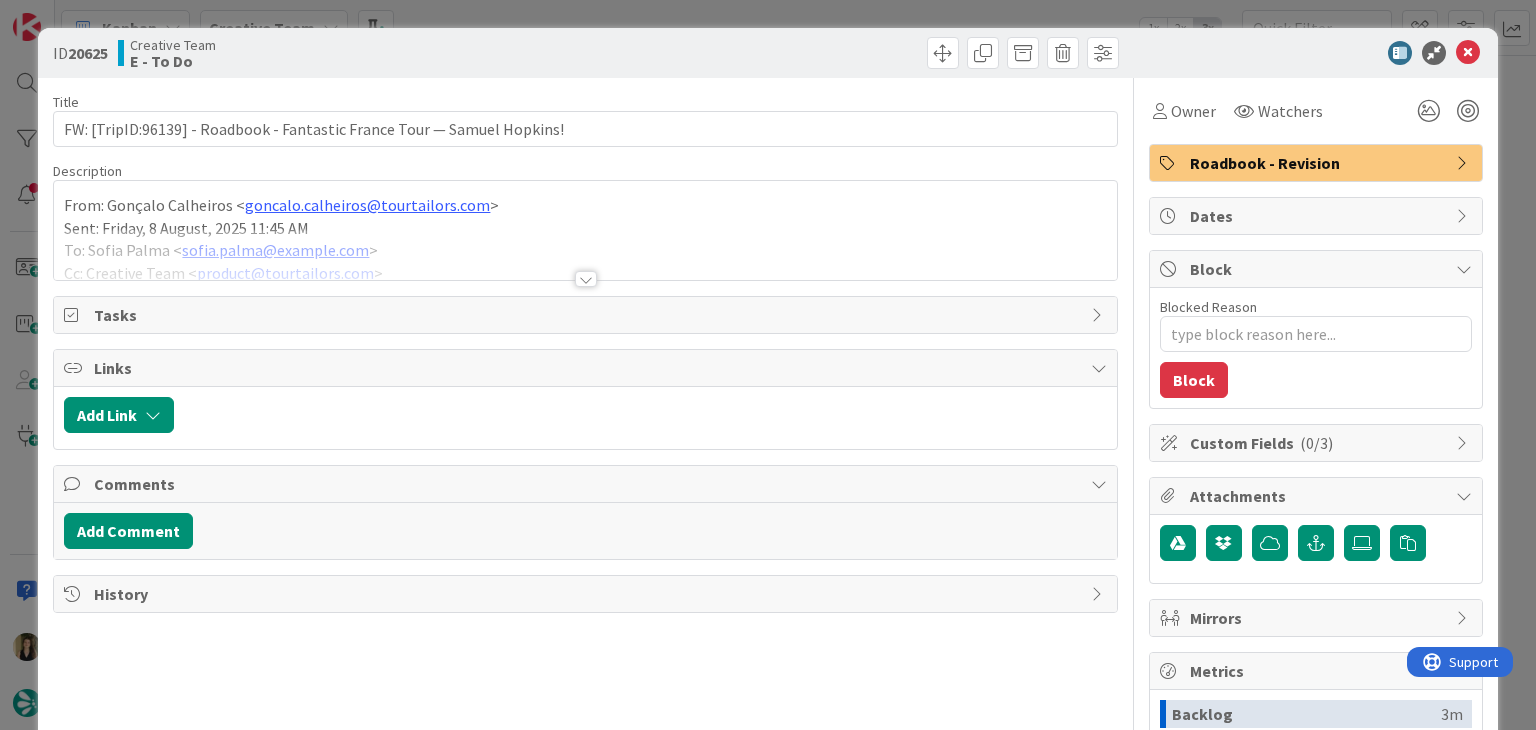 scroll, scrollTop: 0, scrollLeft: 0, axis: both 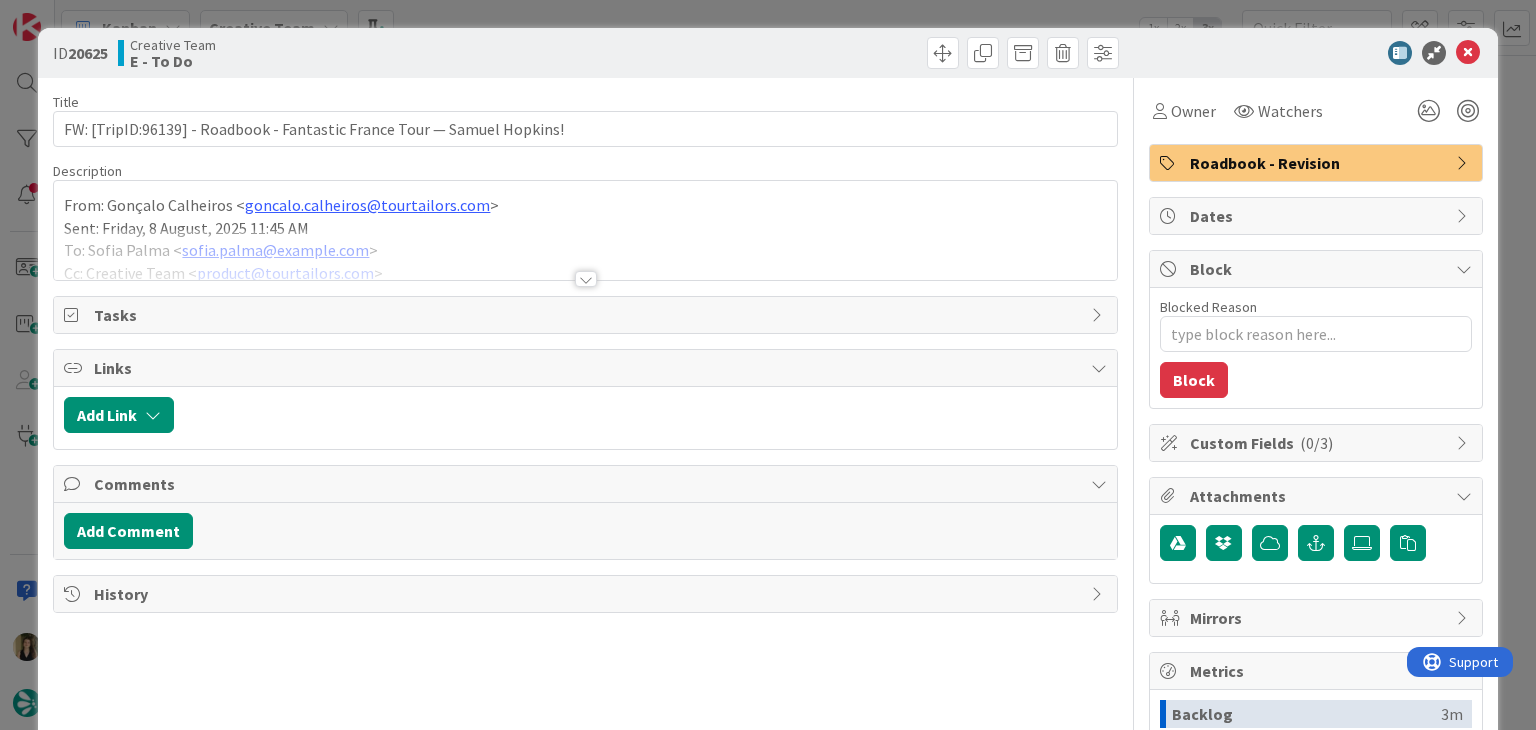 click at bounding box center (586, 279) 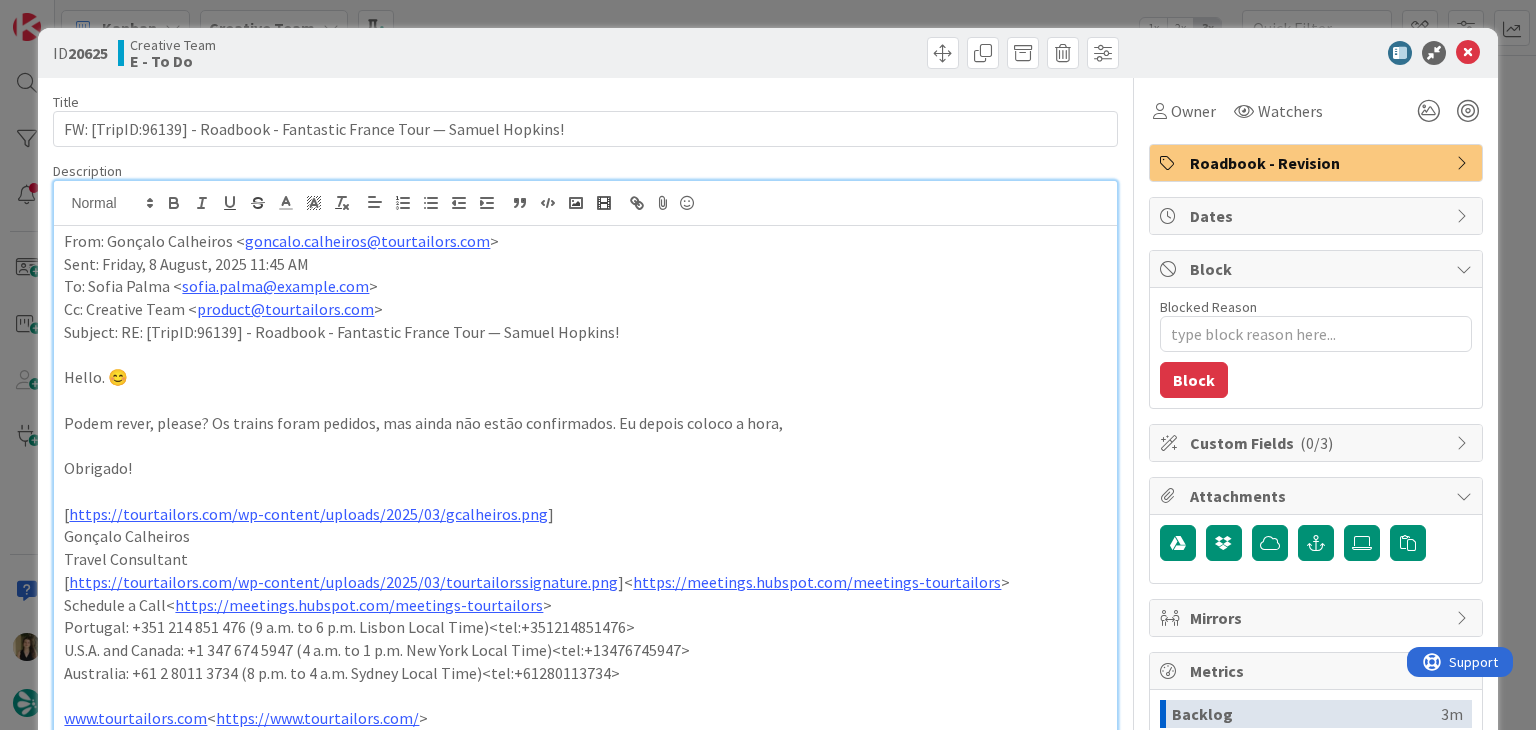 click on "ID  20625 Creative Team E - To Do Title 71 / 128 FW: [TripID:96139] - Roadbook - Fantastic France Tour — Samuel Hopkins! Description Sofia Palma just joined From: Gonçalo Calheiros < goncalo.calheiros@example.com > Sent: Friday, 8 August, 2025 11:45 AM To: Sofia Palma < sofia.palma@example.com > Cc: Creative Team < product@example.com > Subject: RE: [TripID:96139] - Roadbook - Fantastic France Tour — Samuel Hopkins! Hello. 😊 Podem rever, please? Os trains foram pedidos, mas ainda não estão confirmados. Eu depois coloco a hora, Obrigado! [ https://tourtailors.com/wp-content/uploads/2025/03/gcalheiros.png ] Gonçalo Calheiros Travel Consultant [ https://tourtailors.com/wp-content/uploads/2025/03/tourtailorssignature.png ]< https://meetings.hubspot.com/meetings-tourtailors > Schedule a Call< https://meetings.hubspot.com/meetings-tourtailors > Portugal: +351 214 851 476 (9 a.m. to 6 p.m. Lisbon Local Time)<tel:+351214851476> www.tourtailors.com < https://www.tourtailors.com/ > <  ><  ><  >" at bounding box center [768, 365] 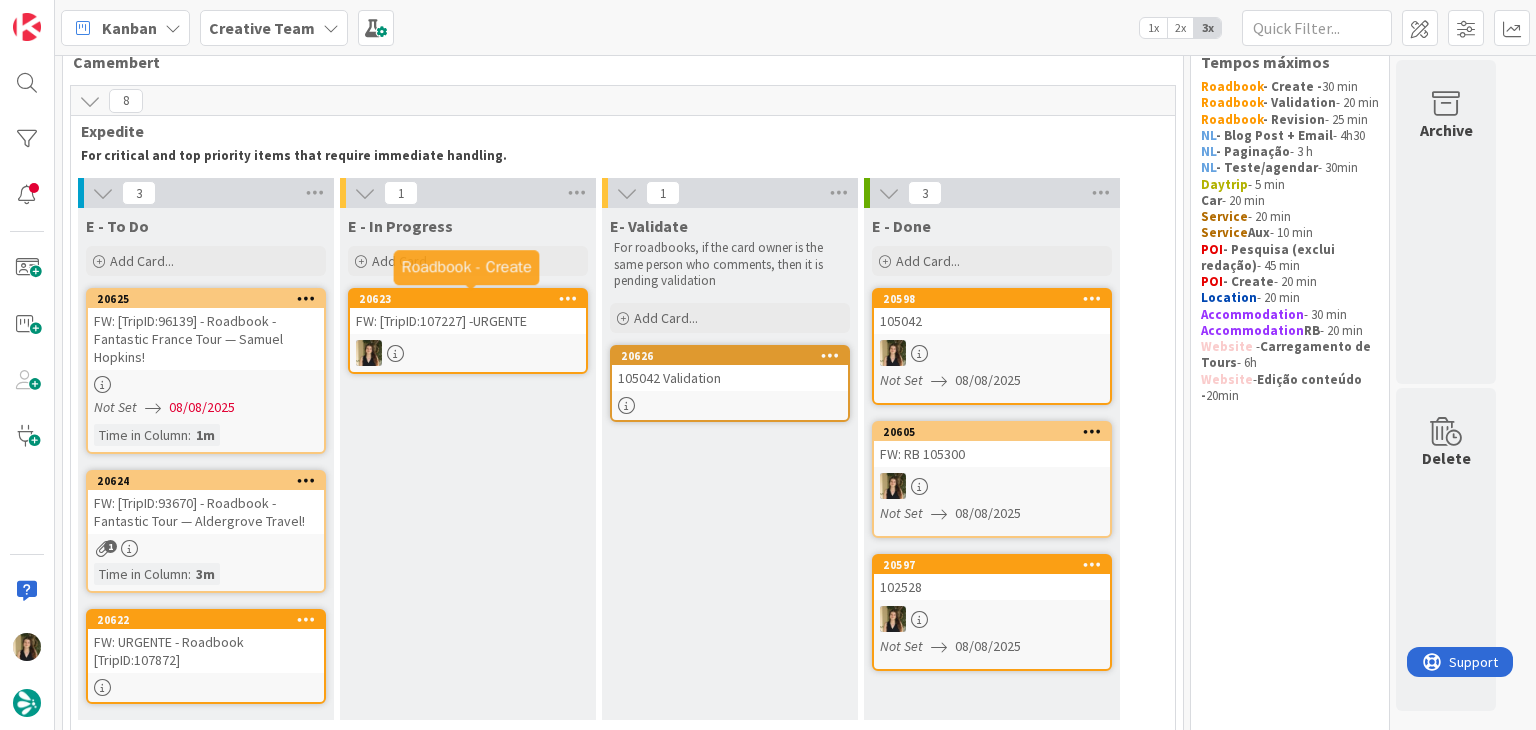 click on "FW: [TripID:107227] -URGENTE" at bounding box center [468, 321] 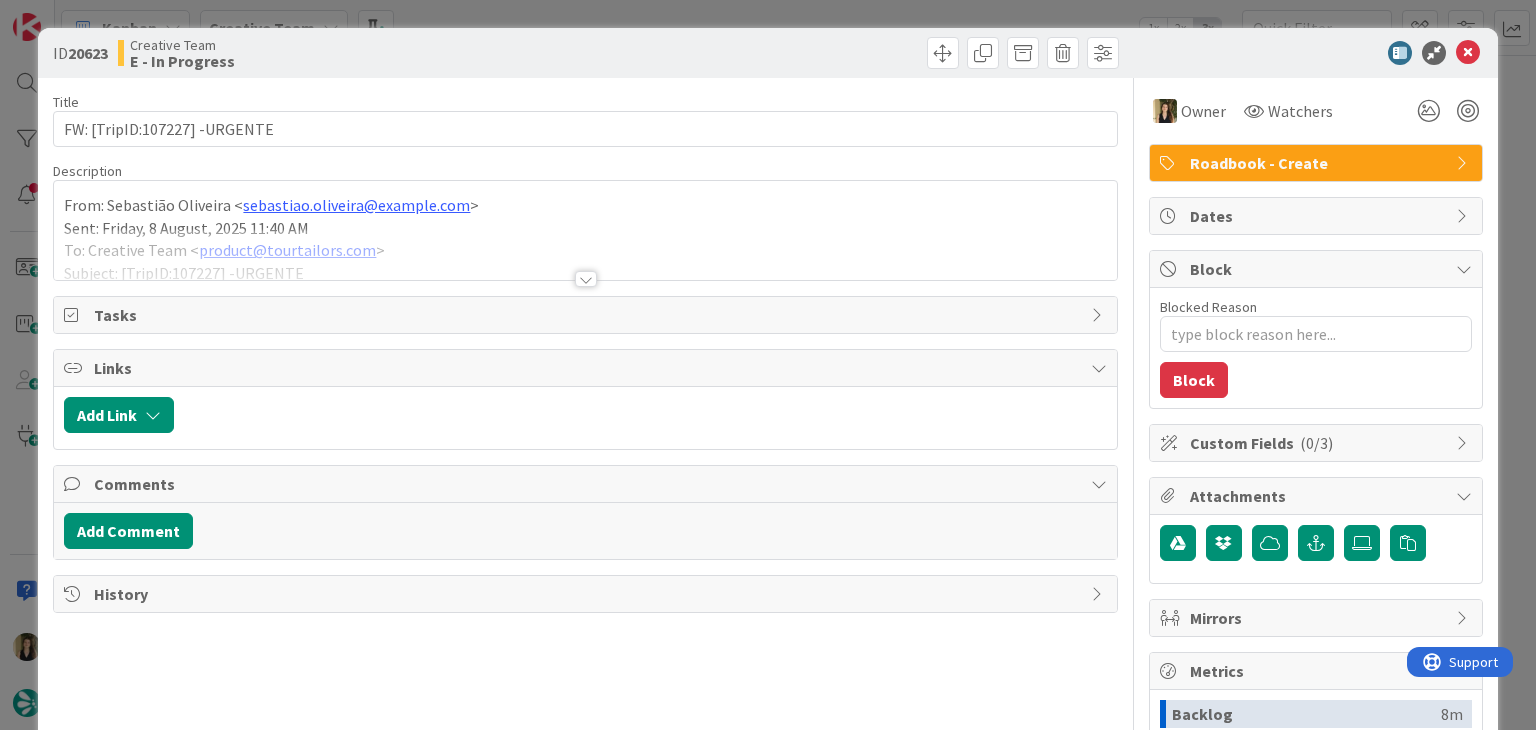 scroll, scrollTop: 0, scrollLeft: 0, axis: both 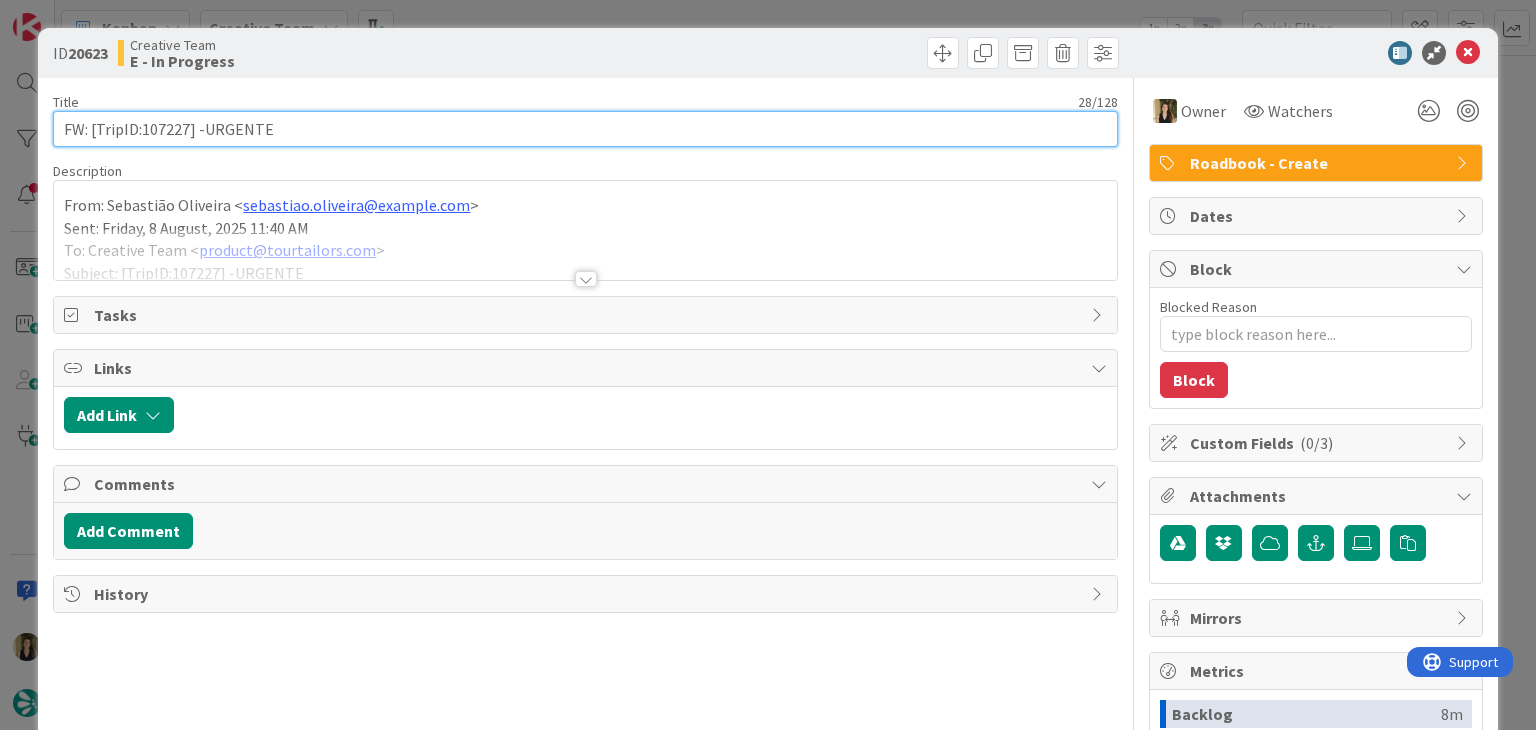 click on "FW: [TripID:107227] -URGENTE" at bounding box center [585, 129] 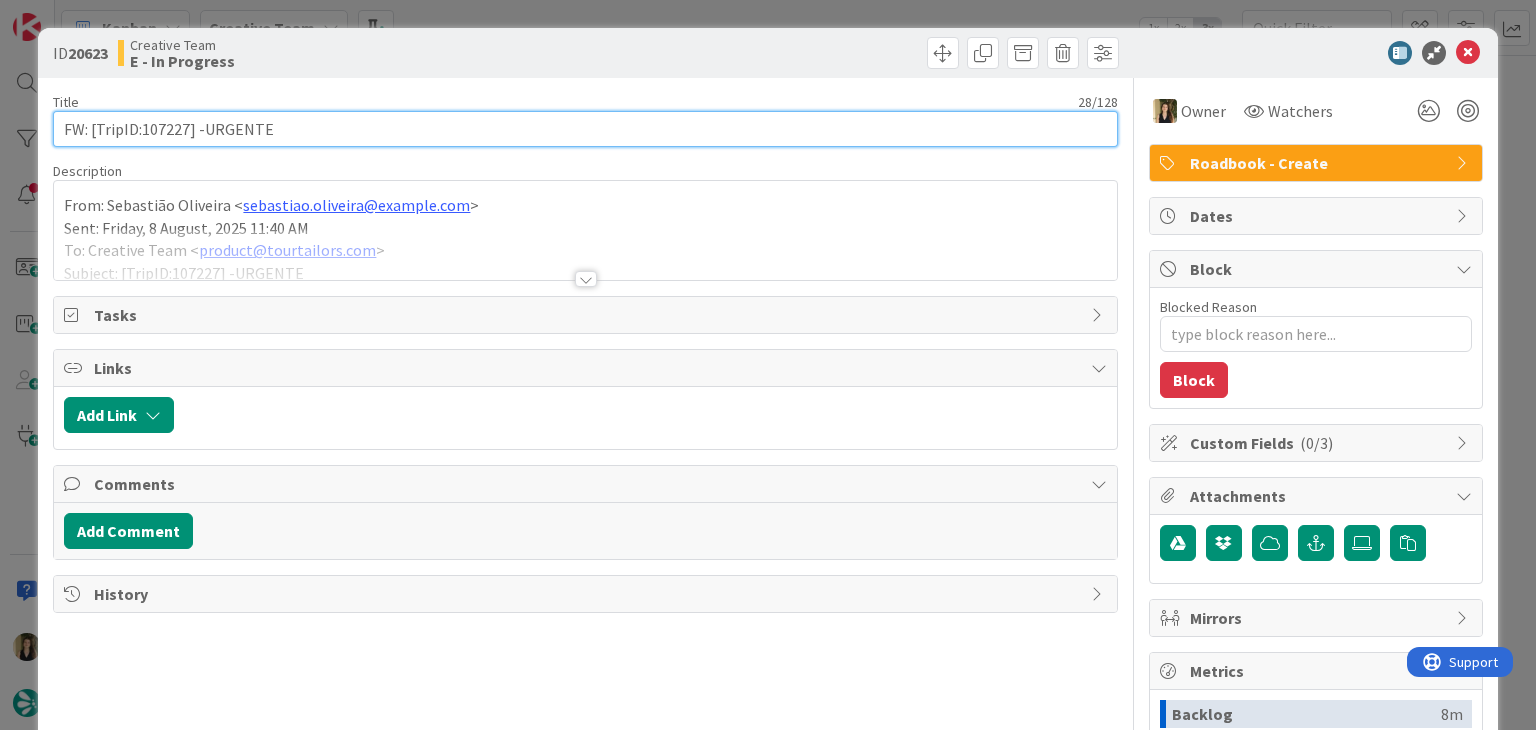 click on "FW: [TripID:107227] -URGENTE" at bounding box center (585, 129) 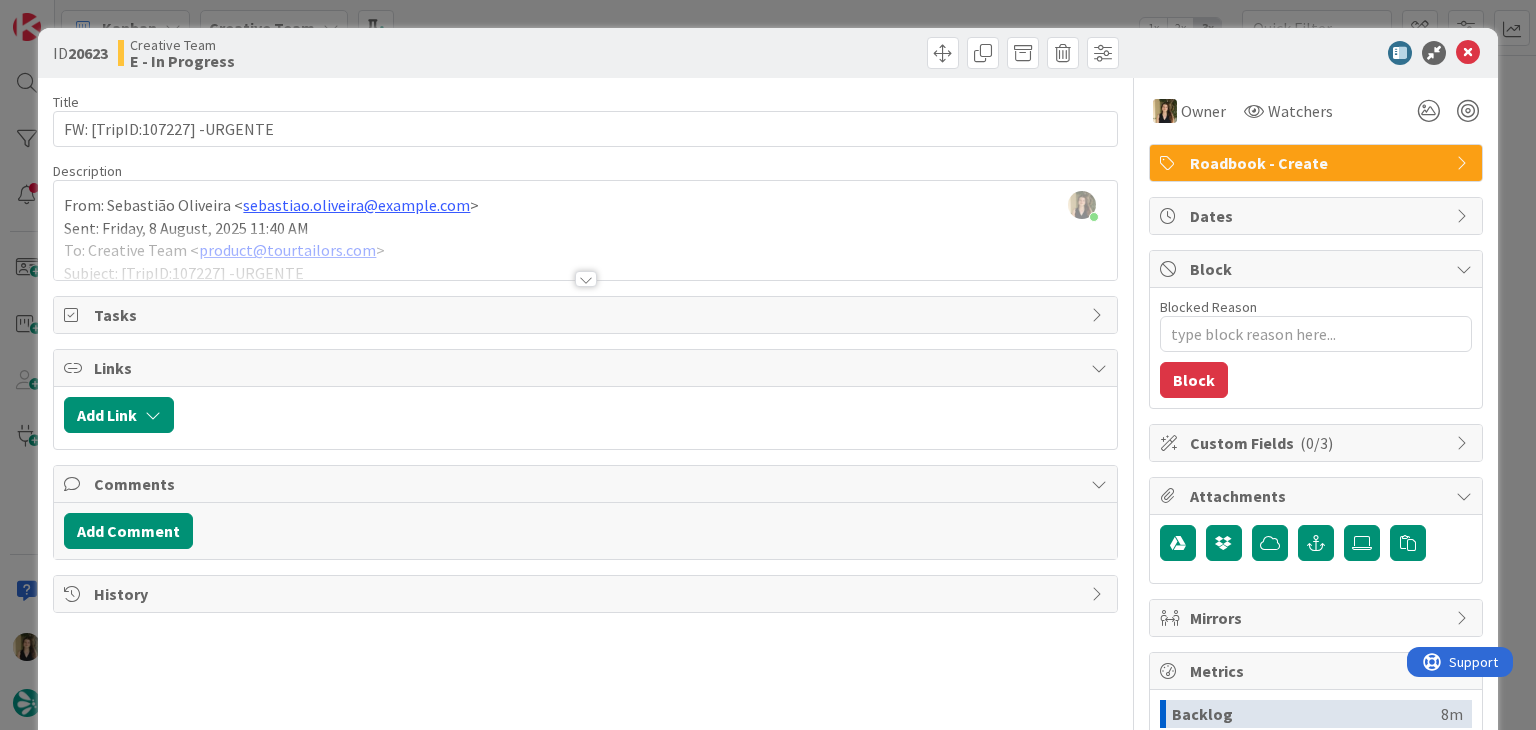 click at bounding box center [586, 279] 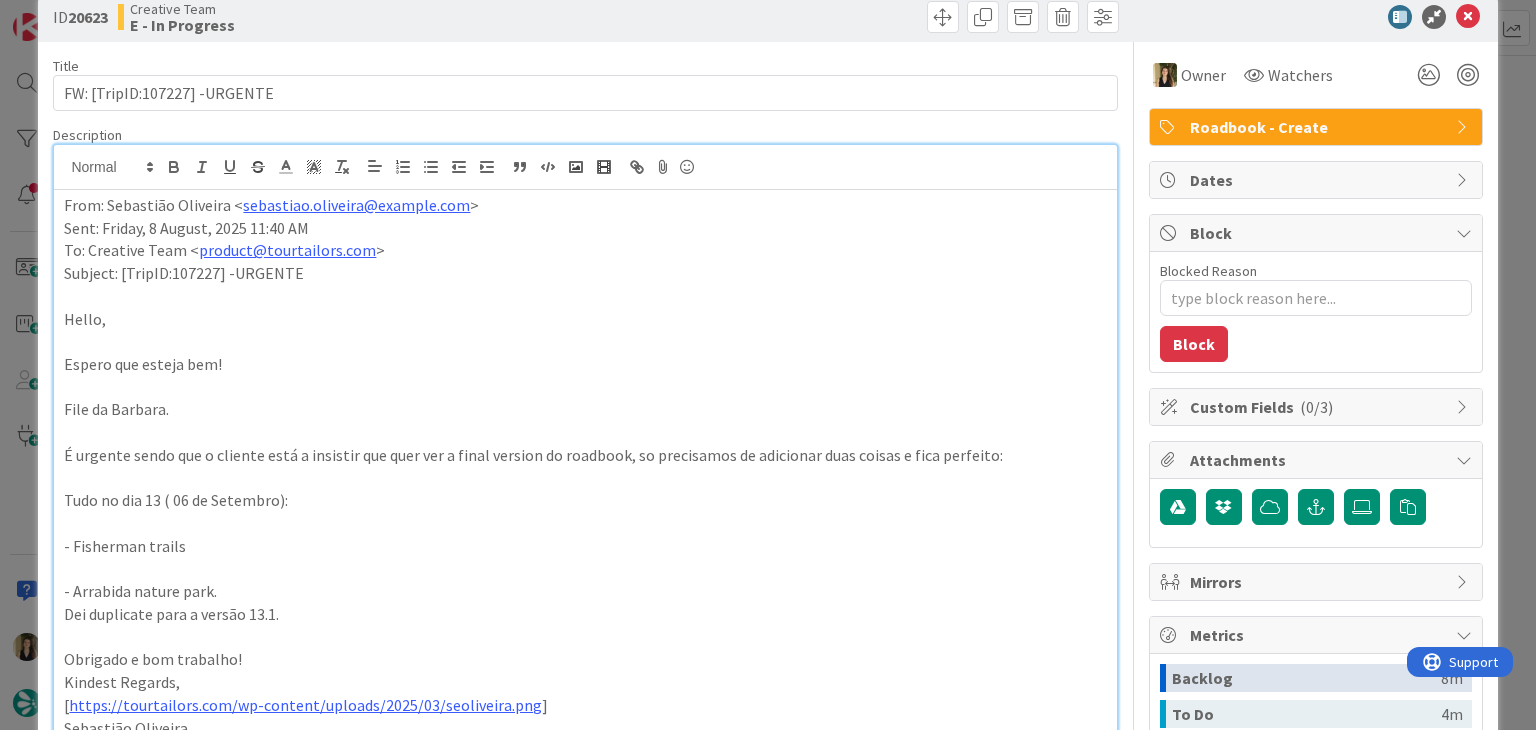scroll, scrollTop: 100, scrollLeft: 0, axis: vertical 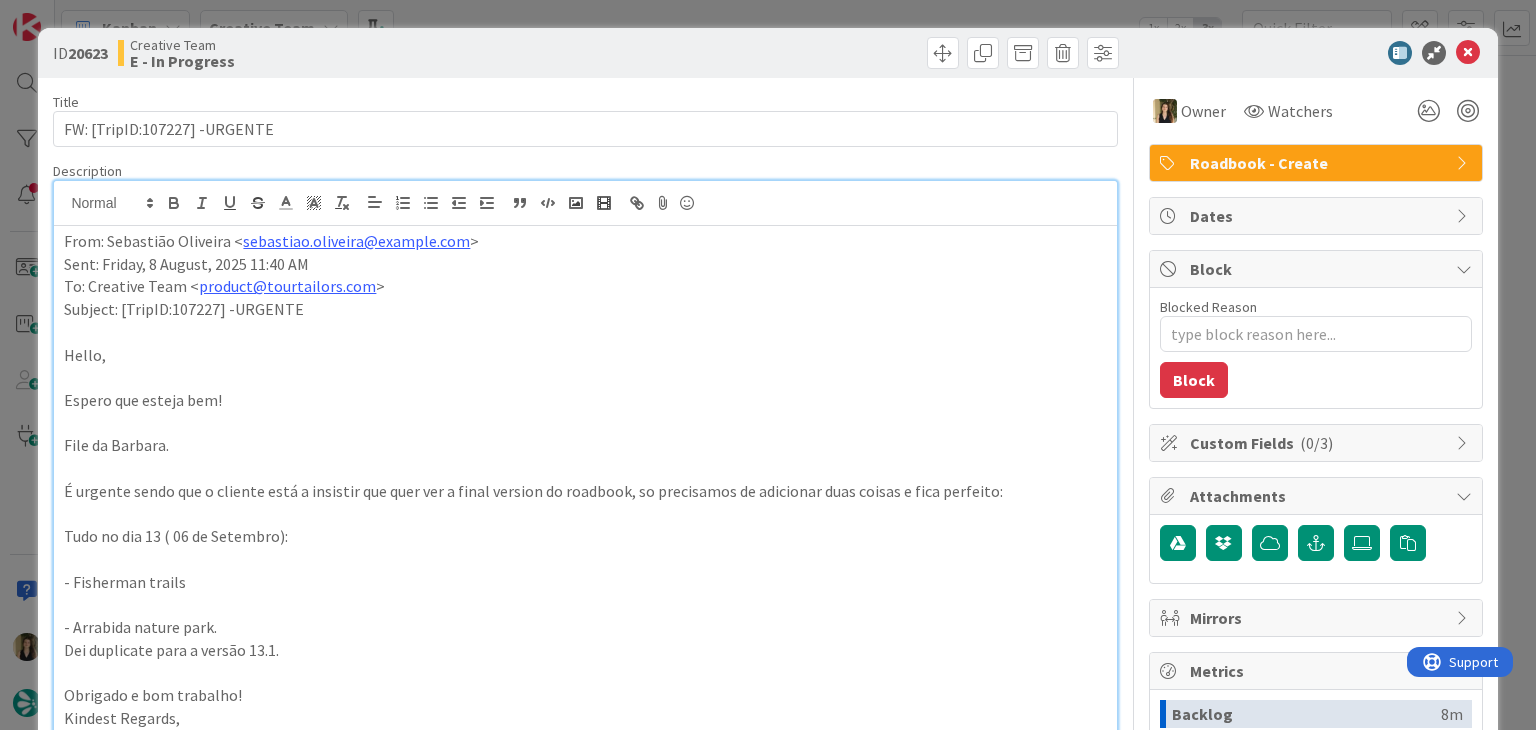 click on "ID  20623 Creative Team E - In Progress Title 28 / 128 FW: [TripID:107227] -URGENTE Description Sofia Palma joined  11 m ago From: Sebastião Oliveira < sebastiao.oliveira@tourtailors.com > Sent: Friday, 8 August, 2025 11:40 AM To: Creative Team < product@tourtailors.com > Subject: [TripID:107227] -URGENTE Hello, Espero que esteja bem! File da Barbara. É urgente sendo que o cliente está a insistir que quer ver a final version do roadbook, so precisamos de adicionar duas coisas e fica perfeito: Tudo no dia 13 ( 06 de Setembro): - Fisherman trails - Arrabida nature park. Dei duplicate para a versão 13.1. Obrigado e bom trabalho! Kindest Regards, [ https://tourtailors.com/wp-content/uploads/2025/03/seoliveira.png ] Sebastião Oliveira Travel Consultant [ https://tourtailors.com/wp-content/uploads/2025/03/tourtailorssignature.png ]< https://meetings.hubspot.com/meetings-tourtailors > Schedule a Call< https://meetings.hubspot.com/meetings-tourtailors > www.tourtailors.com < https://www.tourtailors.com/ > Owner" at bounding box center (768, 365) 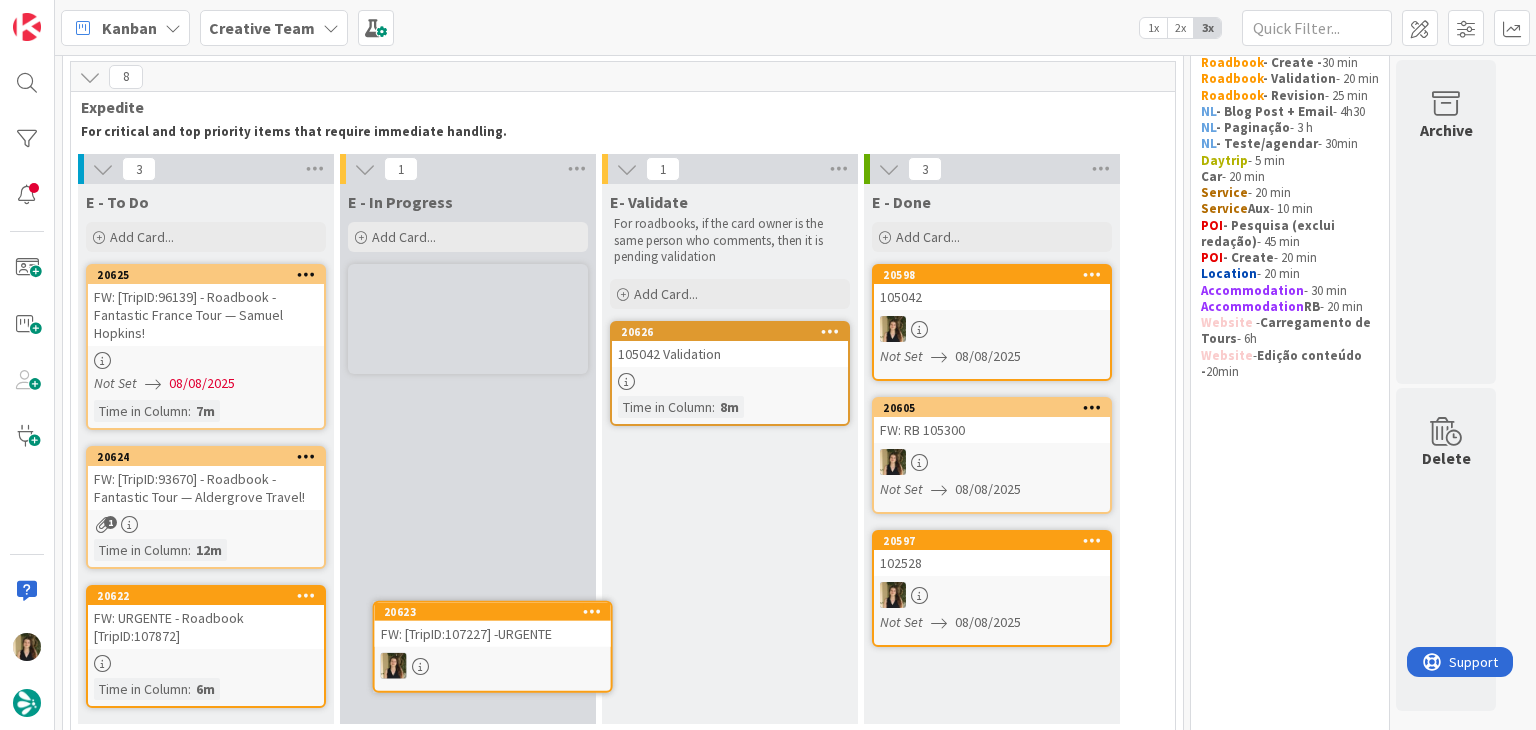 scroll, scrollTop: 144, scrollLeft: 0, axis: vertical 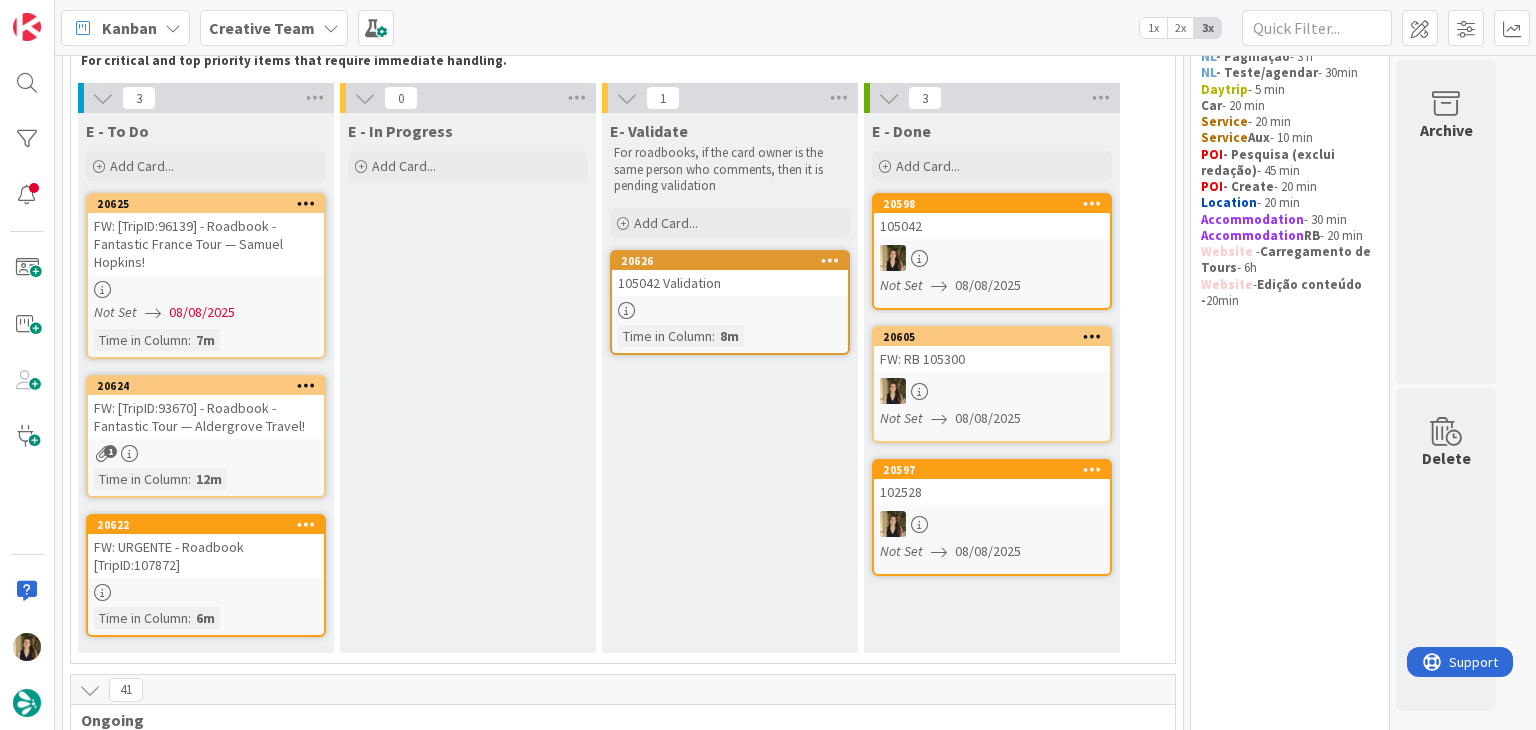click on "FW: [TripID:96139] - Roadbook - Fantastic France Tour — Samuel Hopkins!" at bounding box center [206, 244] 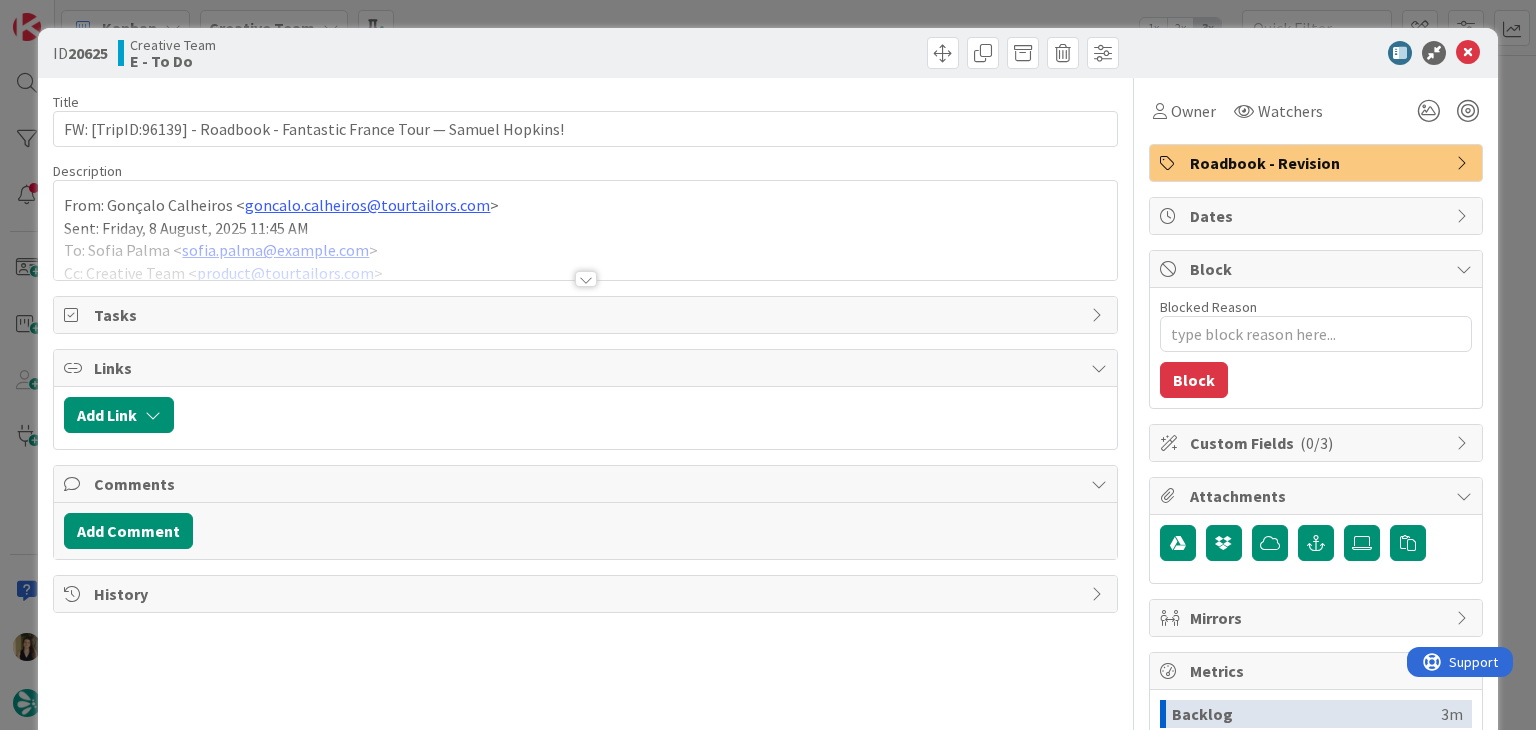 scroll, scrollTop: 0, scrollLeft: 0, axis: both 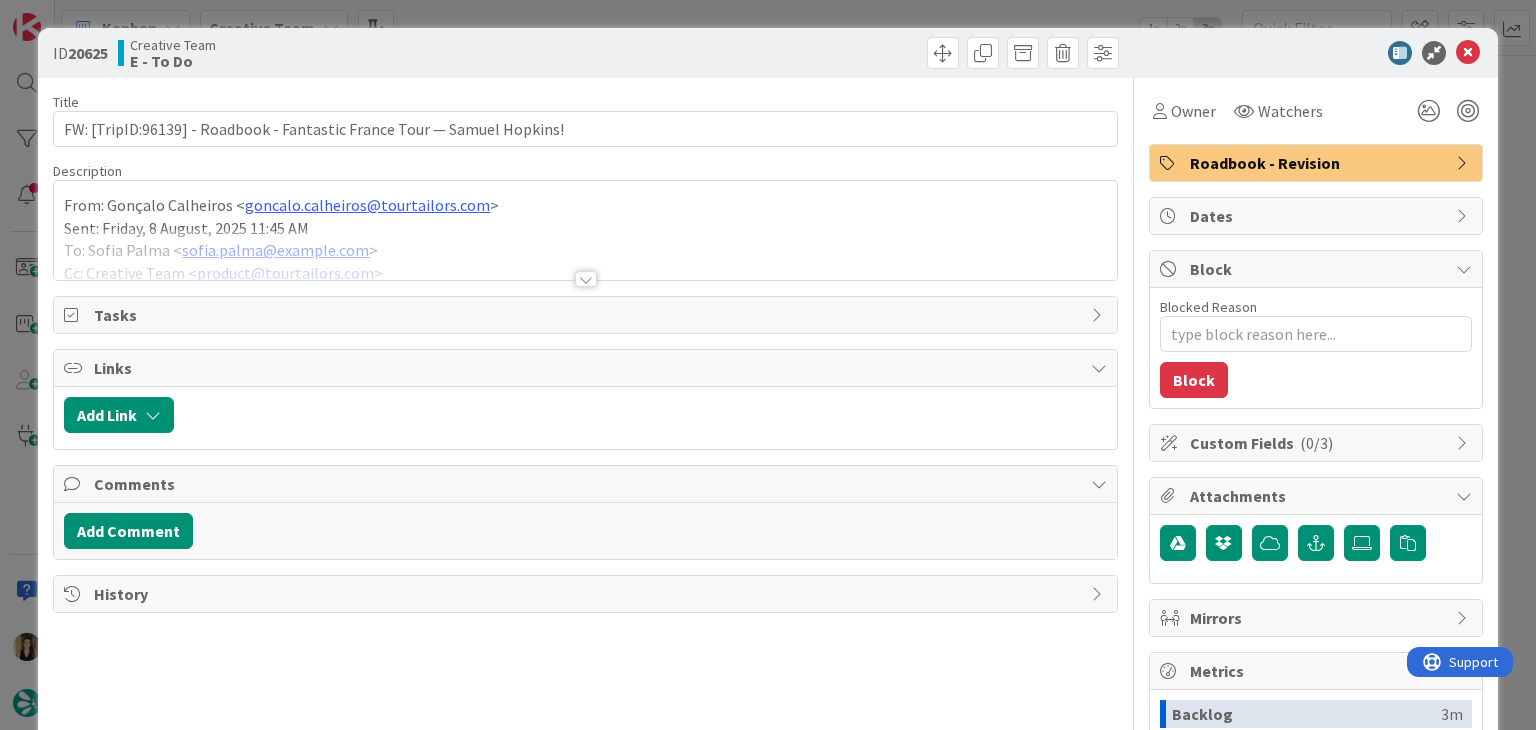 drag, startPoint x: 576, startPoint y: 277, endPoint x: 477, endPoint y: 249, distance: 102.88343 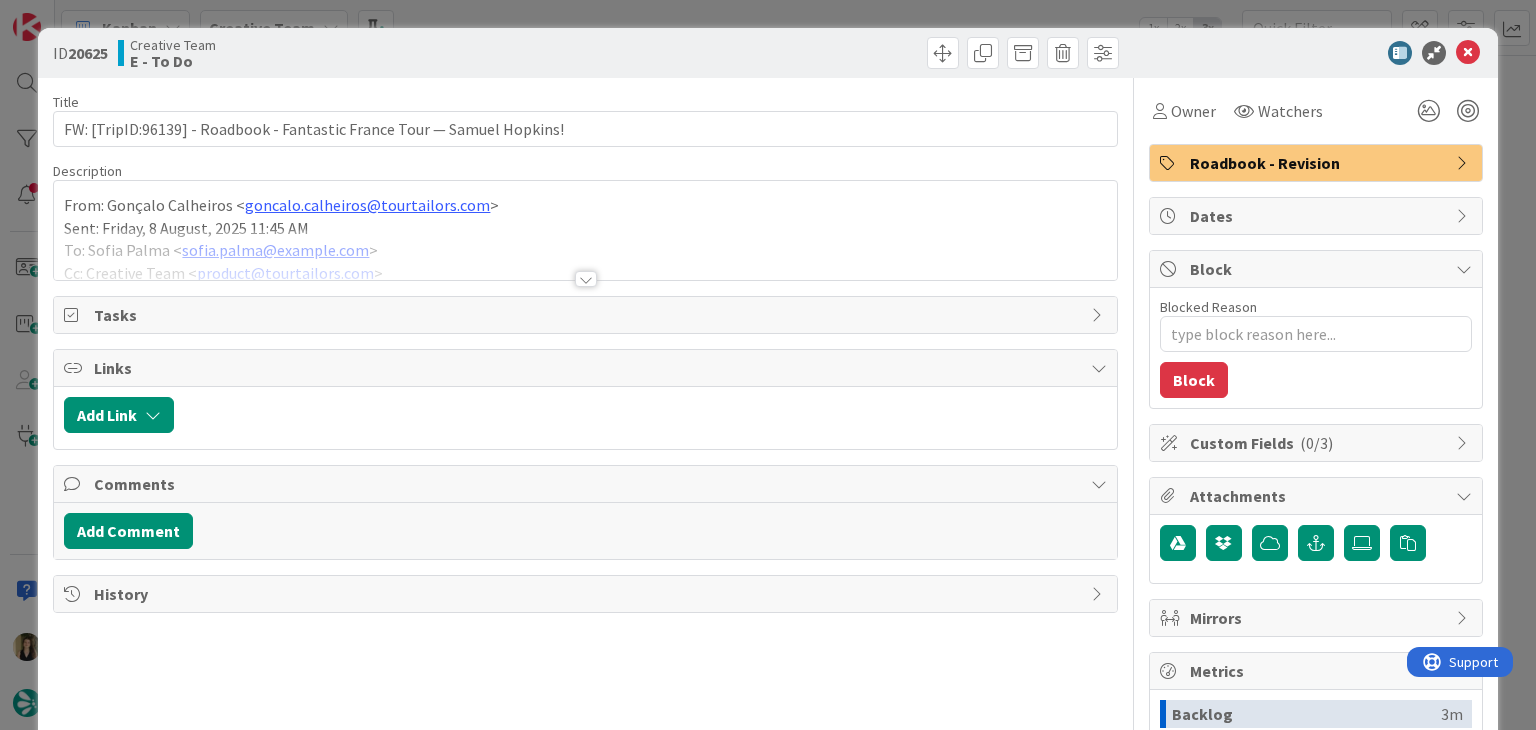 click at bounding box center (586, 279) 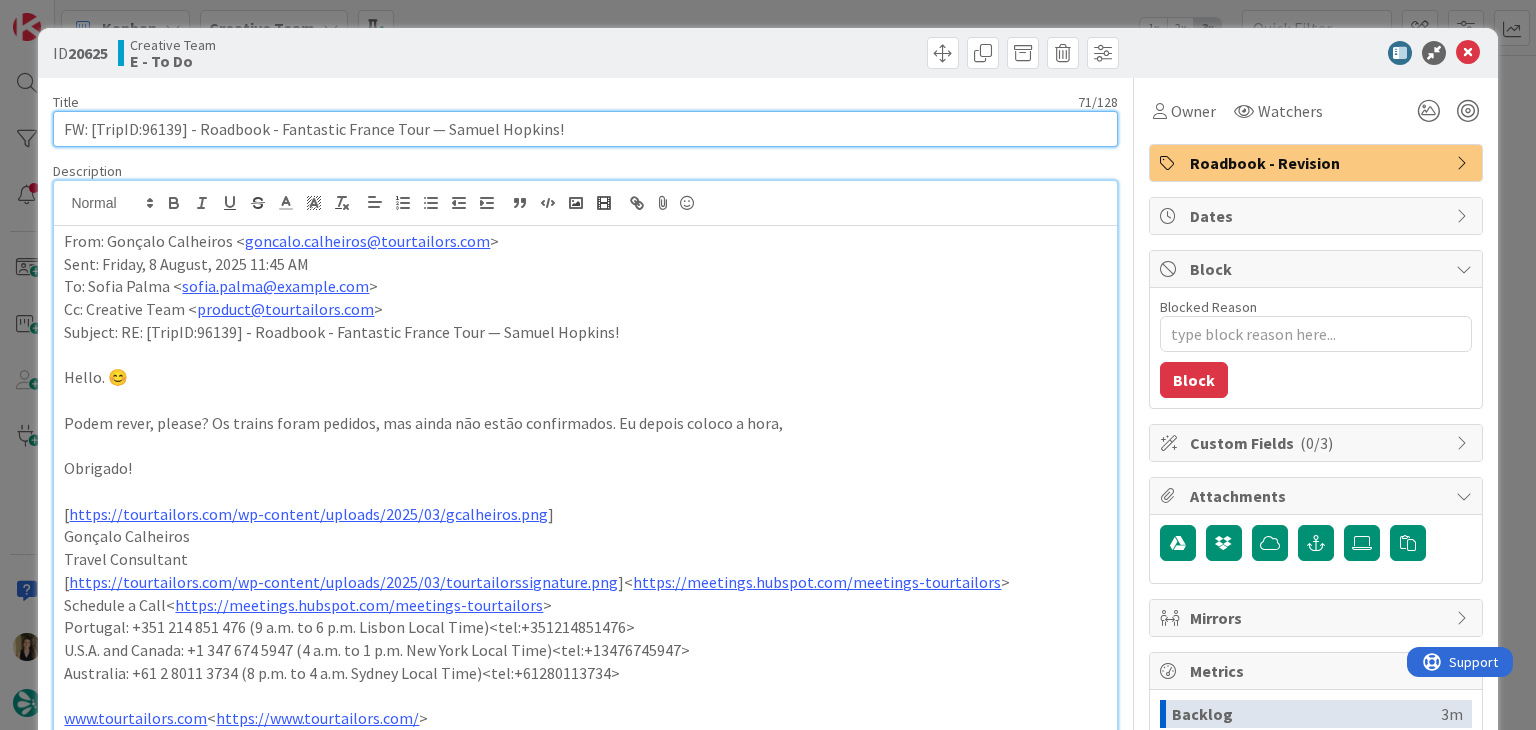 click on "FW: [TripID:96139] - Roadbook - Fantastic France Tour — Samuel Hopkins!" at bounding box center [585, 129] 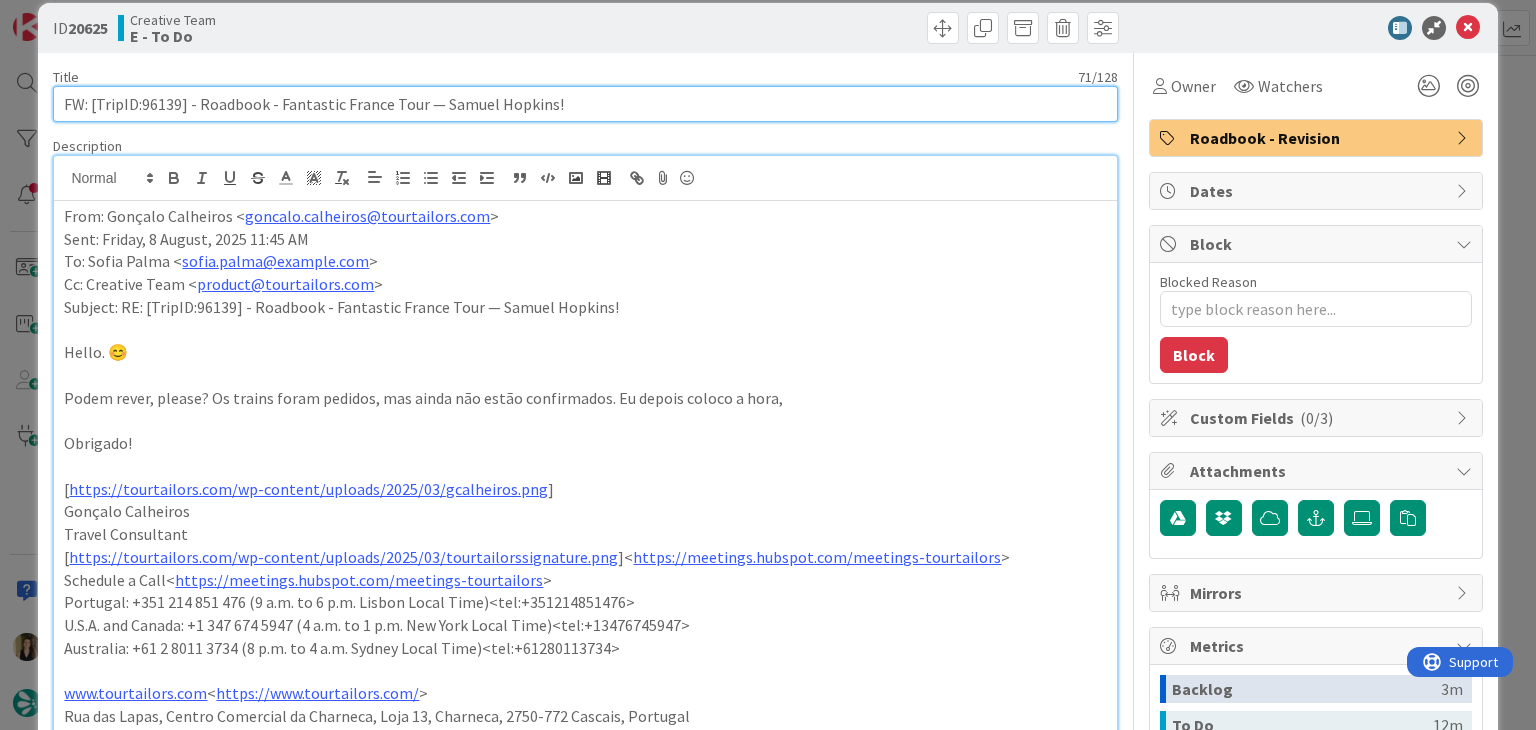 scroll, scrollTop: 100, scrollLeft: 0, axis: vertical 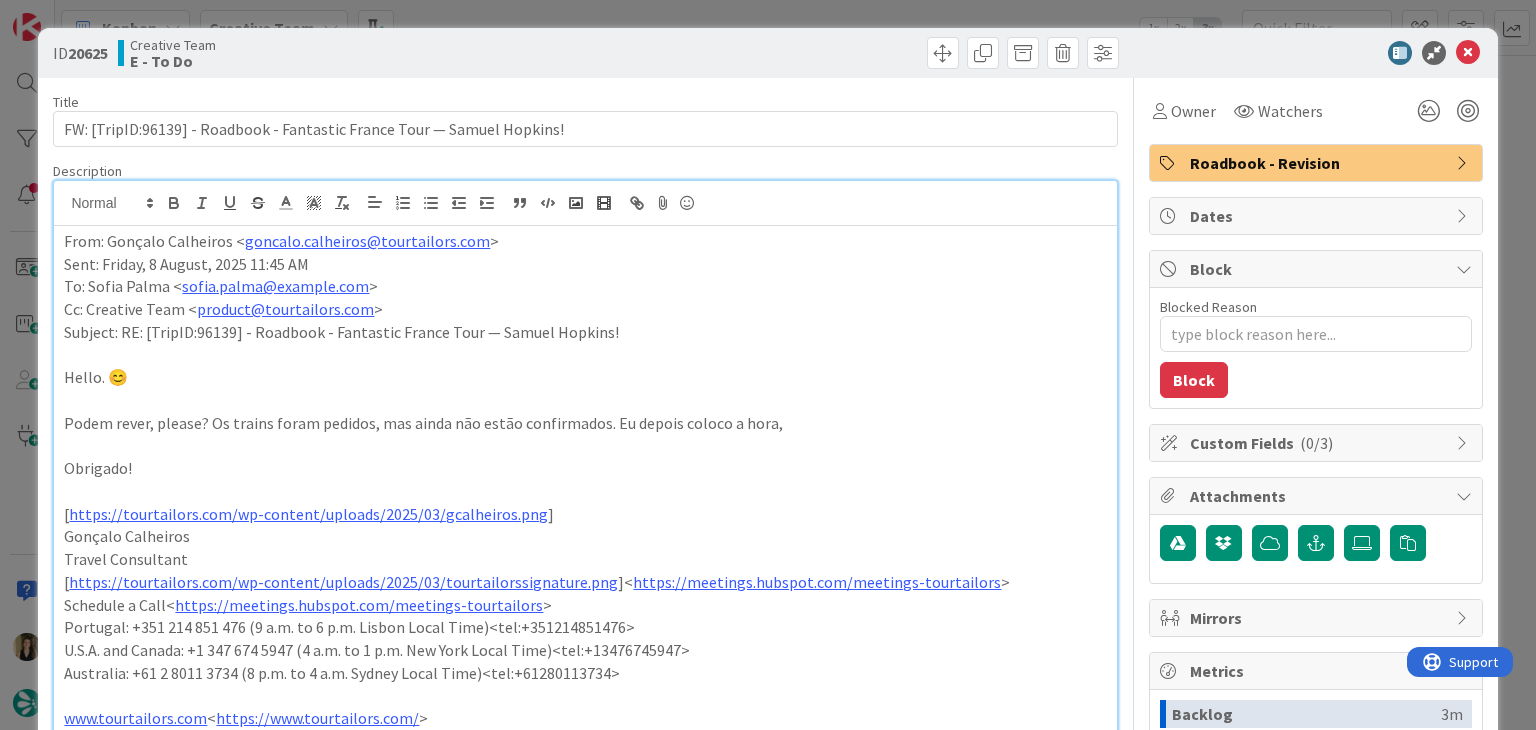 click on "Subject: RE: [TripID:96139] - Roadbook - Fantastic France Tour — Samuel Hopkins!" at bounding box center (585, 332) 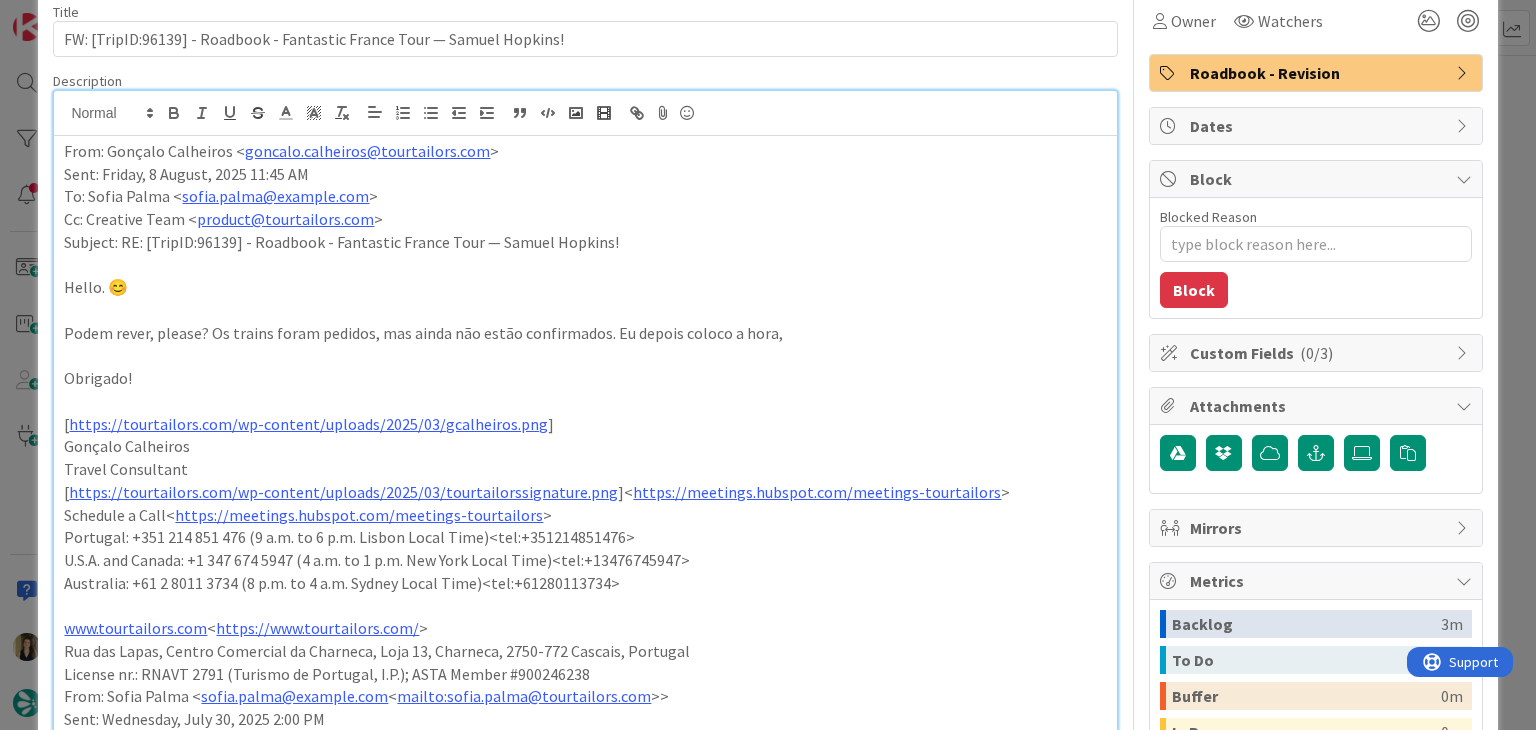 scroll, scrollTop: 100, scrollLeft: 0, axis: vertical 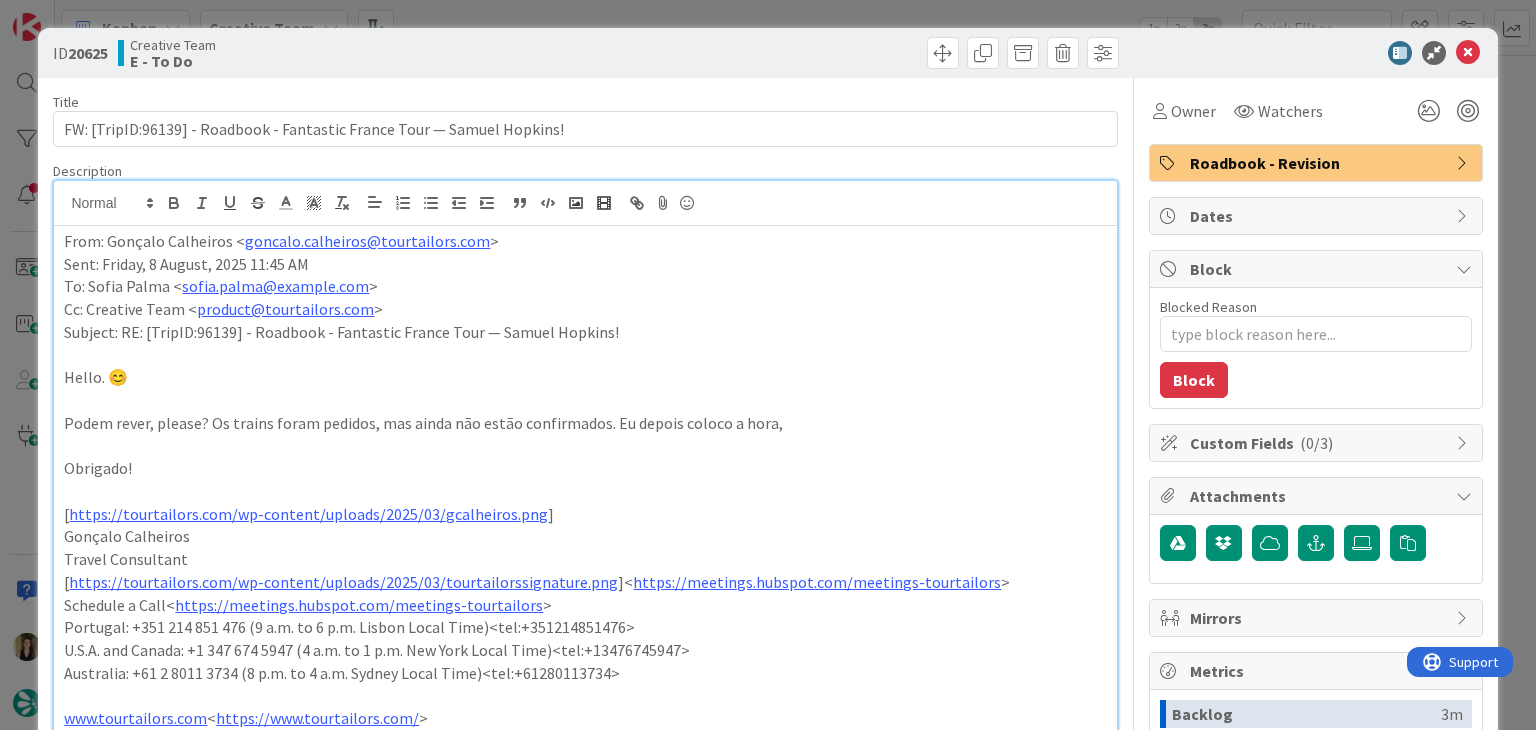 click at bounding box center (855, 53) 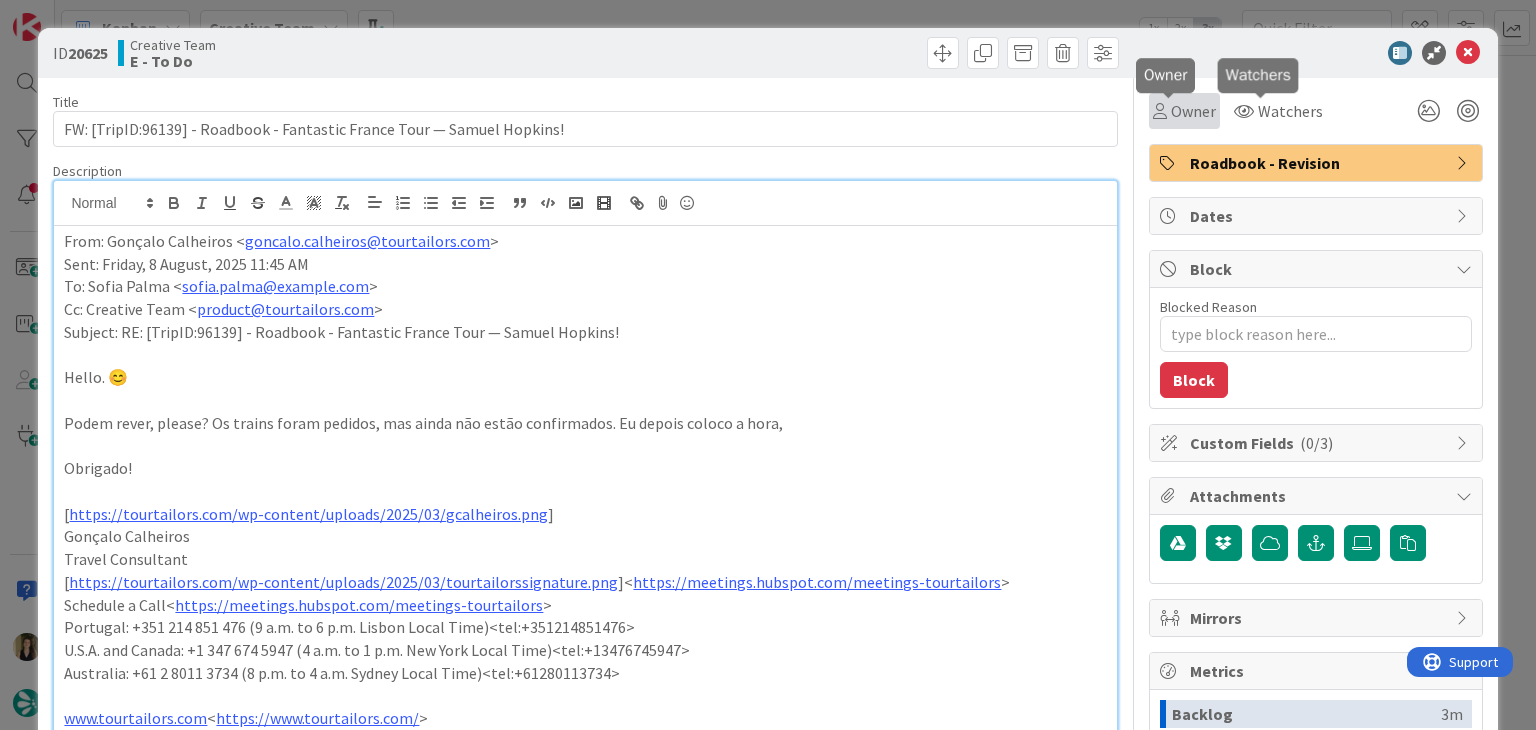 click on "Owner" at bounding box center (1193, 111) 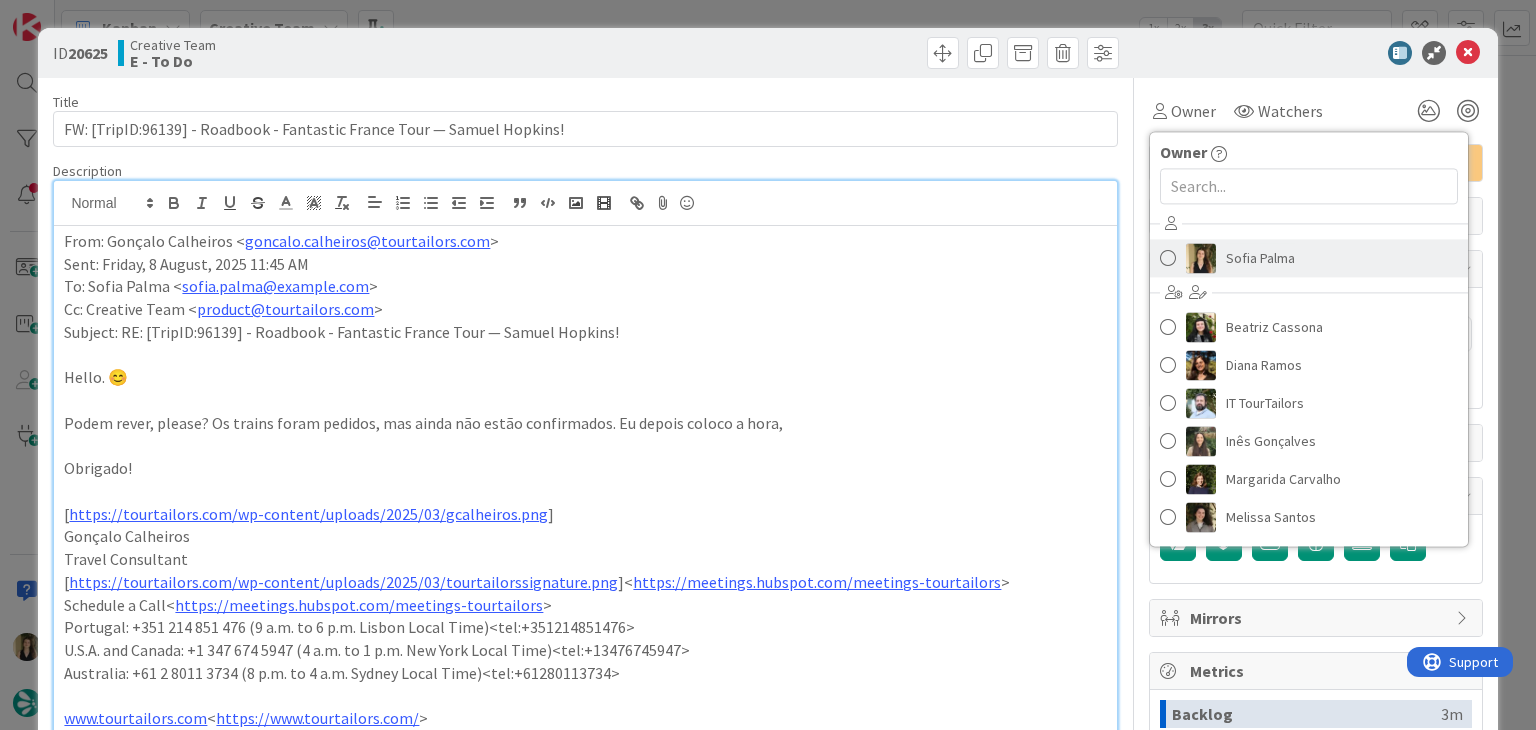 click on "Sofia Palma" at bounding box center (1260, 258) 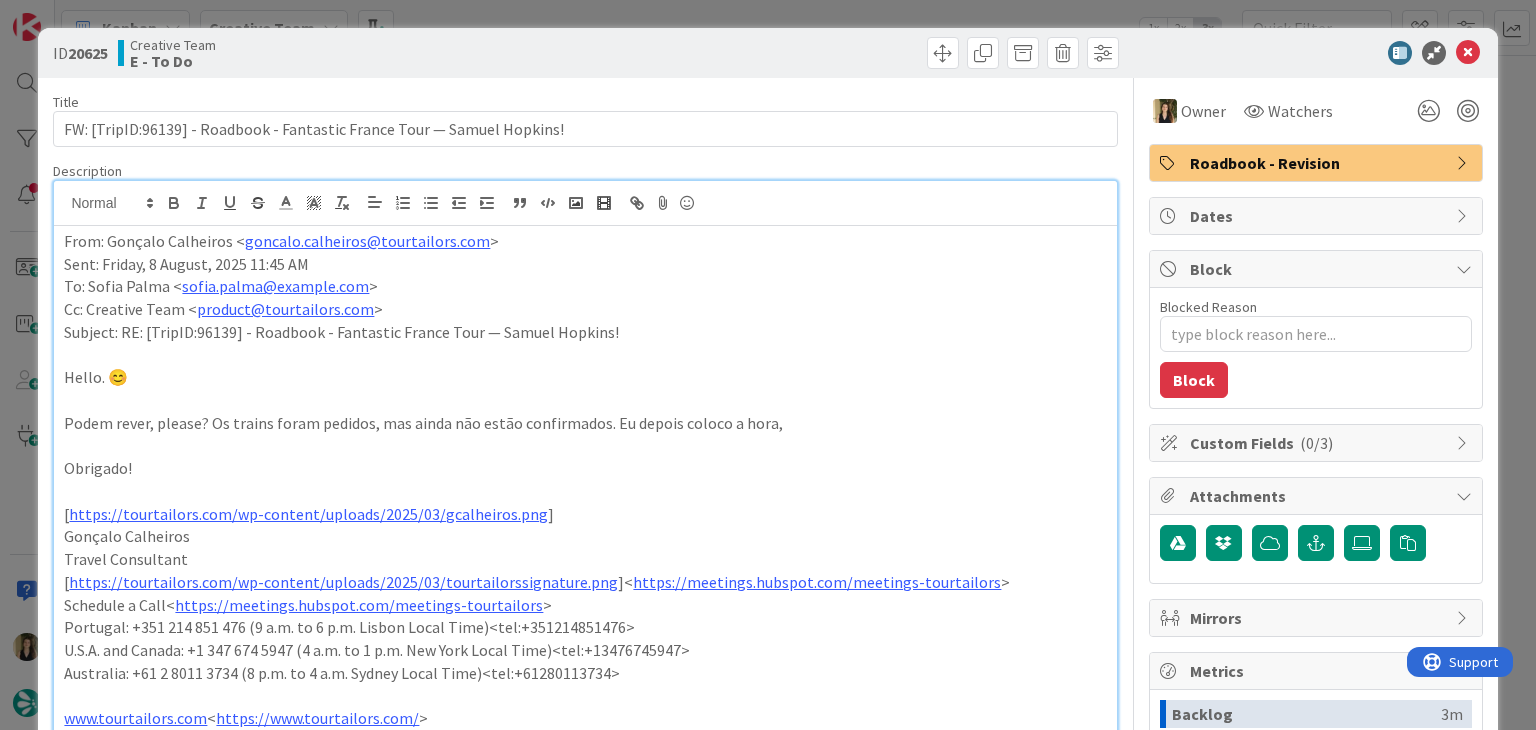 click at bounding box center (855, 53) 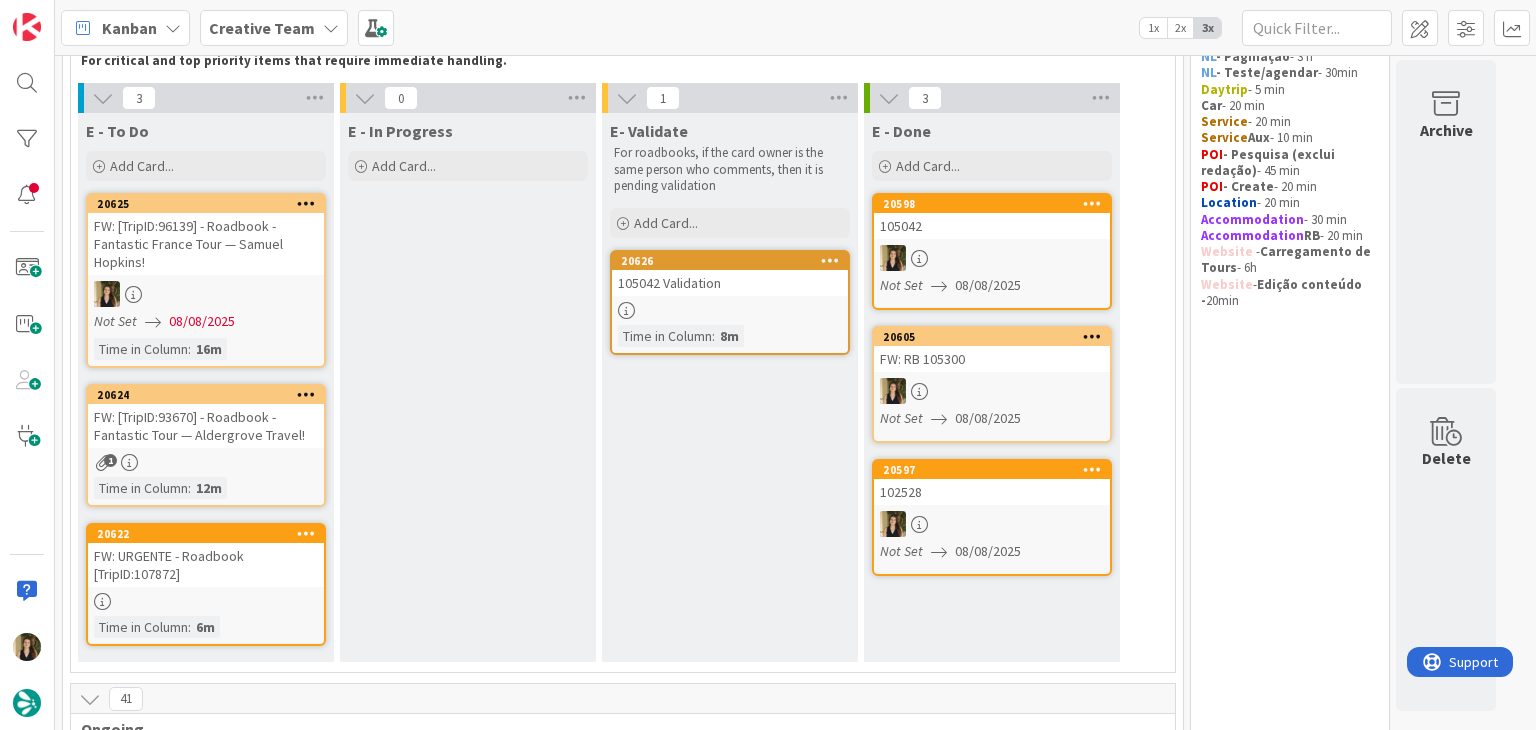 scroll, scrollTop: 0, scrollLeft: 0, axis: both 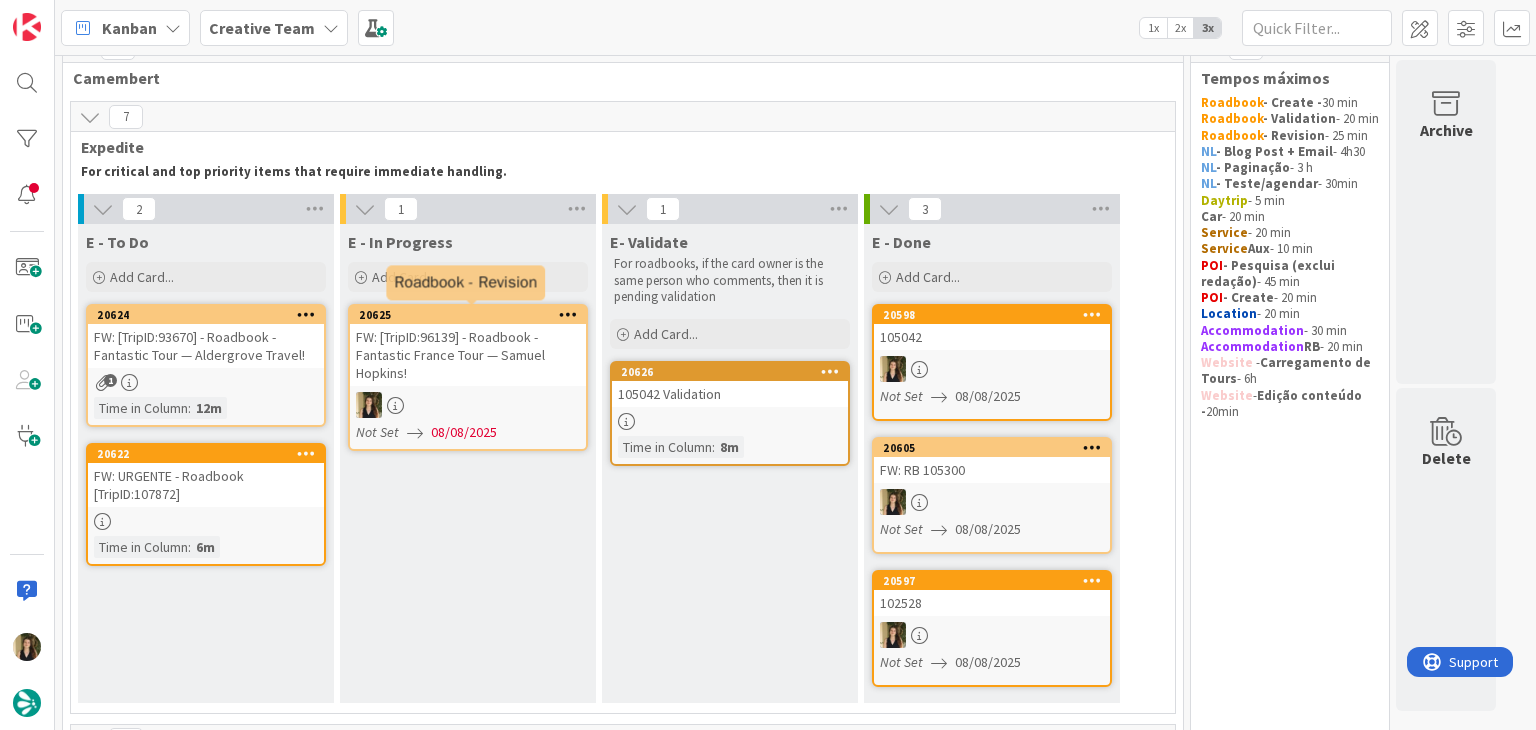 click on "FW: [TripID:96139] - Roadbook - Fantastic France Tour — Samuel Hopkins!" at bounding box center [468, 355] 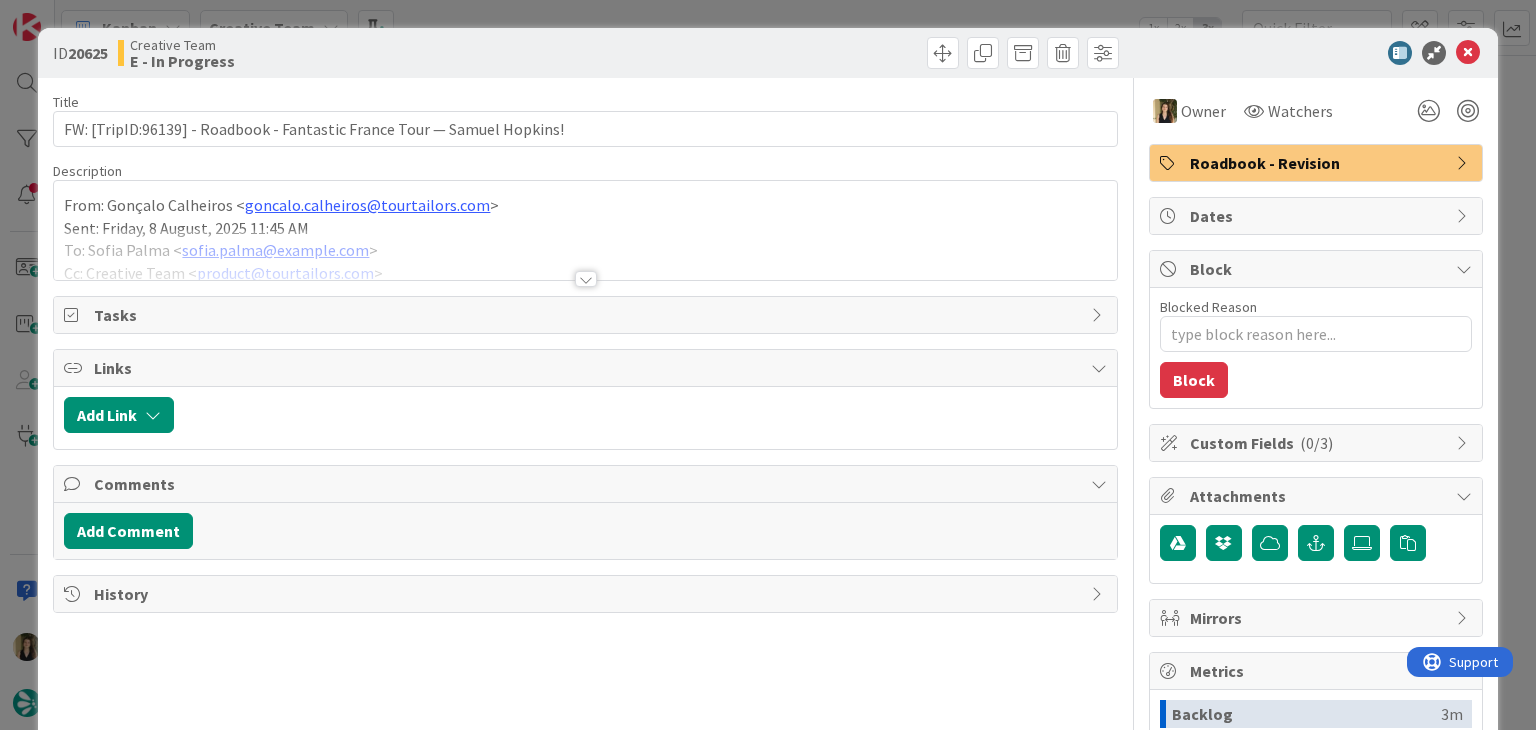 scroll, scrollTop: 0, scrollLeft: 0, axis: both 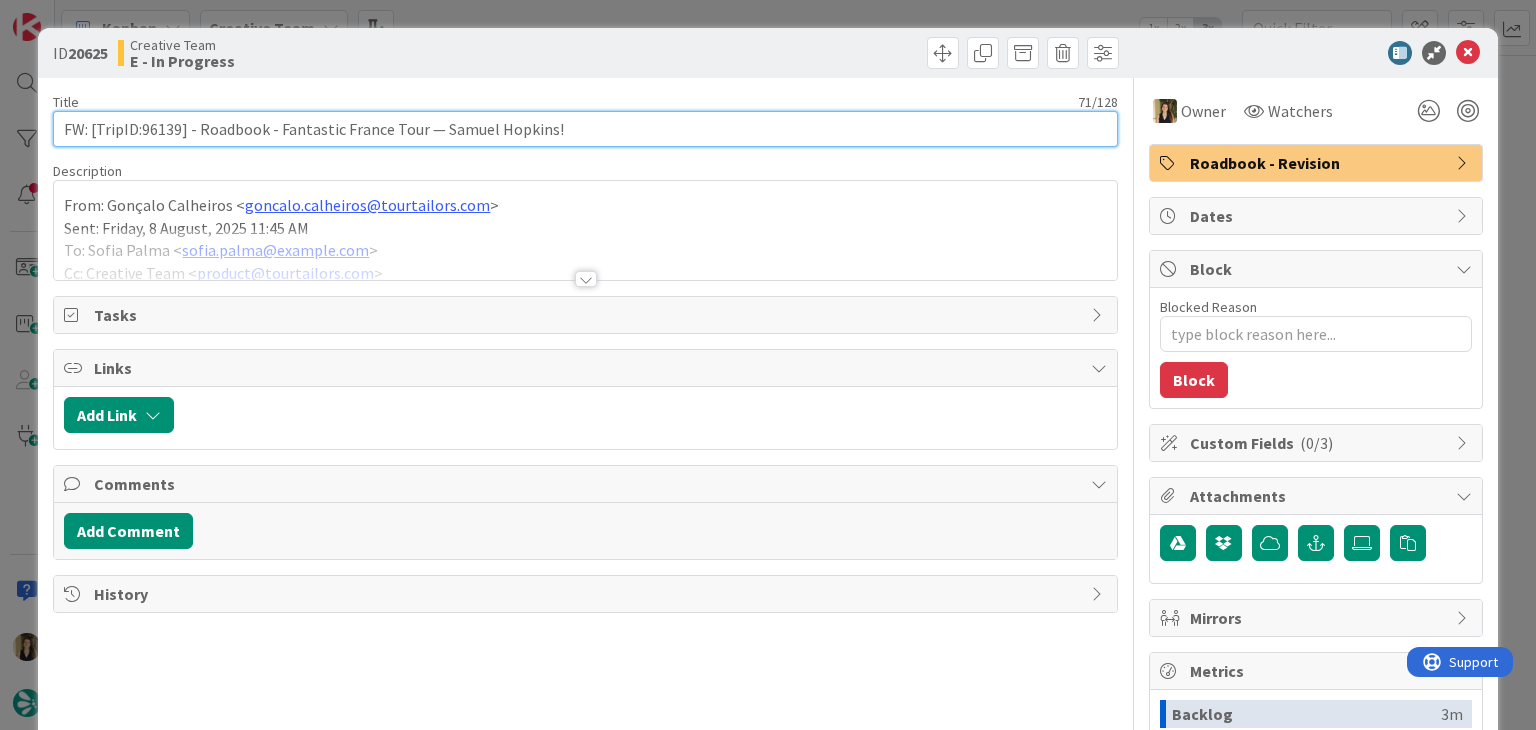 click on "FW: [TripID:96139] - Roadbook - Fantastic France Tour — Samuel Hopkins!" at bounding box center [585, 129] 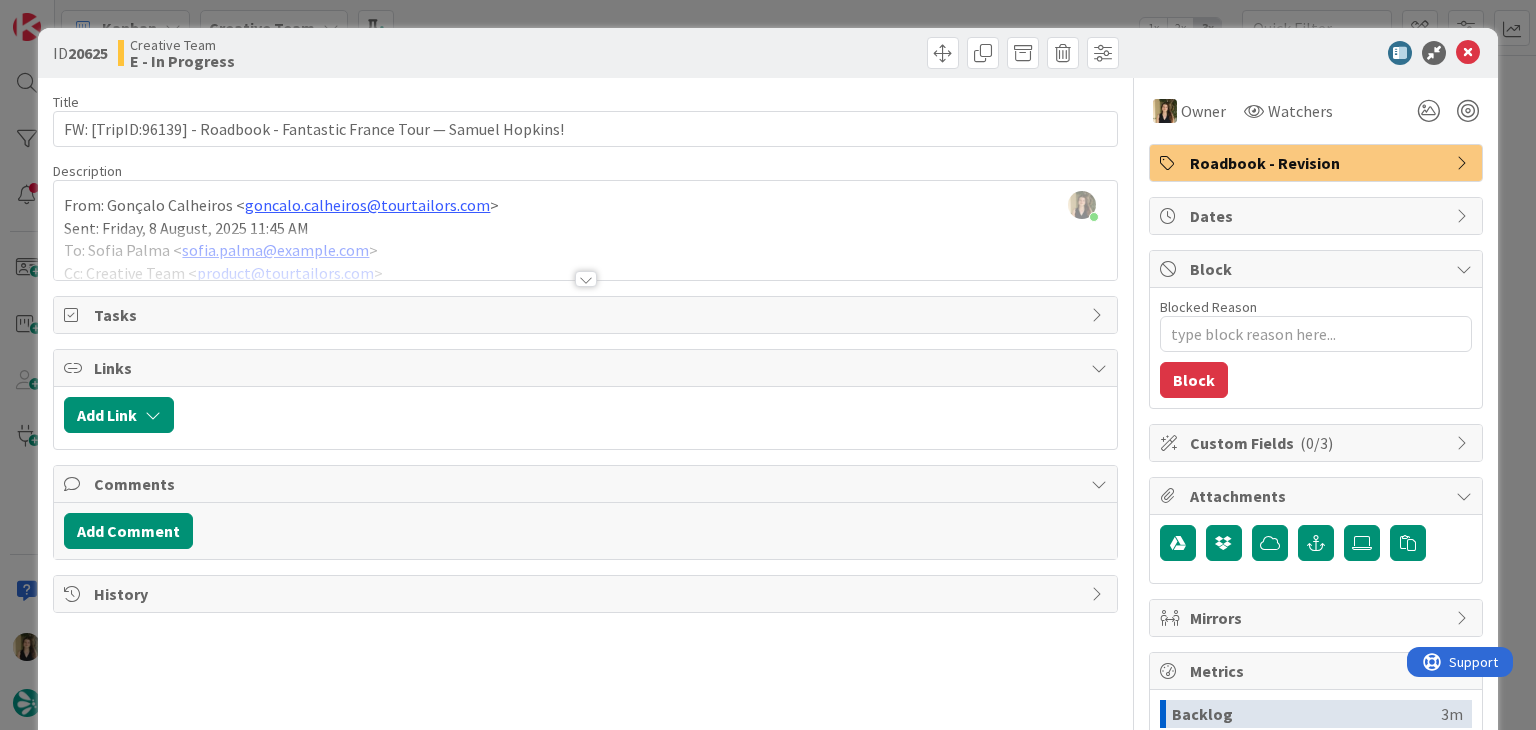 click at bounding box center [586, 279] 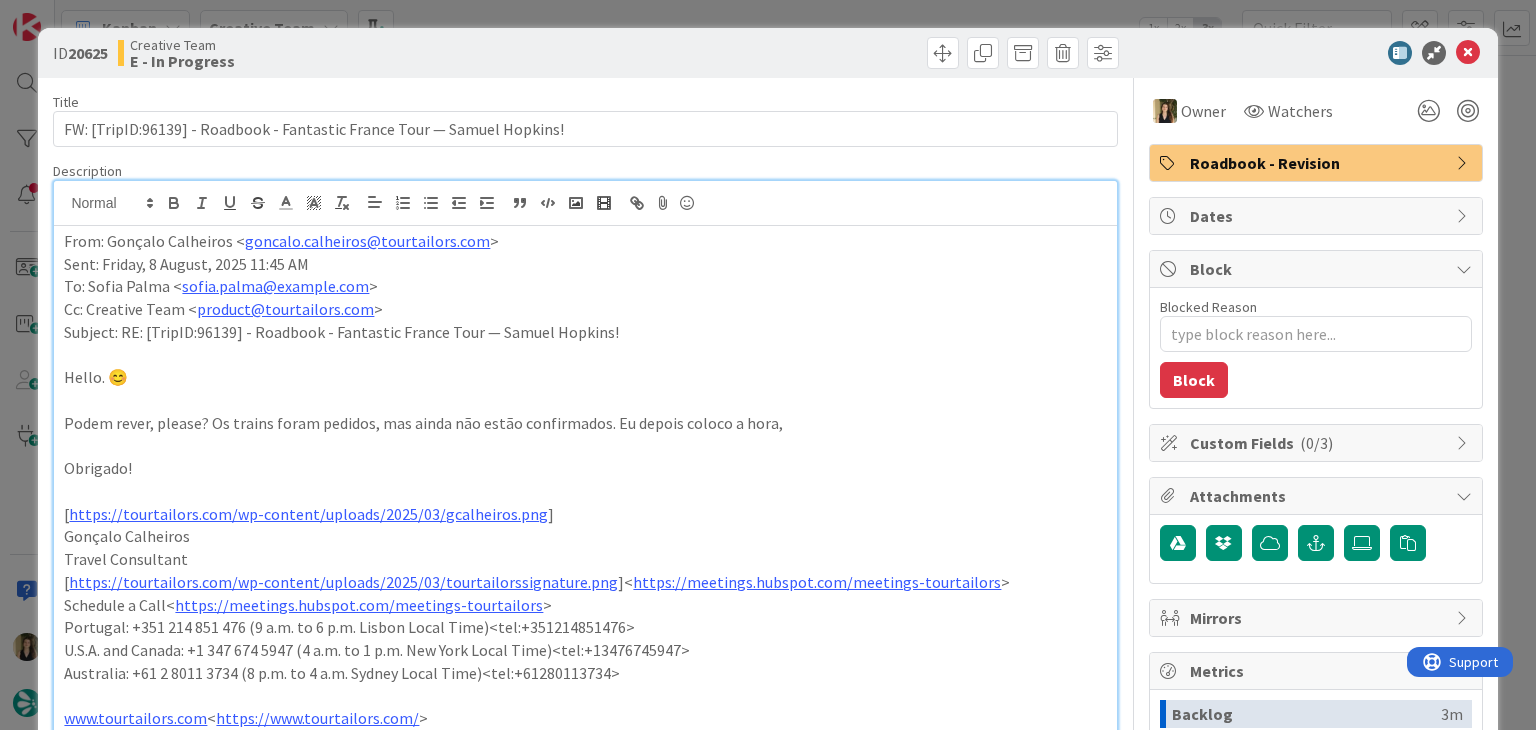 click on "Creative Team E - In Progress" at bounding box center [349, 53] 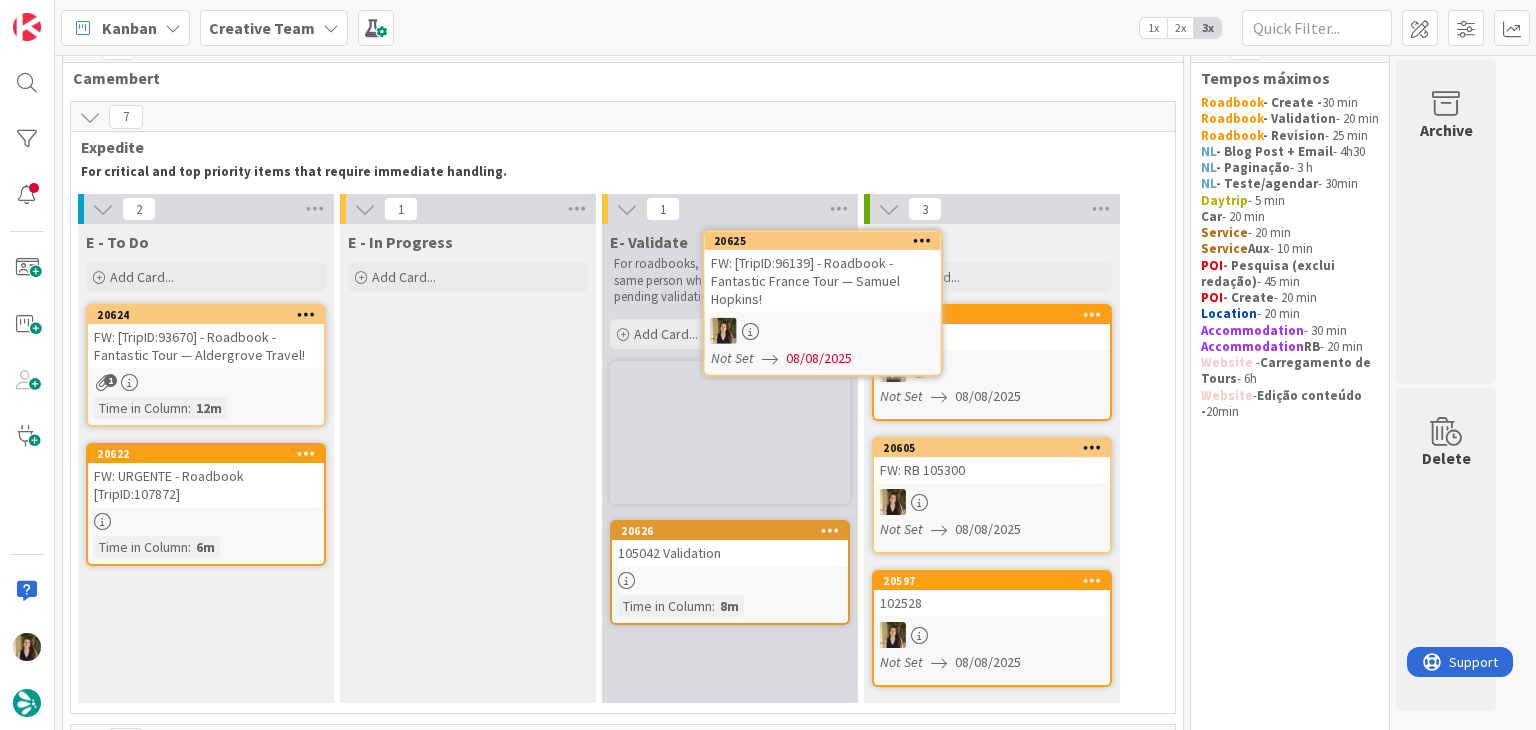 scroll, scrollTop: 19, scrollLeft: 0, axis: vertical 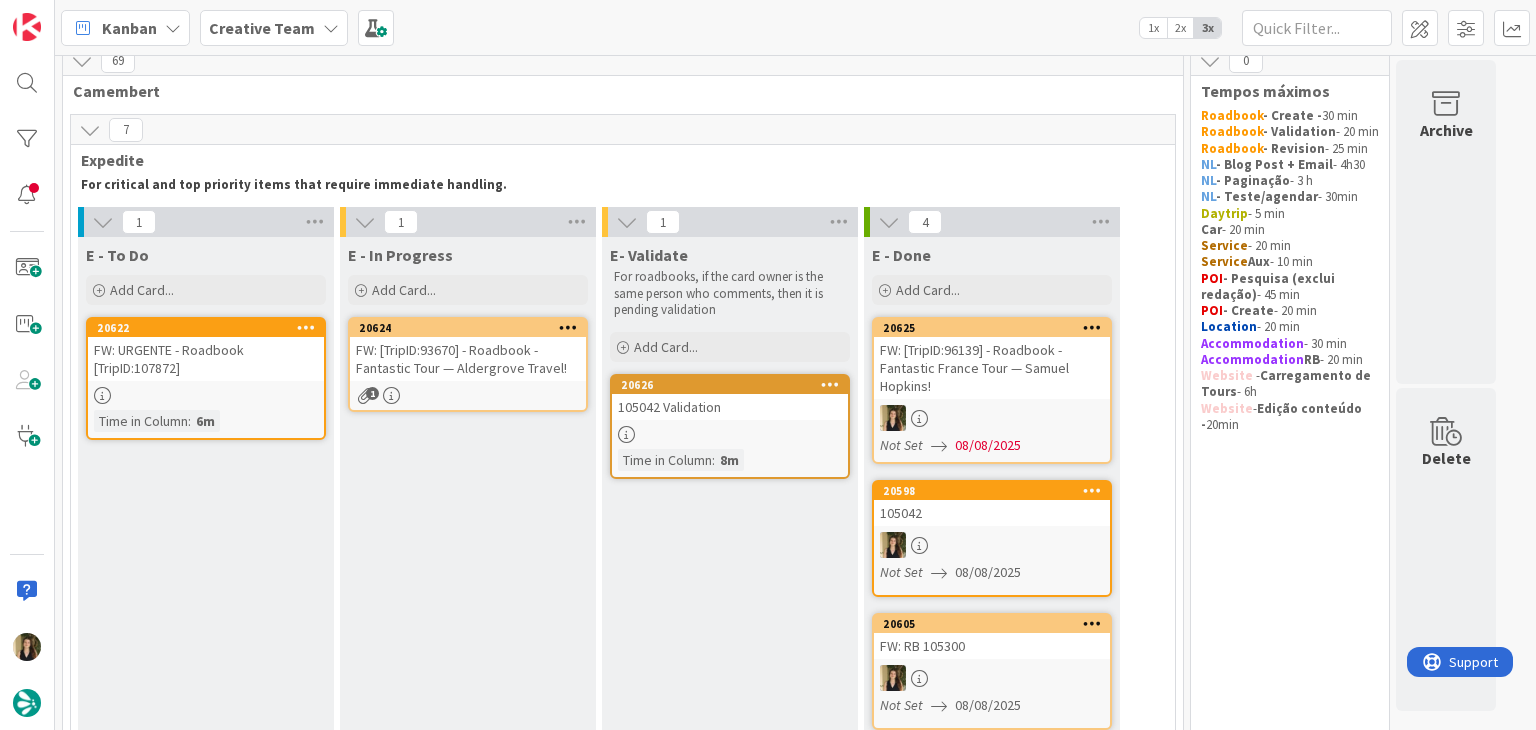click on "1" at bounding box center [468, 395] 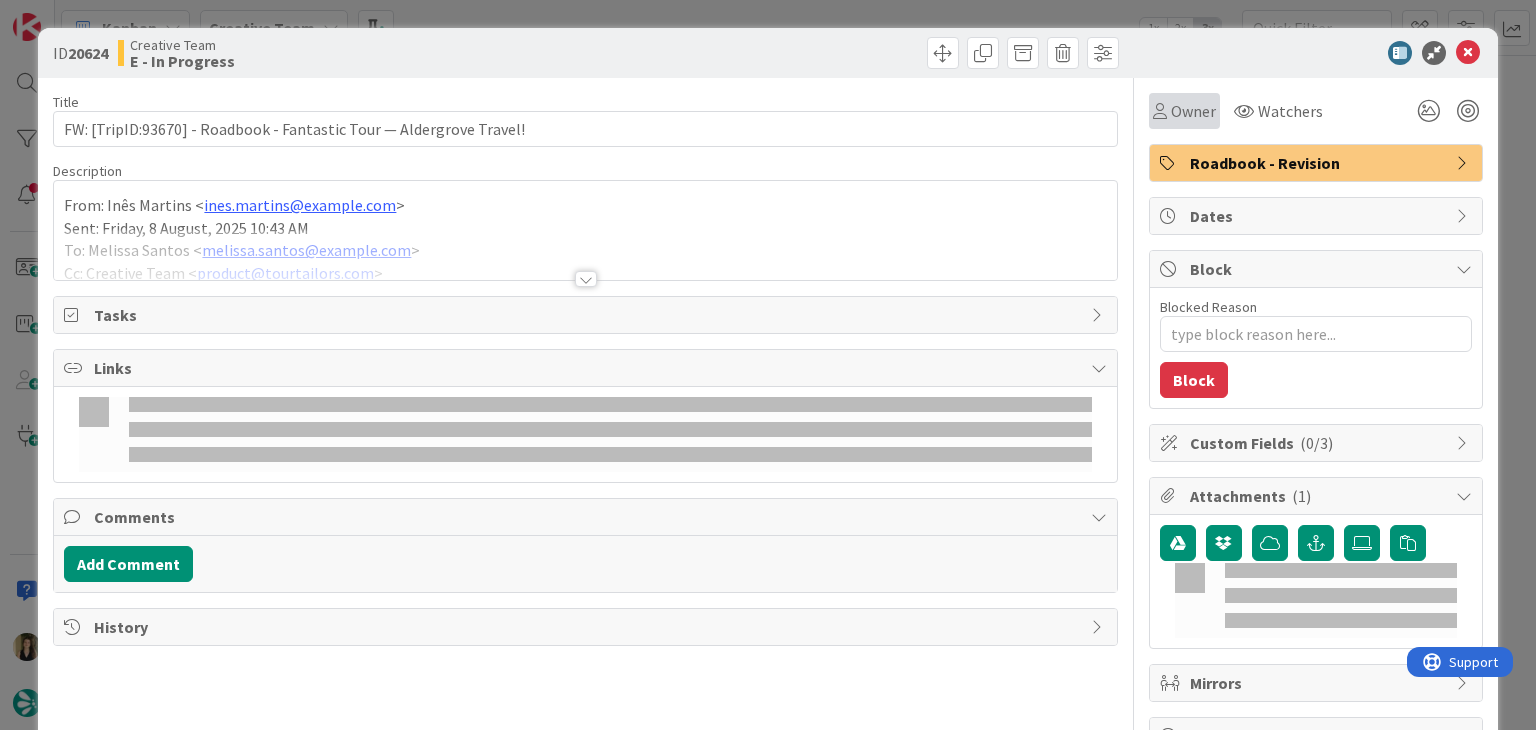 click on "Owner" at bounding box center [1184, 111] 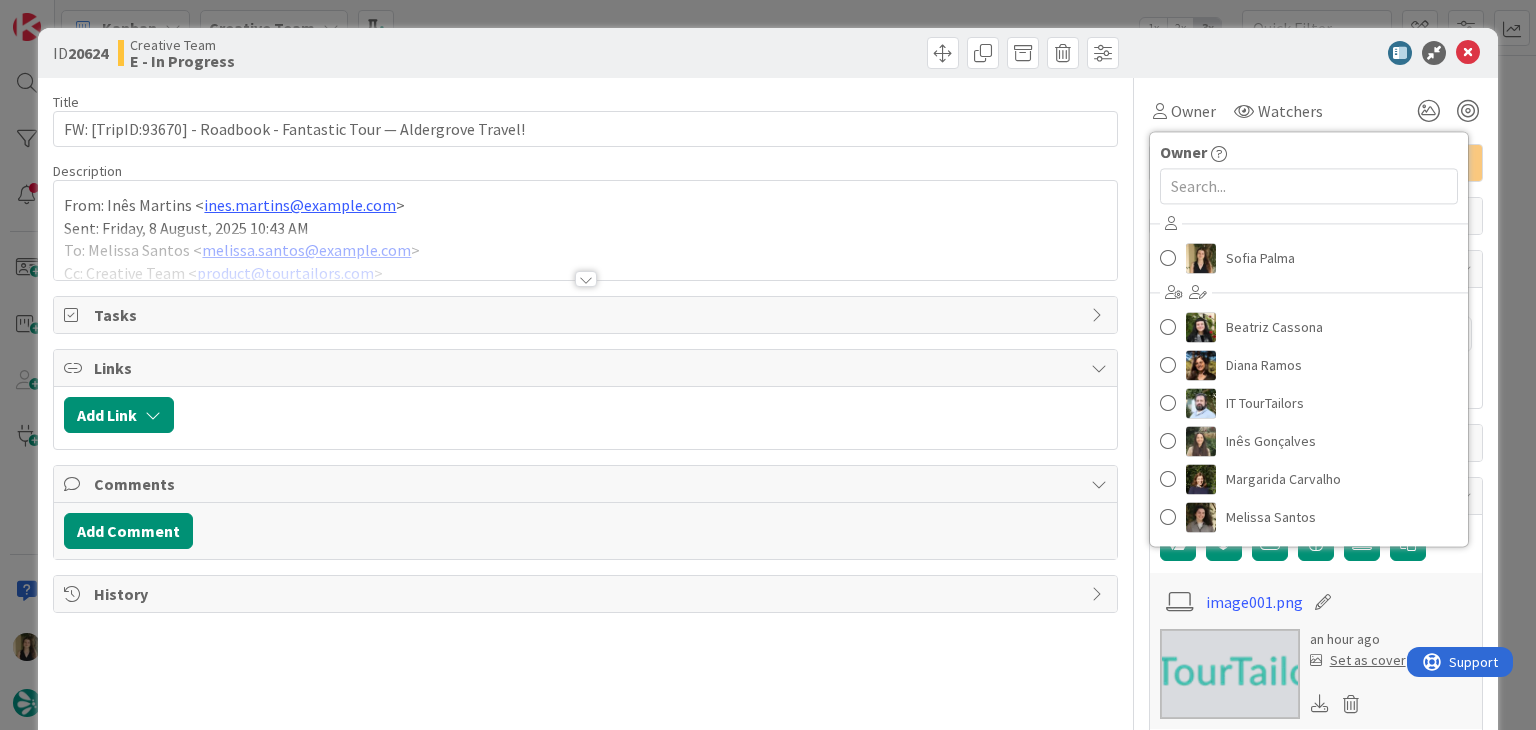 scroll, scrollTop: 0, scrollLeft: 0, axis: both 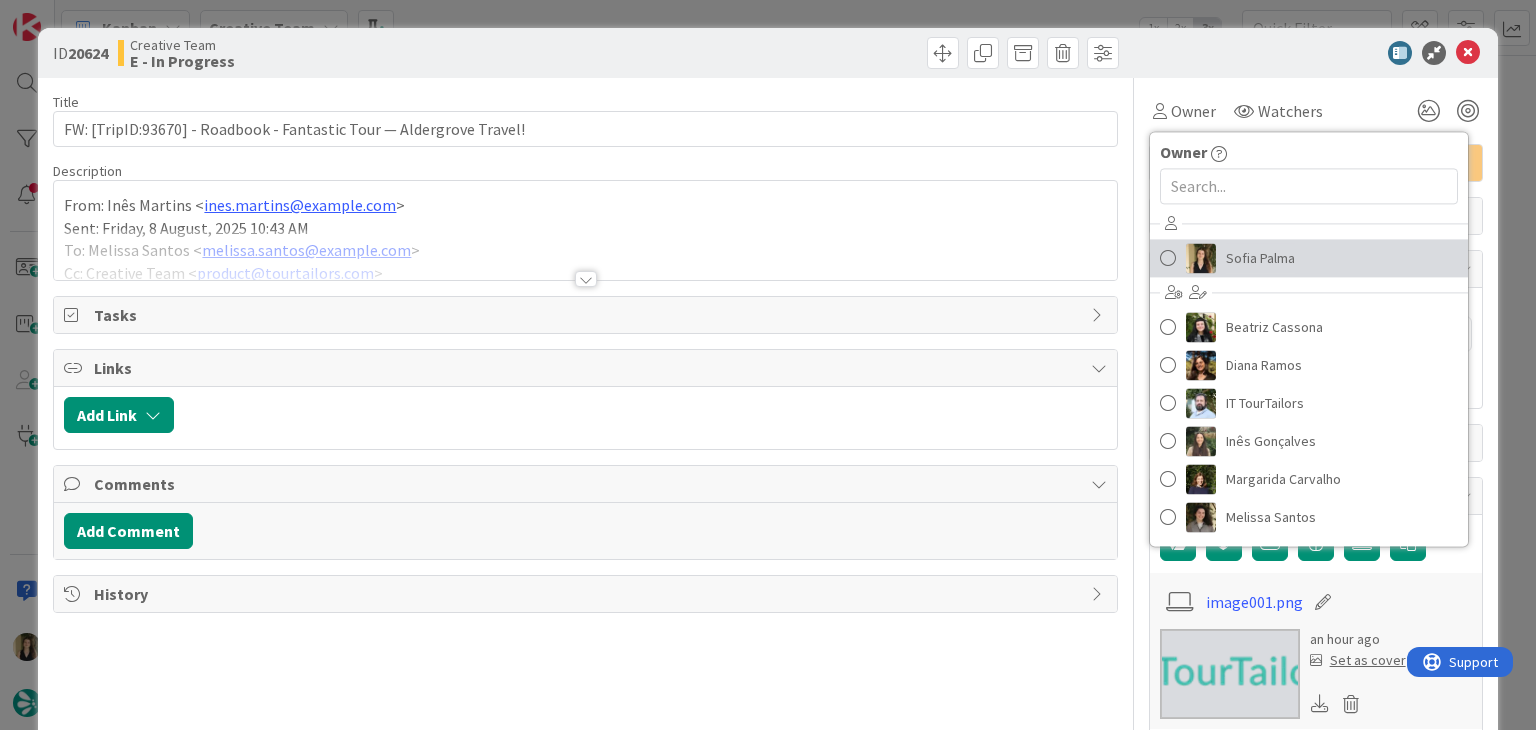 click on "Sofia Palma" at bounding box center [1260, 258] 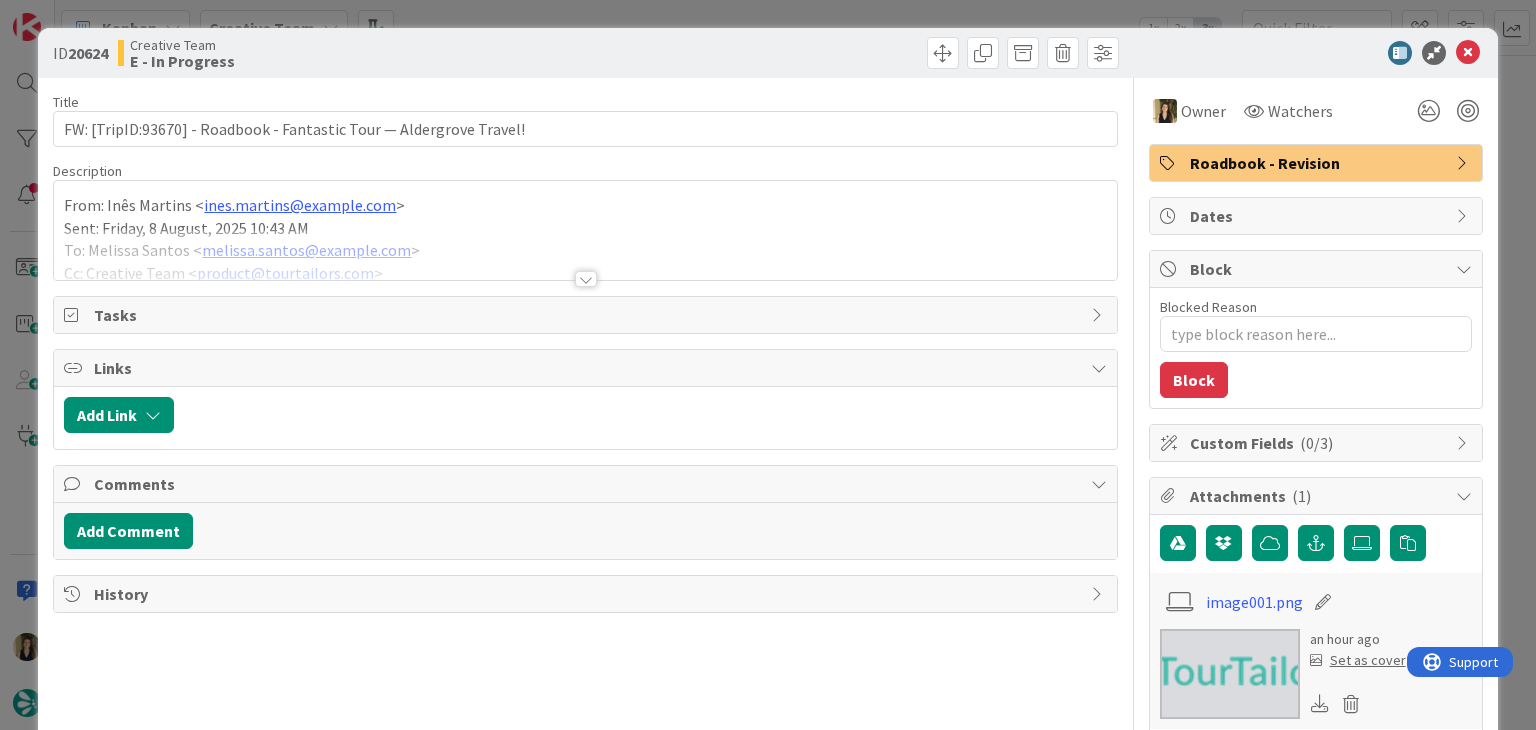 click at bounding box center (586, 279) 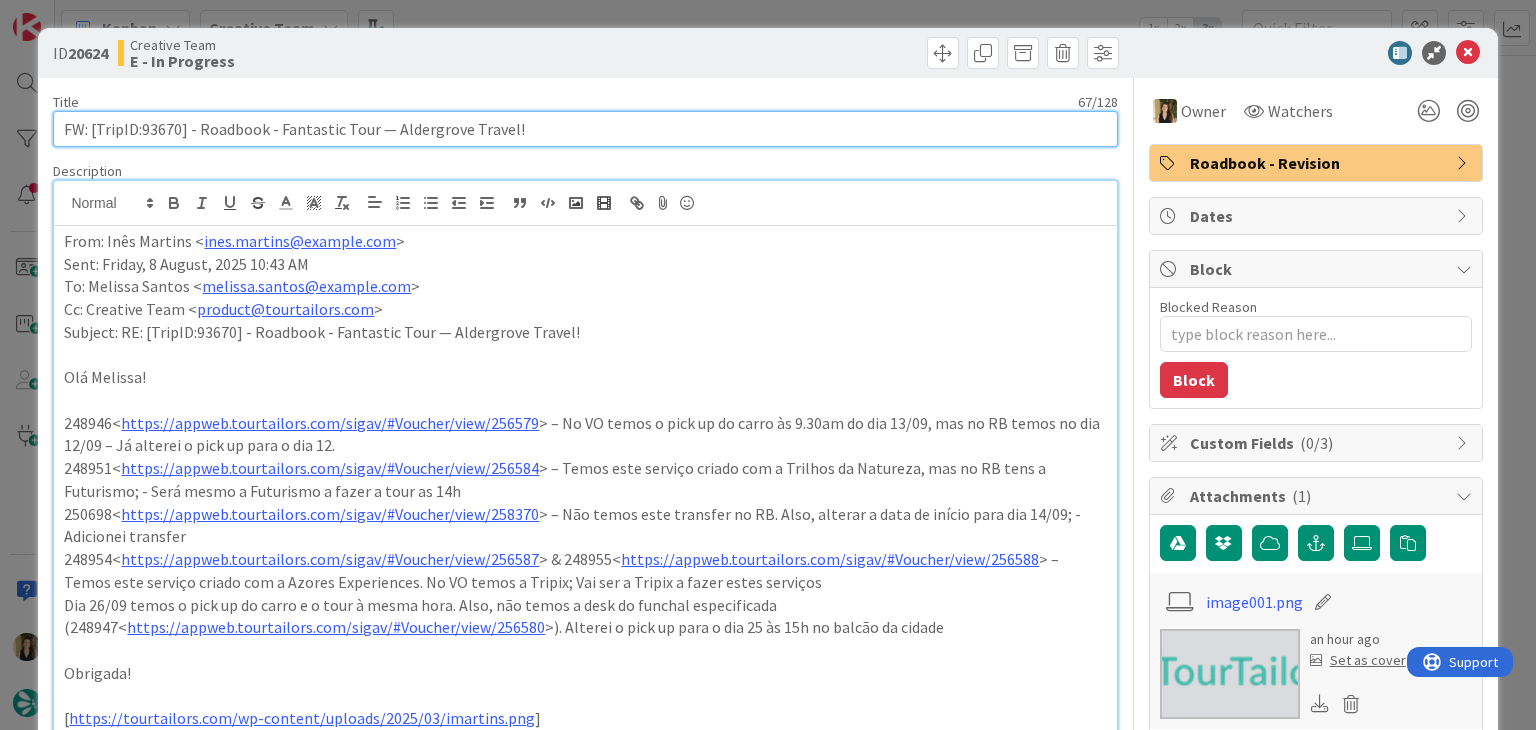 click on "FW: [TripID:93670] - Roadbook - Fantastic Tour — Aldergrove Travel!" at bounding box center (585, 129) 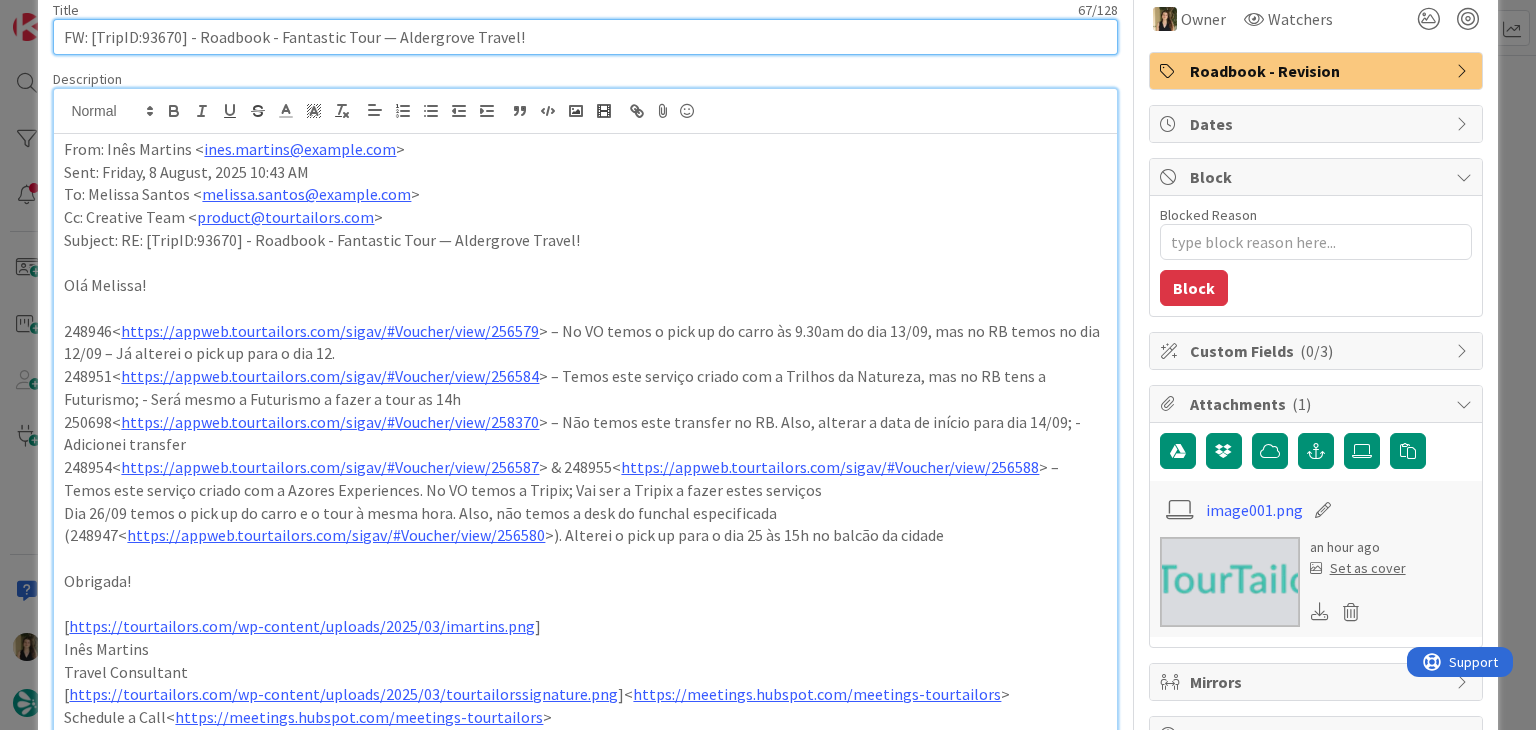 scroll, scrollTop: 100, scrollLeft: 0, axis: vertical 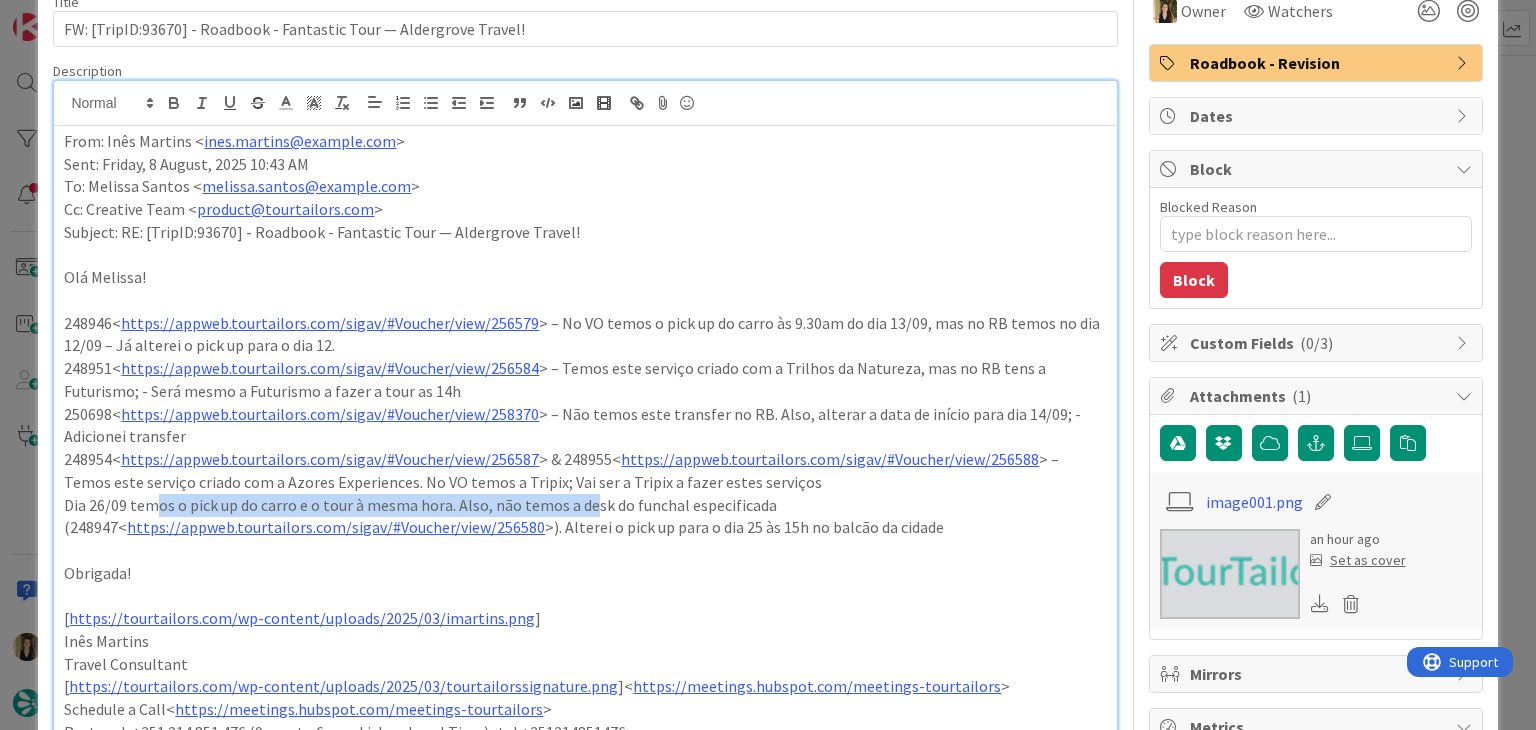 drag, startPoint x: 273, startPoint y: 501, endPoint x: 669, endPoint y: 501, distance: 396 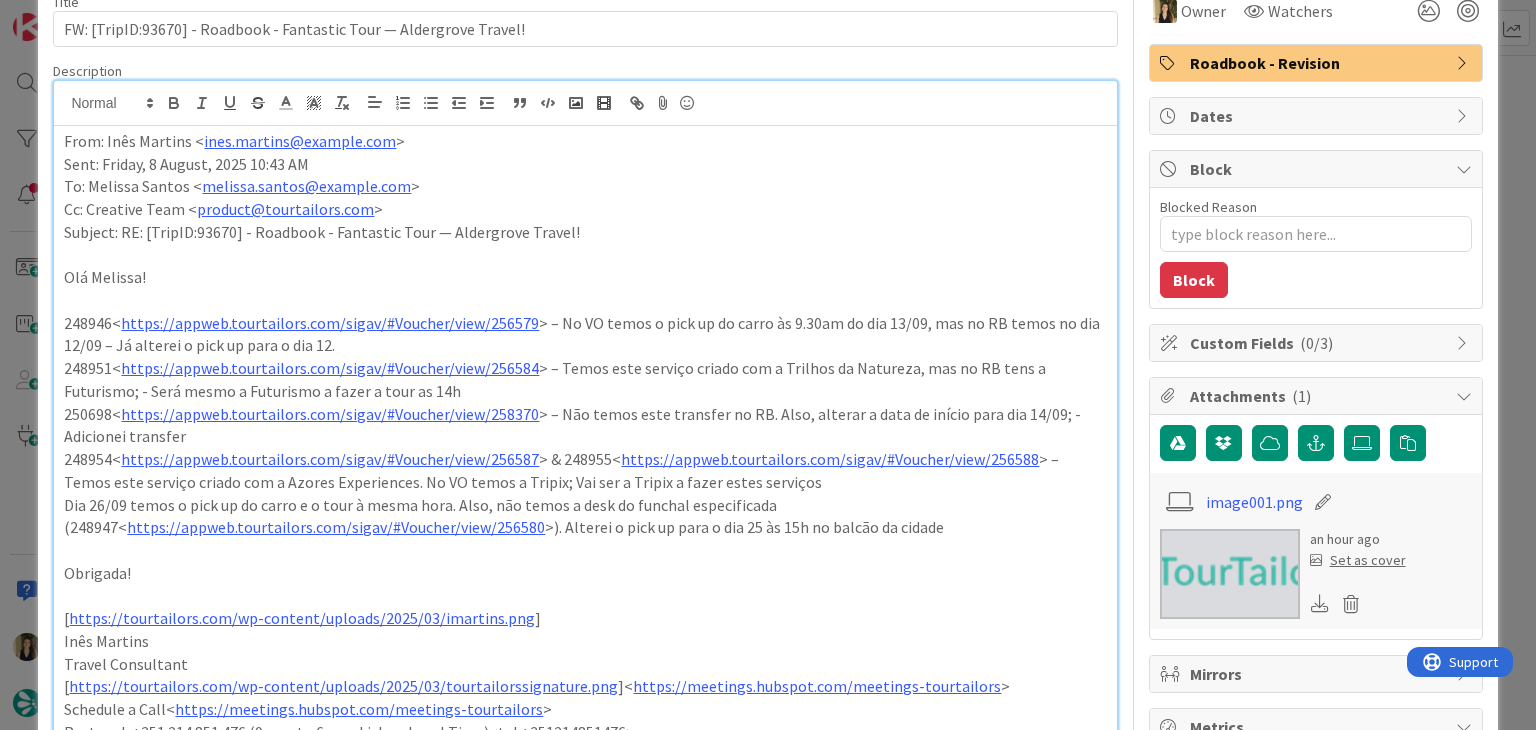 click on "Dia 26/09 temos o pick up do carro e o tour à mesma hora. Also, não temos a desk do funchal especificada (248947< https://appweb.tourtailors.com/sigav/#Voucher/view/256580 >). Alterei o pick up para o dia 25 às 15h no balcão da cidade" at bounding box center (585, 516) 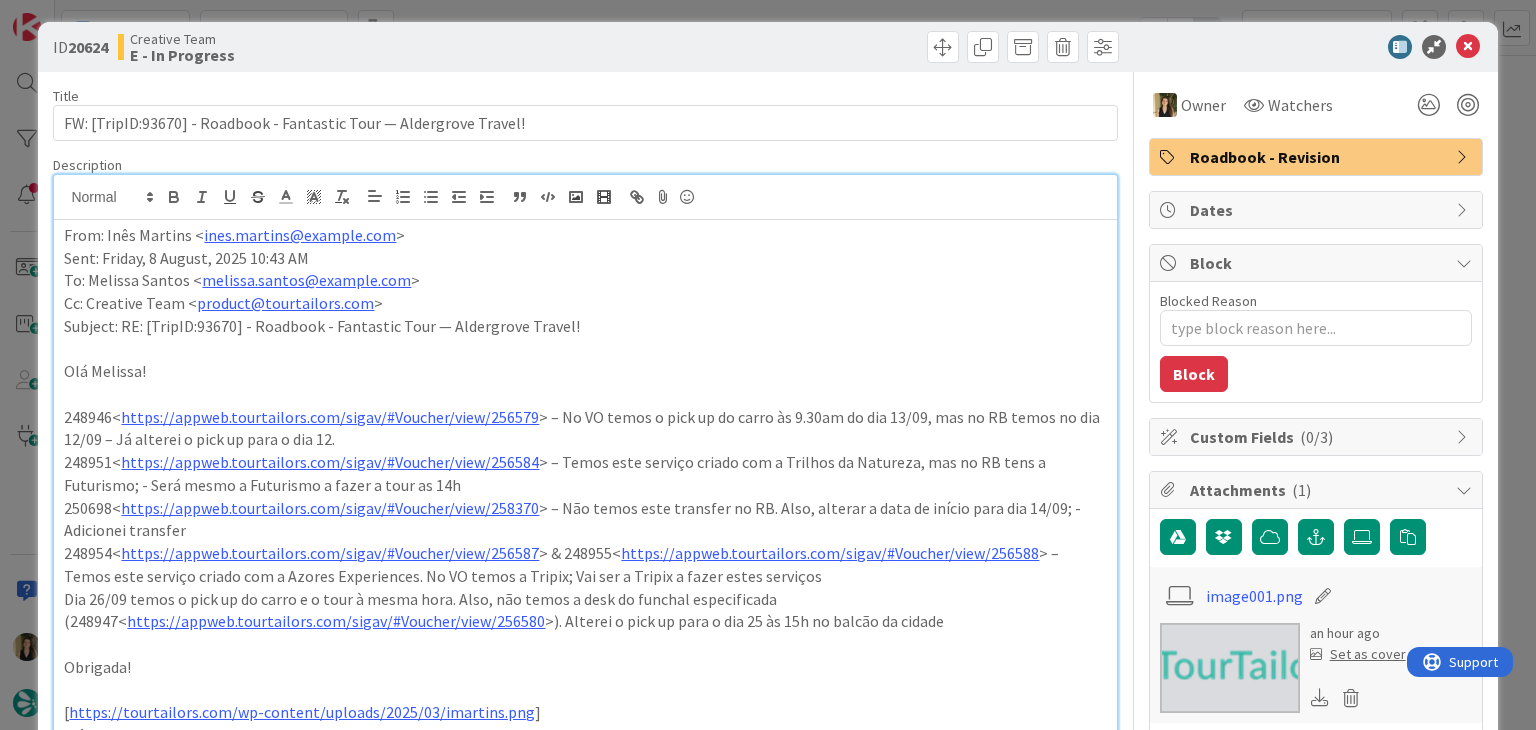 scroll, scrollTop: 0, scrollLeft: 0, axis: both 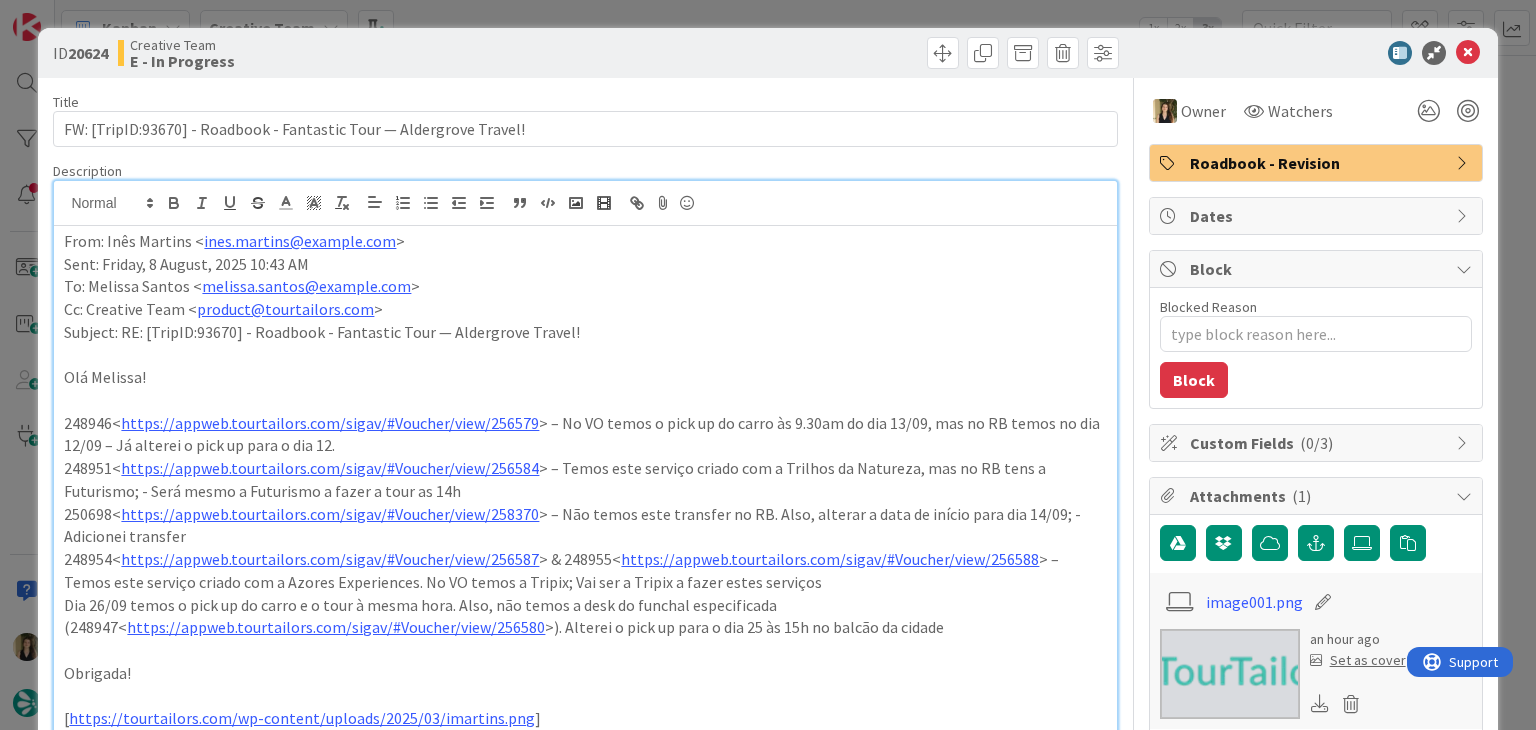 click on "Creative Team E - In Progress" at bounding box center [349, 53] 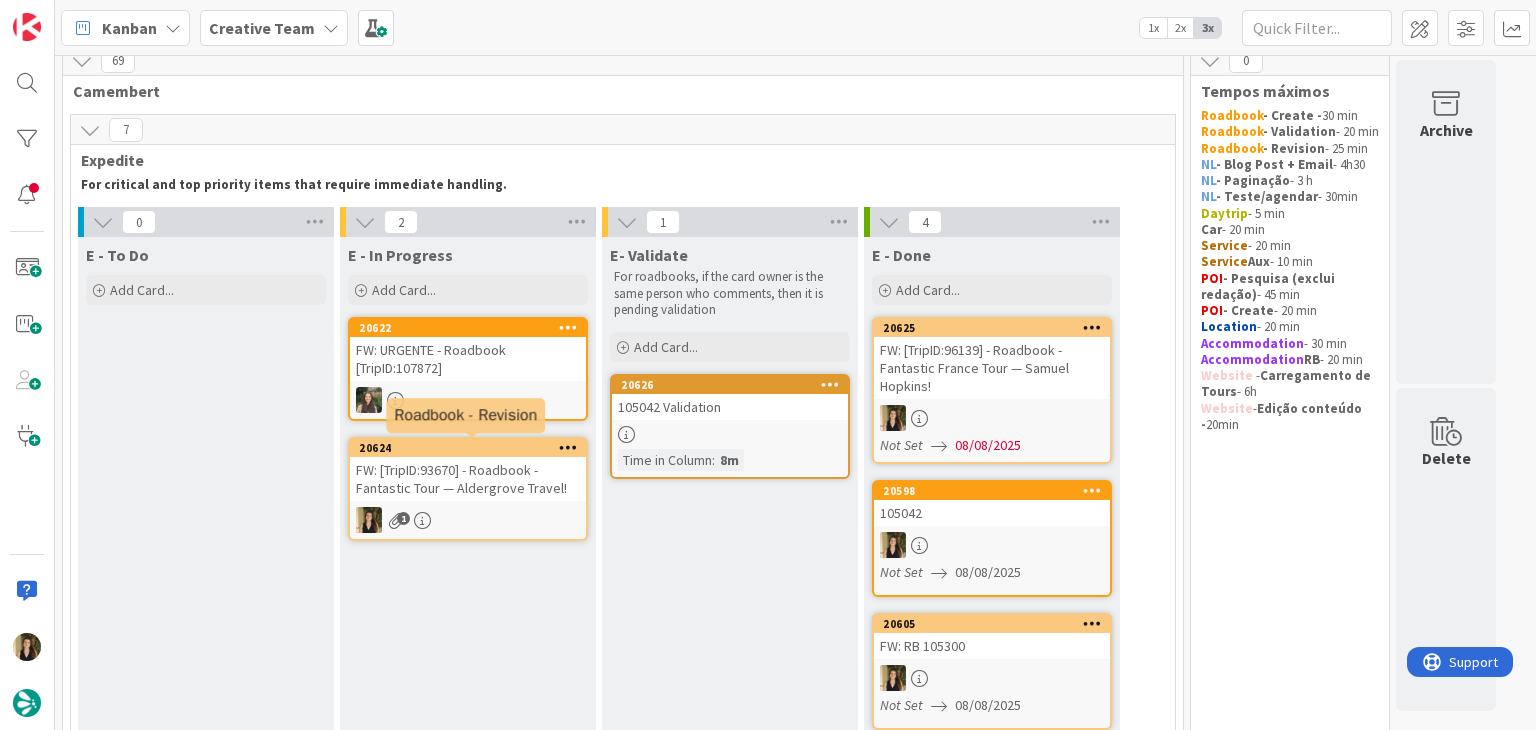 click on "20624 FW: [TripID:93670] - Roadbook - Fantastic Tour — Aldergrove Travel! 1" at bounding box center [468, 489] 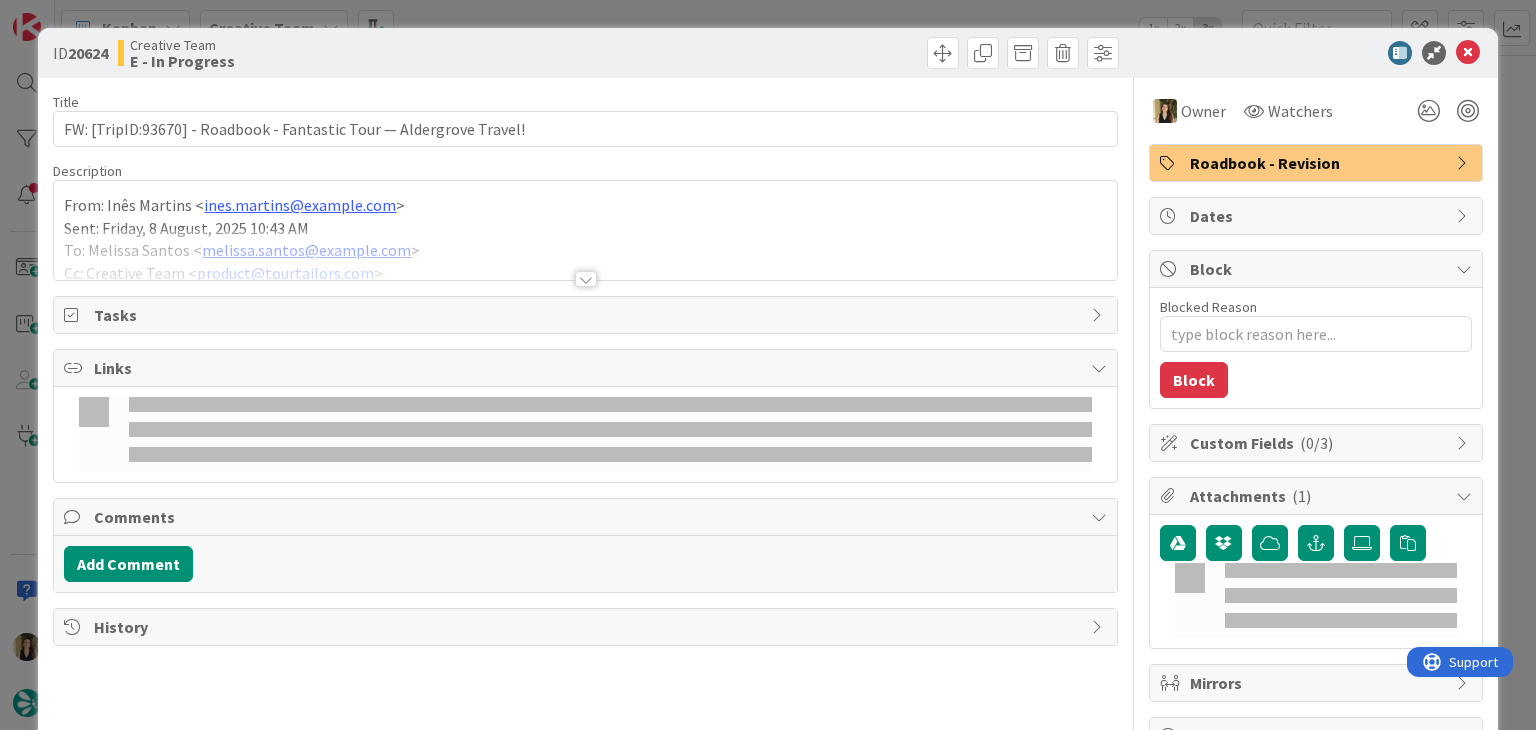 scroll, scrollTop: 0, scrollLeft: 0, axis: both 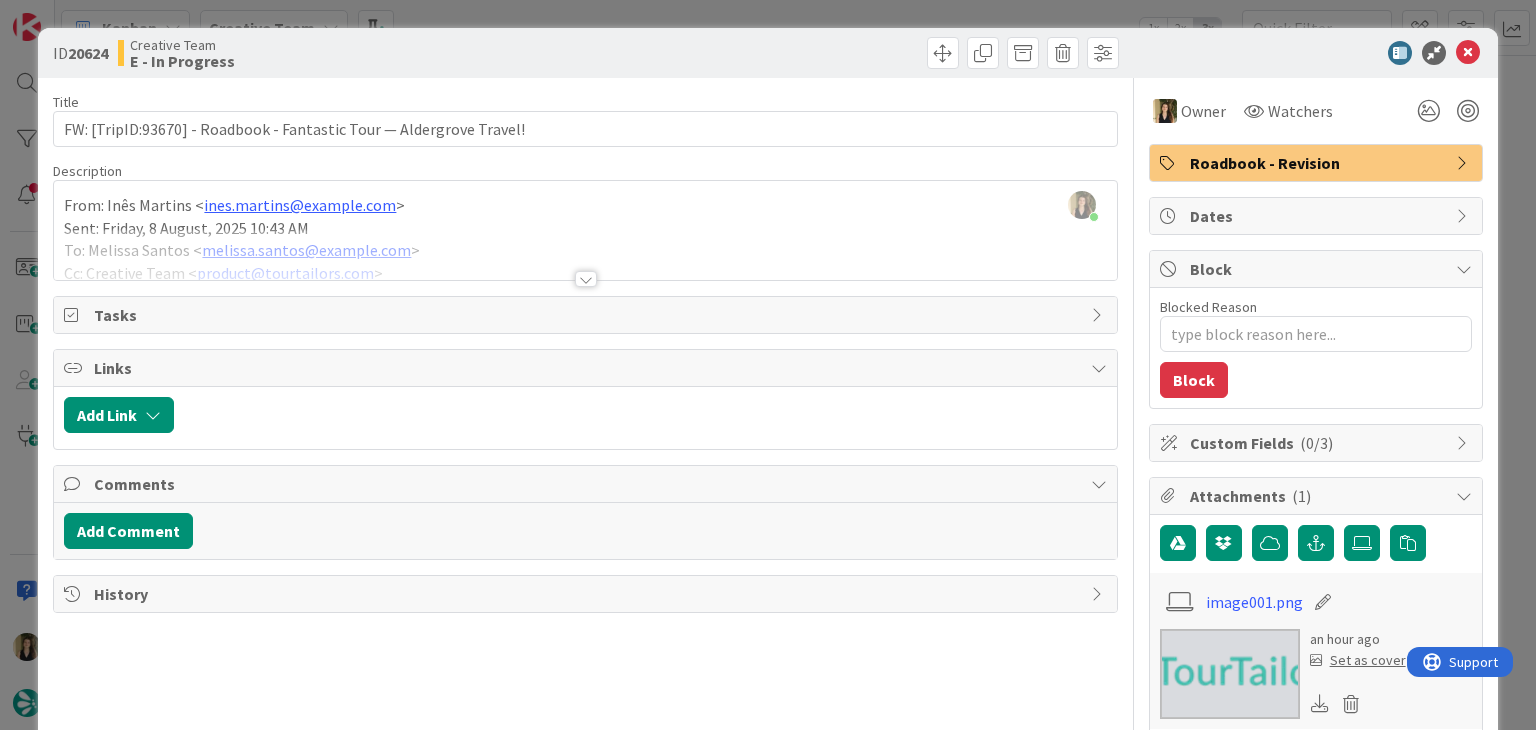 click at bounding box center (586, 279) 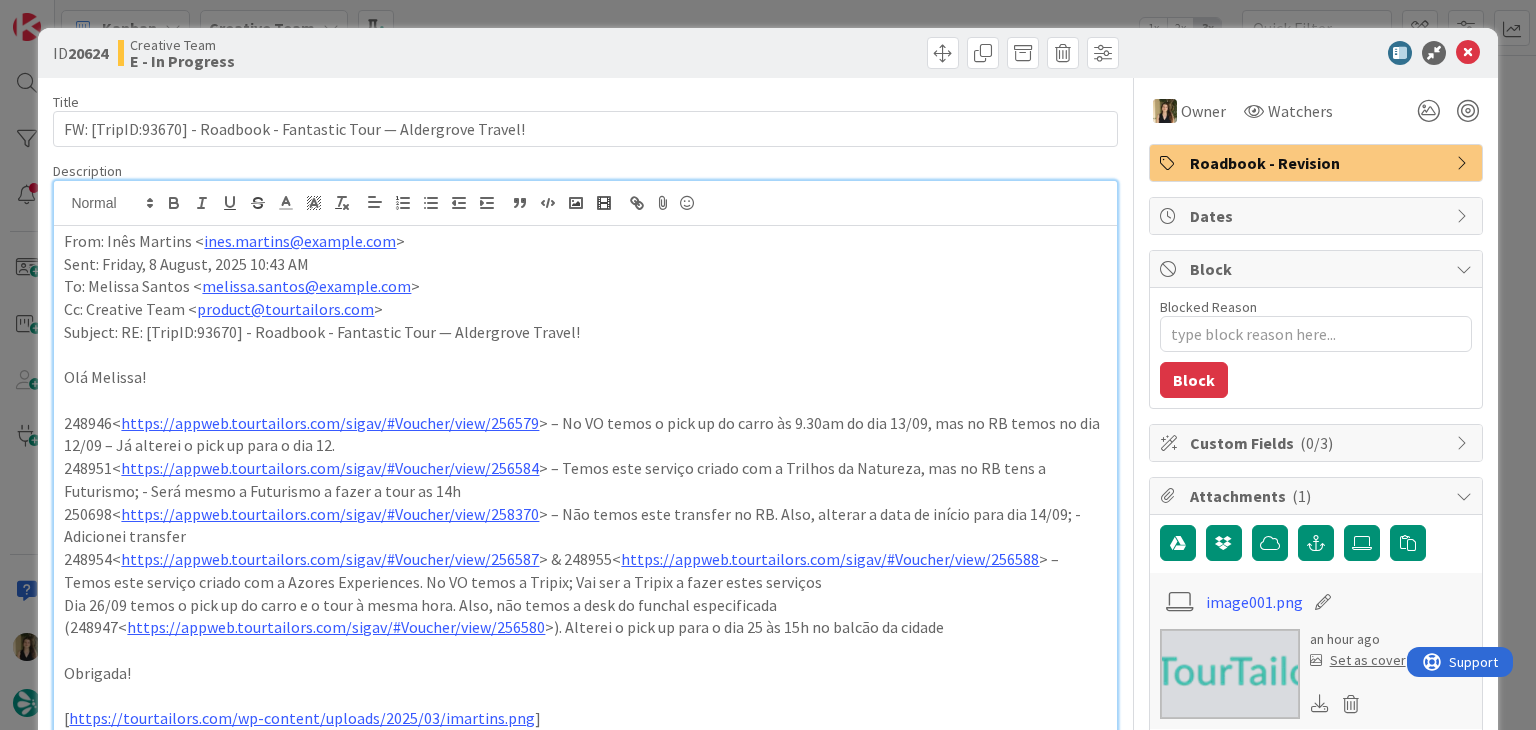 click on "Creative Team E - In Progress" at bounding box center (349, 53) 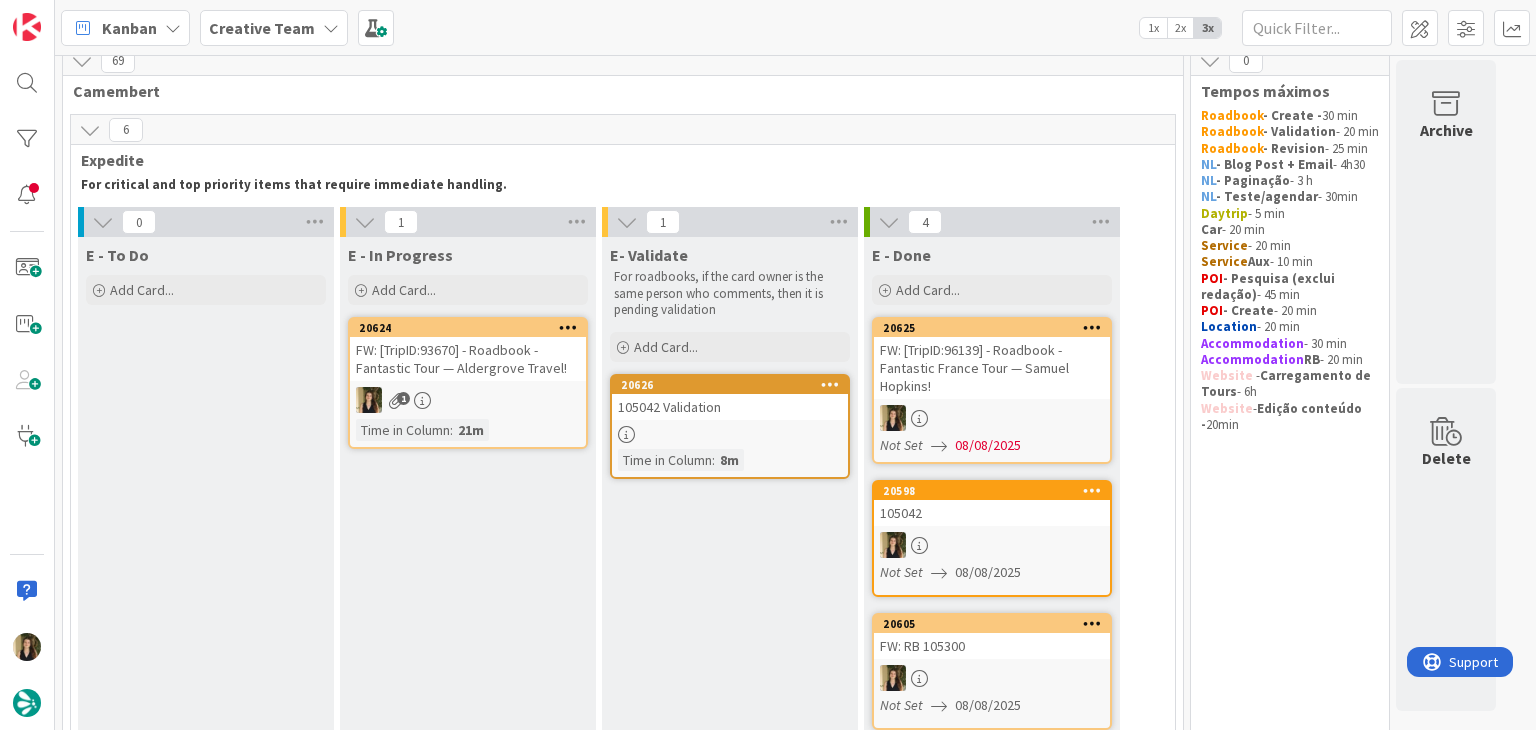scroll, scrollTop: 0, scrollLeft: 0, axis: both 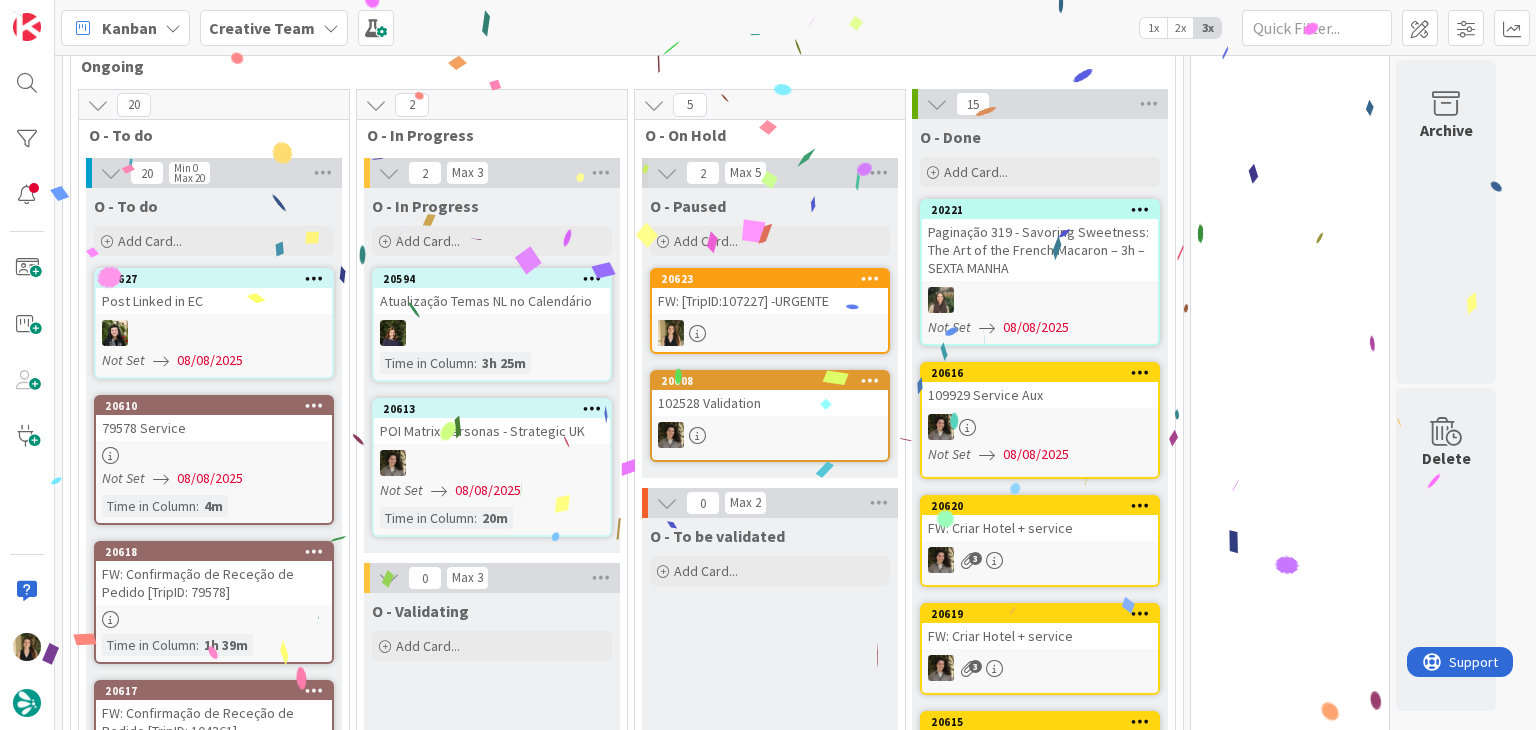 drag, startPoint x: 824, startPoint y: 617, endPoint x: 816, endPoint y: 608, distance: 12.0415945 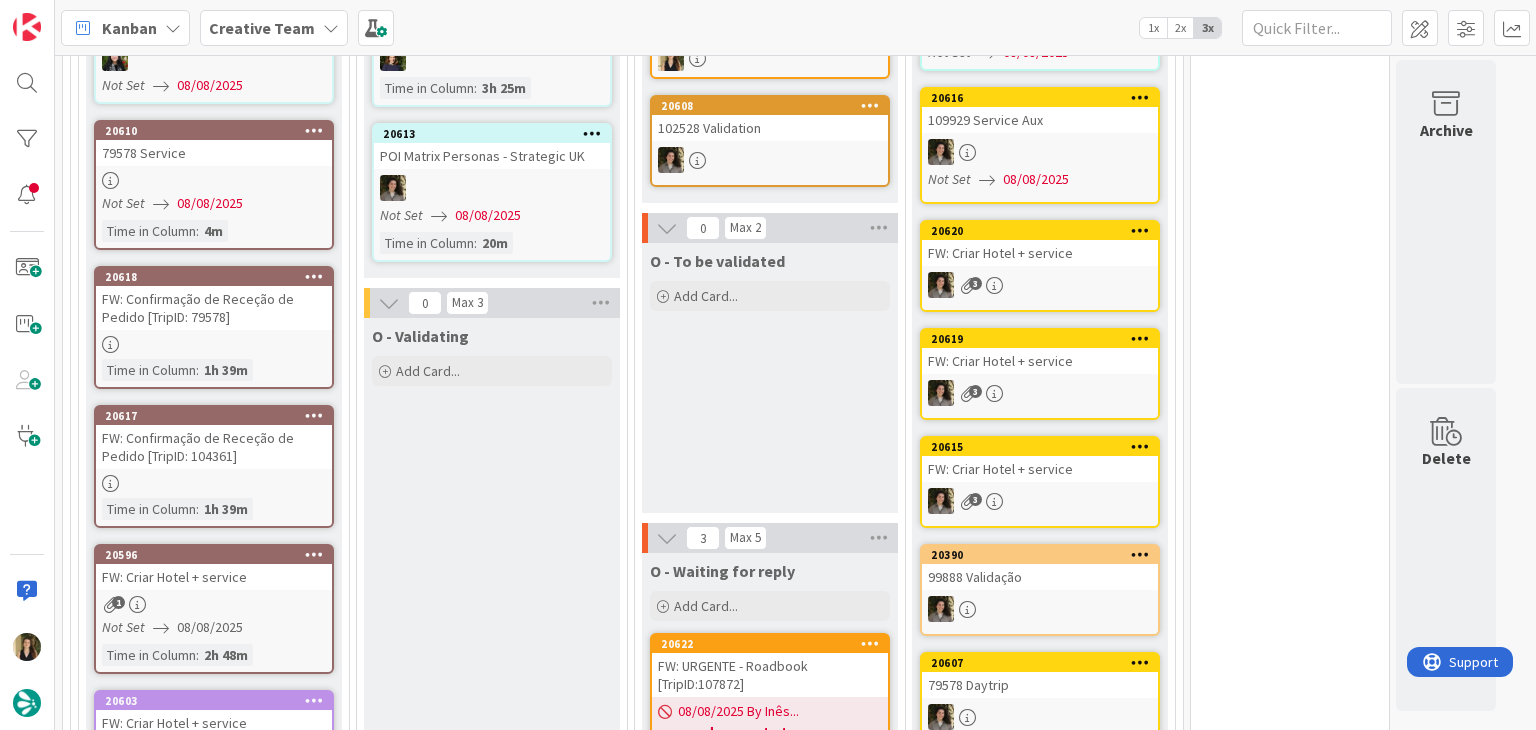 scroll, scrollTop: 1215, scrollLeft: 0, axis: vertical 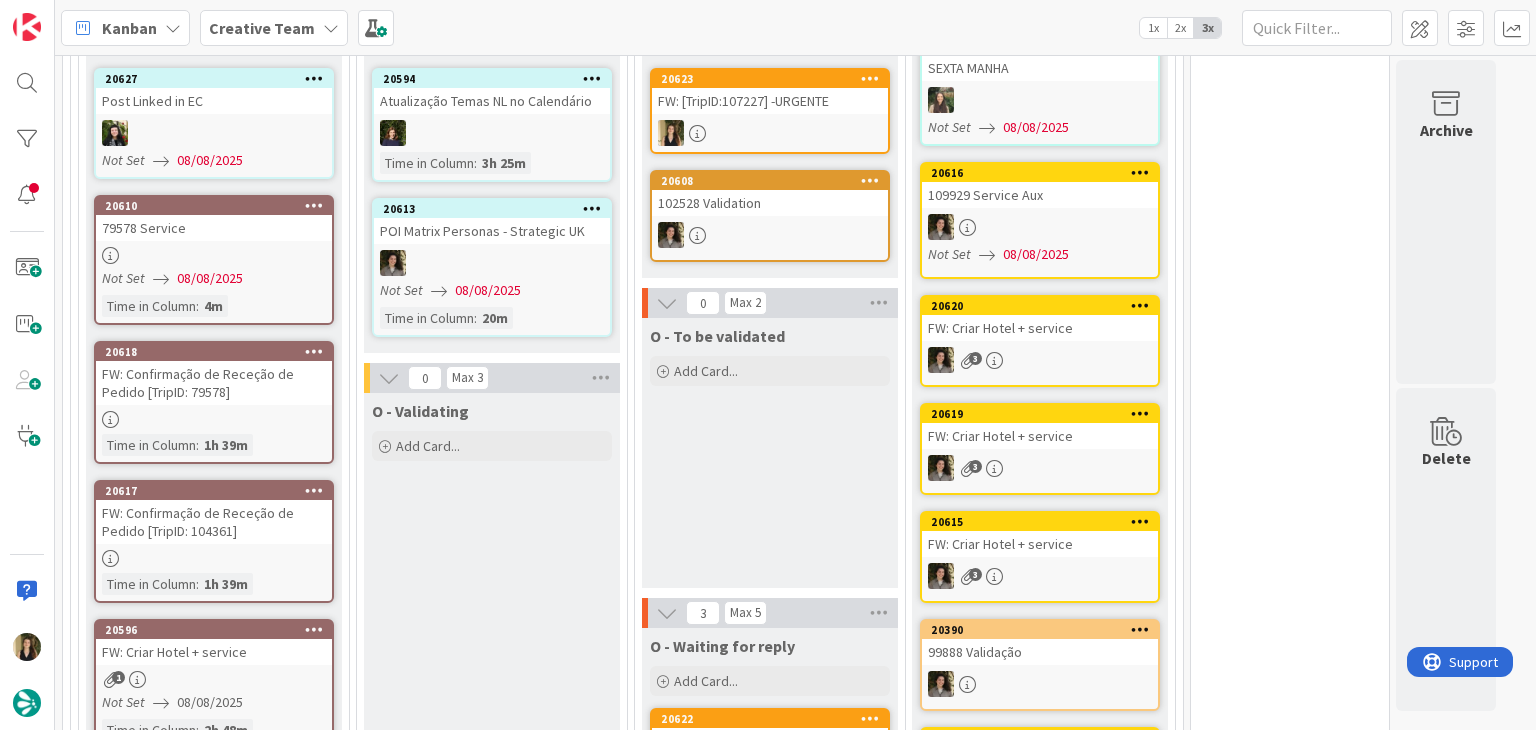 drag, startPoint x: 748, startPoint y: 519, endPoint x: 736, endPoint y: 521, distance: 12.165525 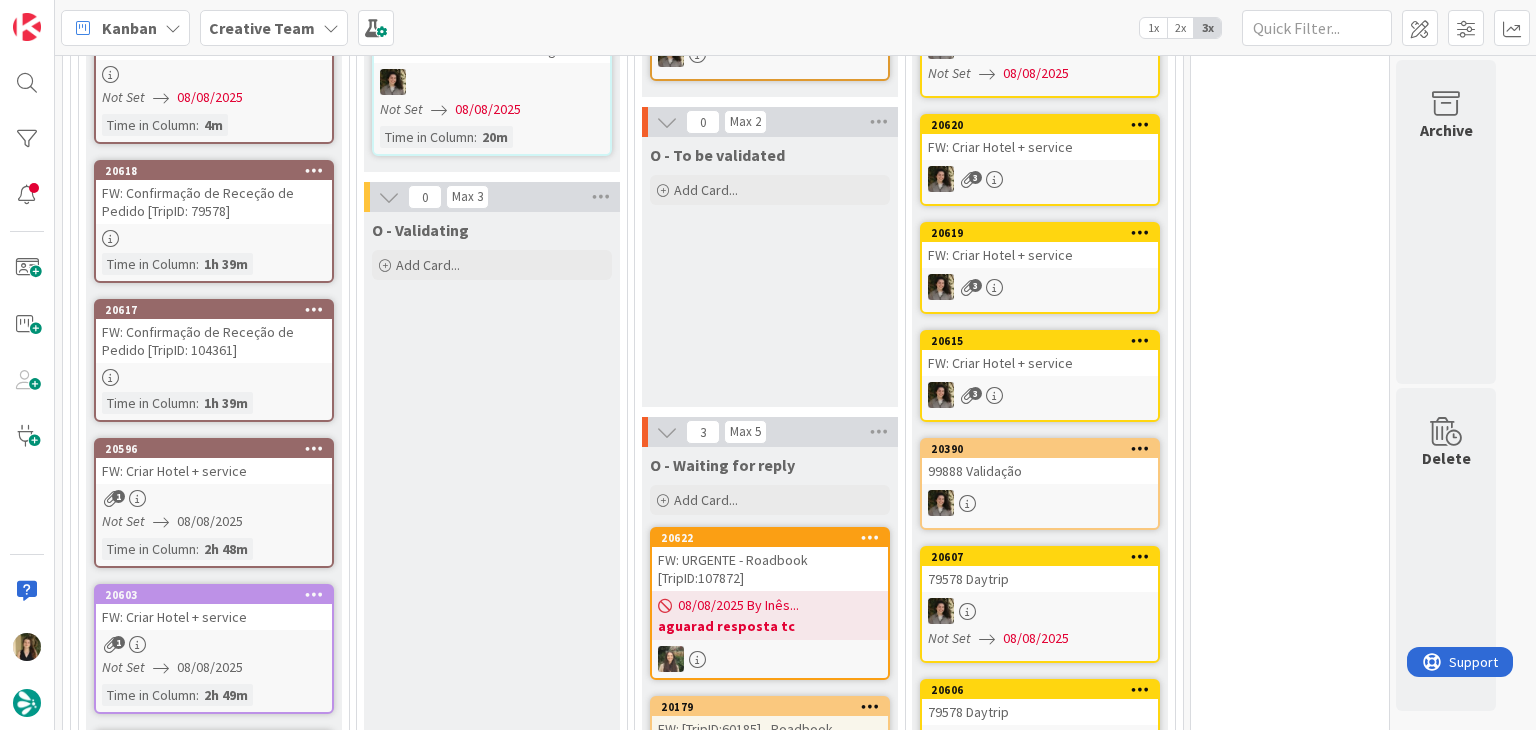 scroll, scrollTop: 1615, scrollLeft: 0, axis: vertical 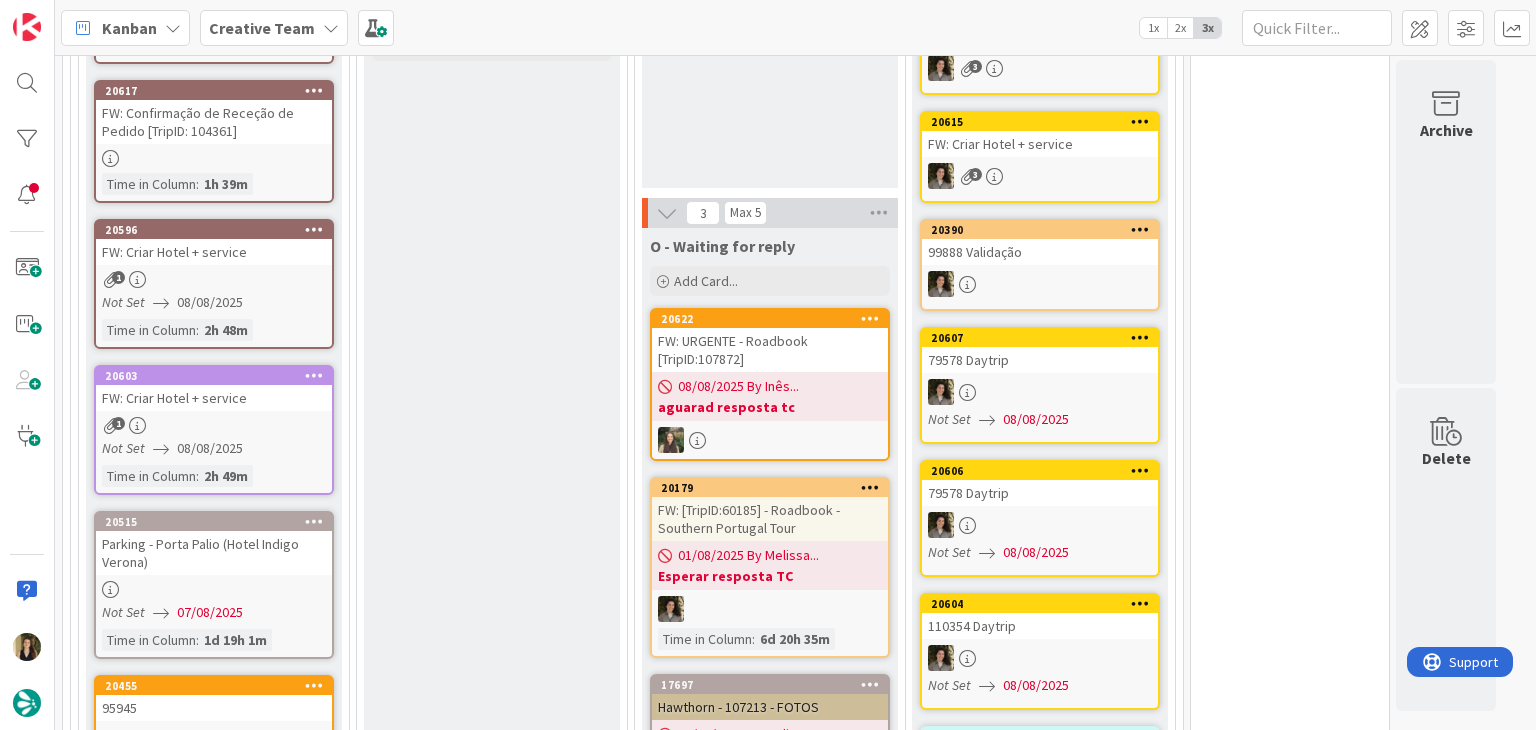 click on "1" at bounding box center (214, 425) 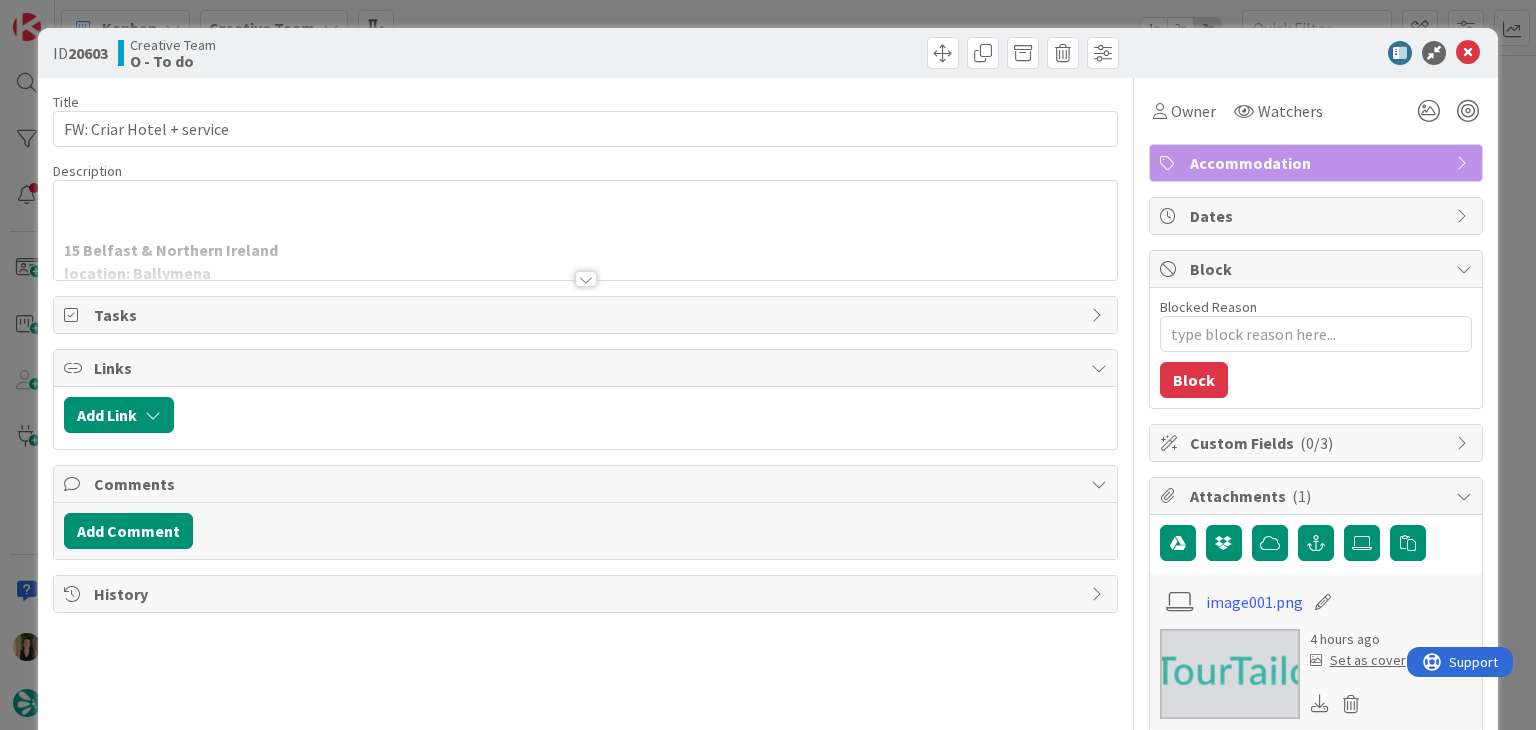 scroll, scrollTop: 0, scrollLeft: 0, axis: both 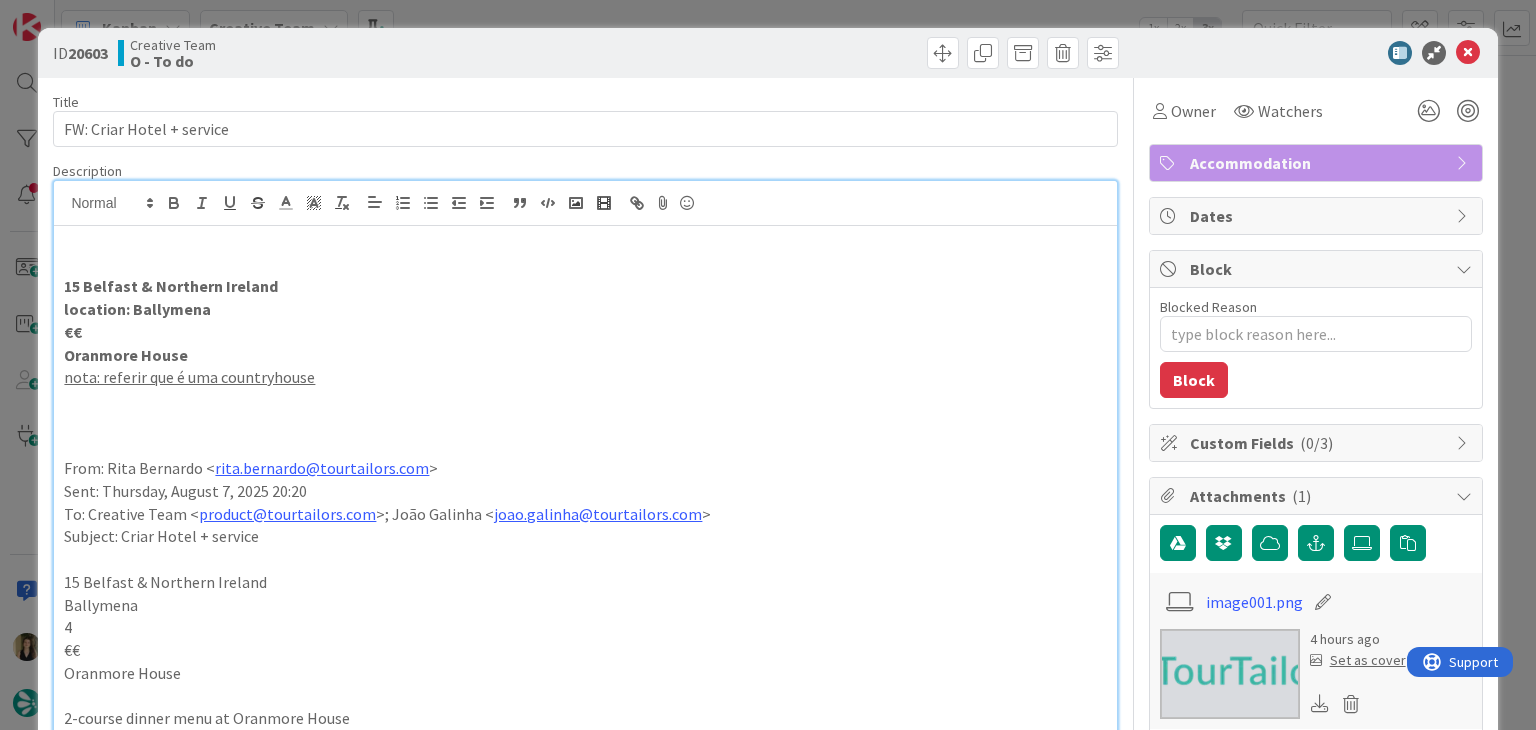 click on "location: Ballymena" at bounding box center (137, 309) 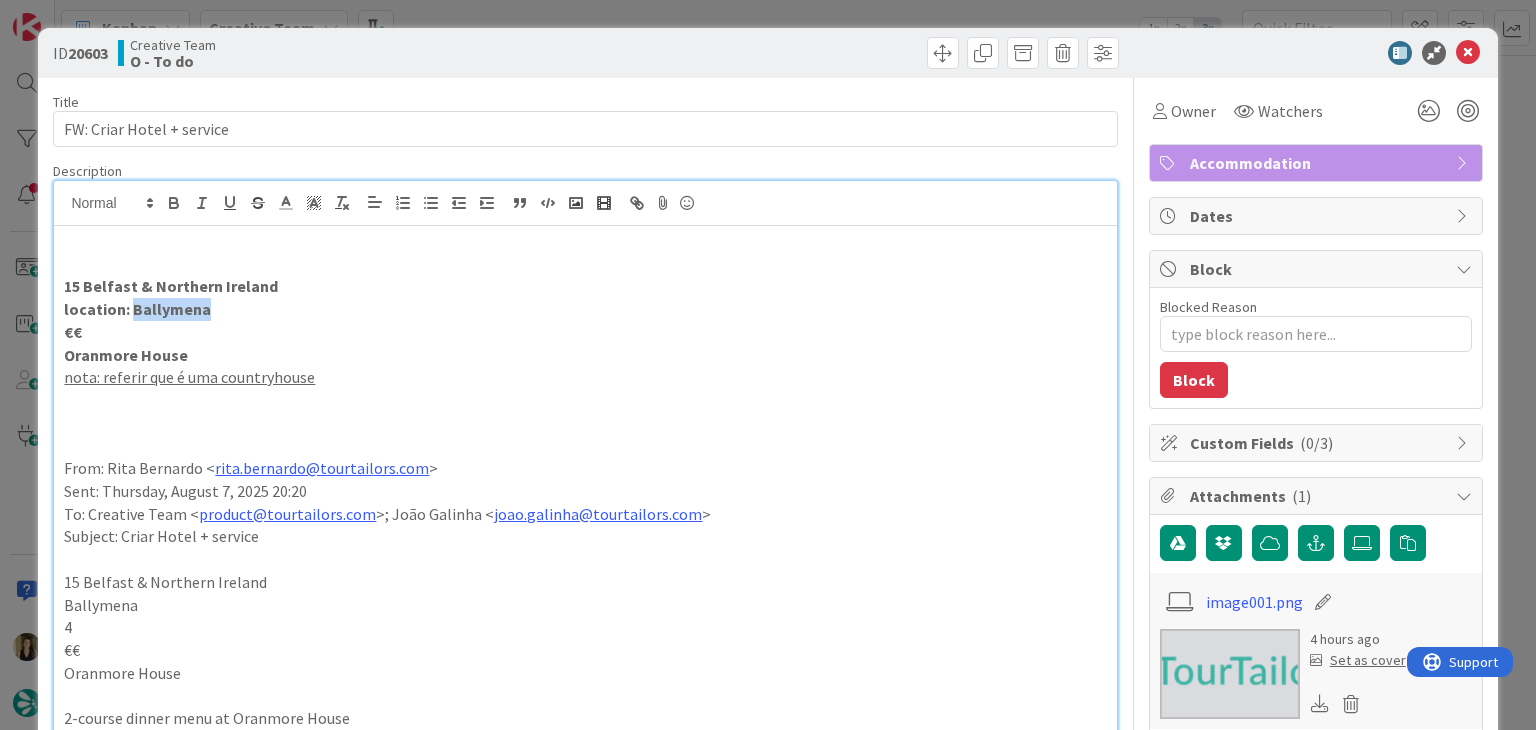 click on "location: Ballymena" at bounding box center (137, 309) 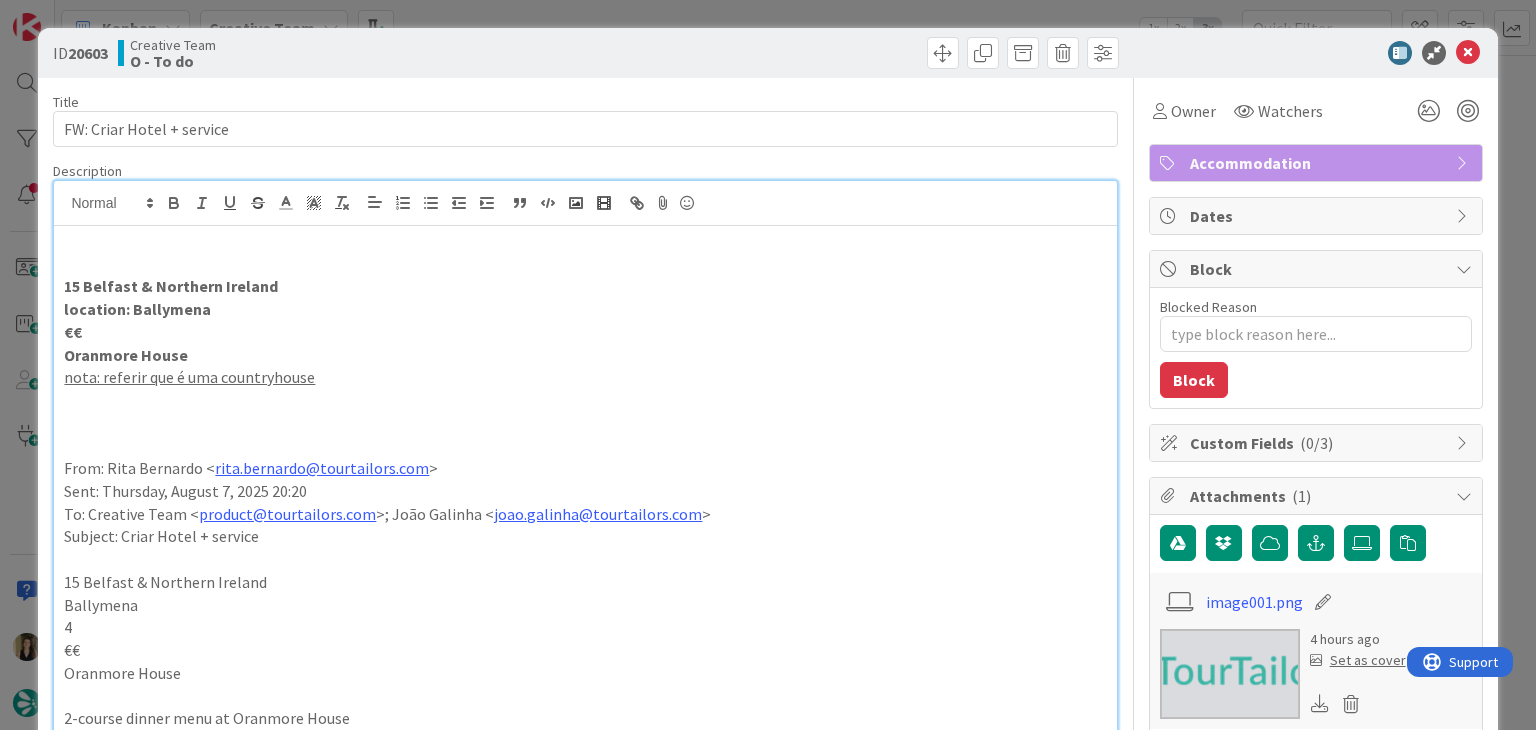 click on "15 Belfast & Northern Ireland" at bounding box center [171, 286] 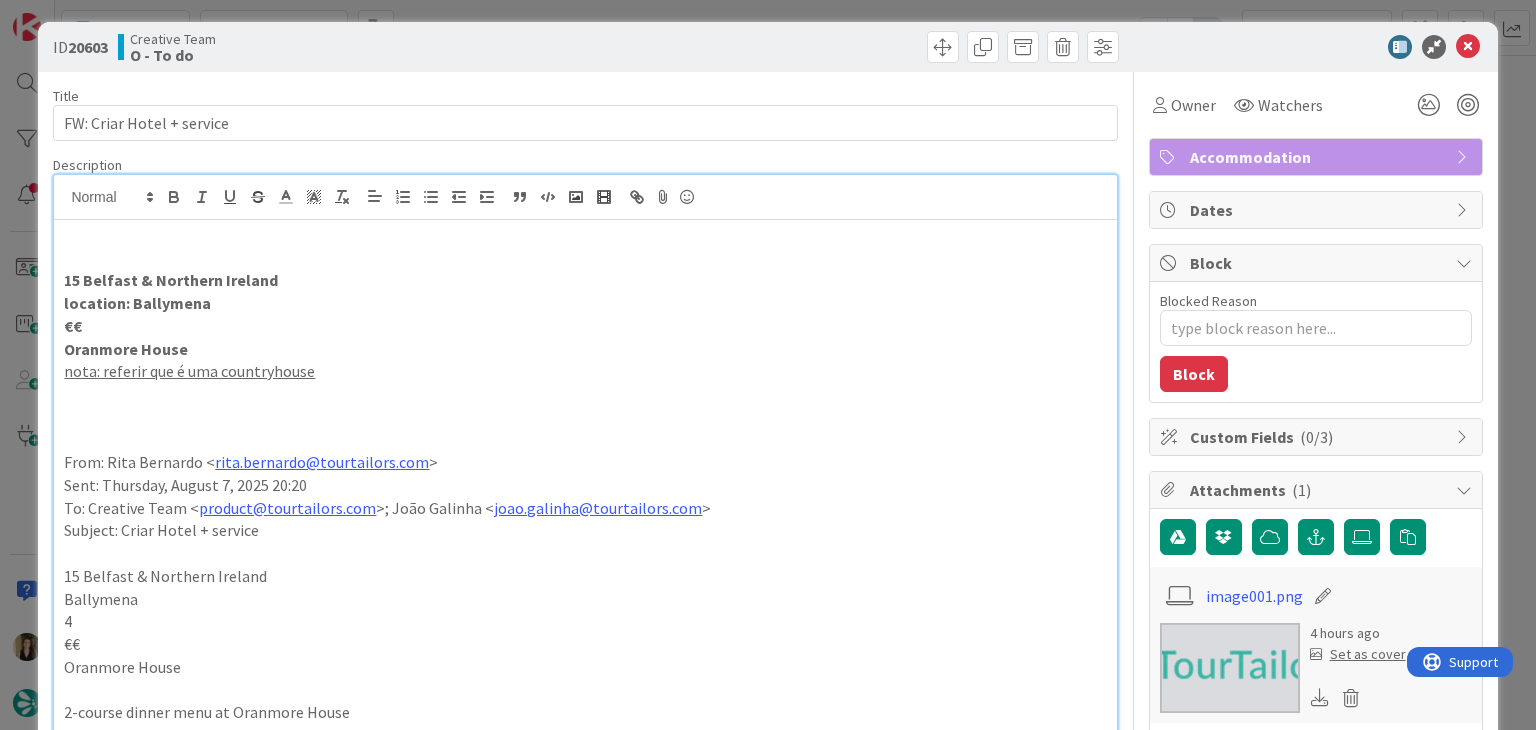 scroll, scrollTop: 0, scrollLeft: 0, axis: both 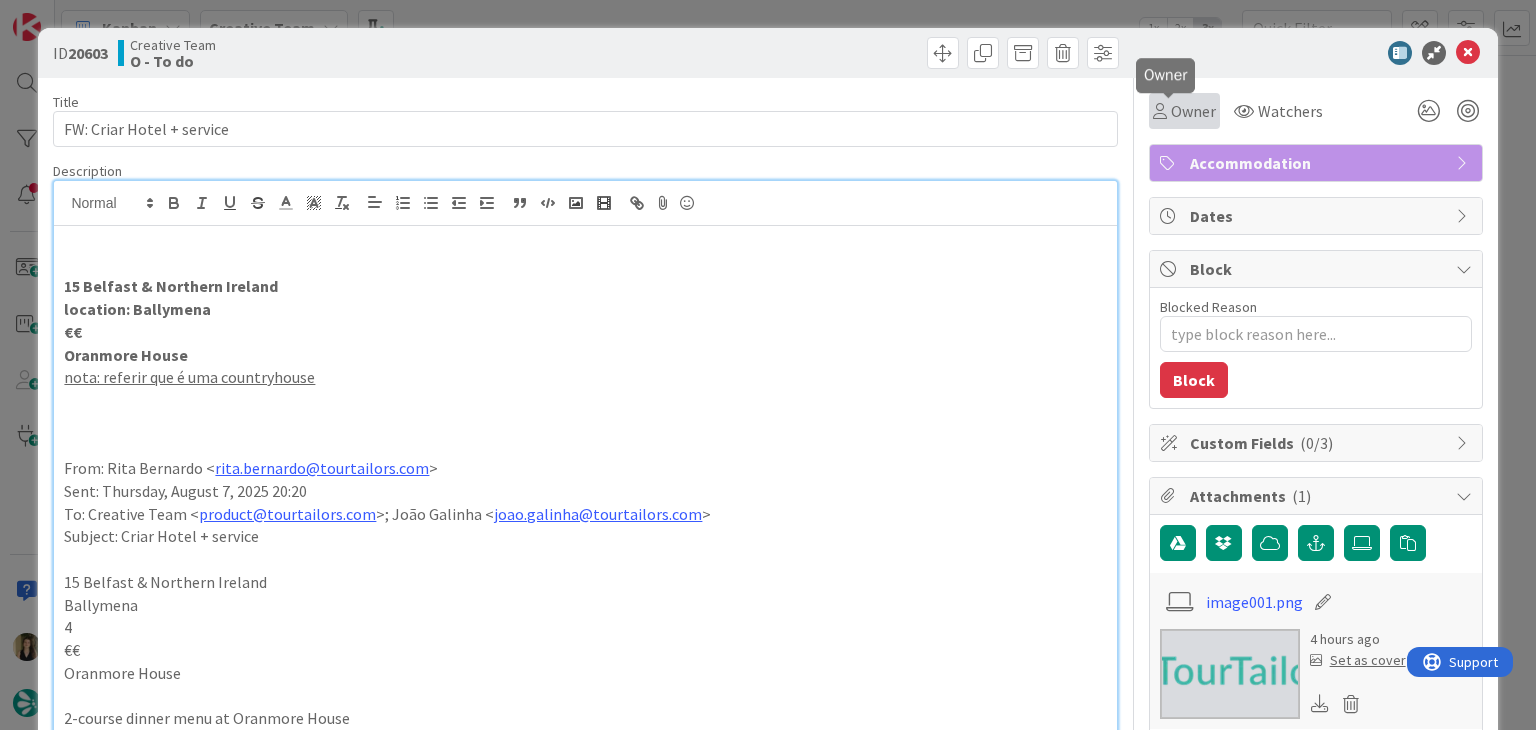 click on "Owner" at bounding box center (1193, 111) 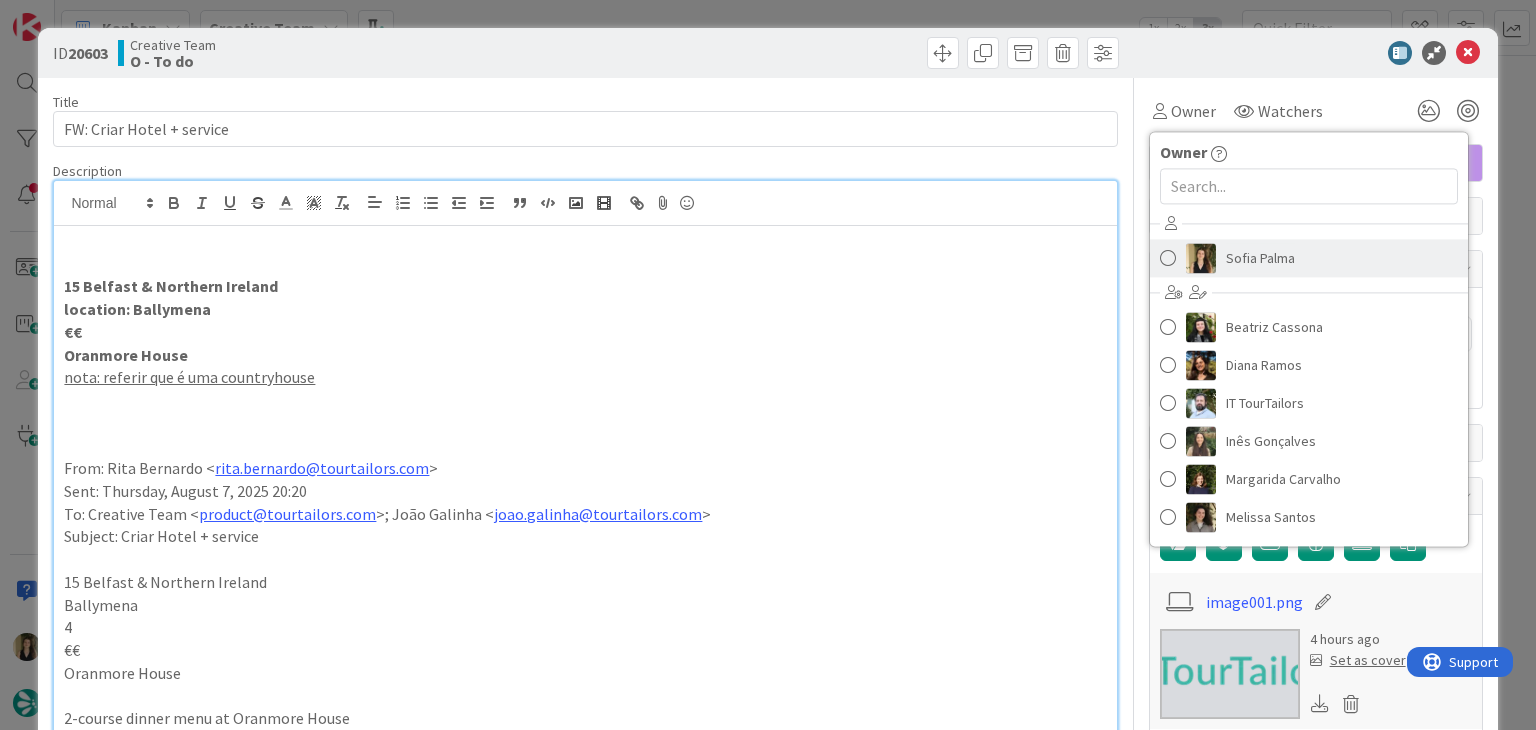 drag, startPoint x: 1272, startPoint y: 249, endPoint x: 1033, endPoint y: 161, distance: 254.68608 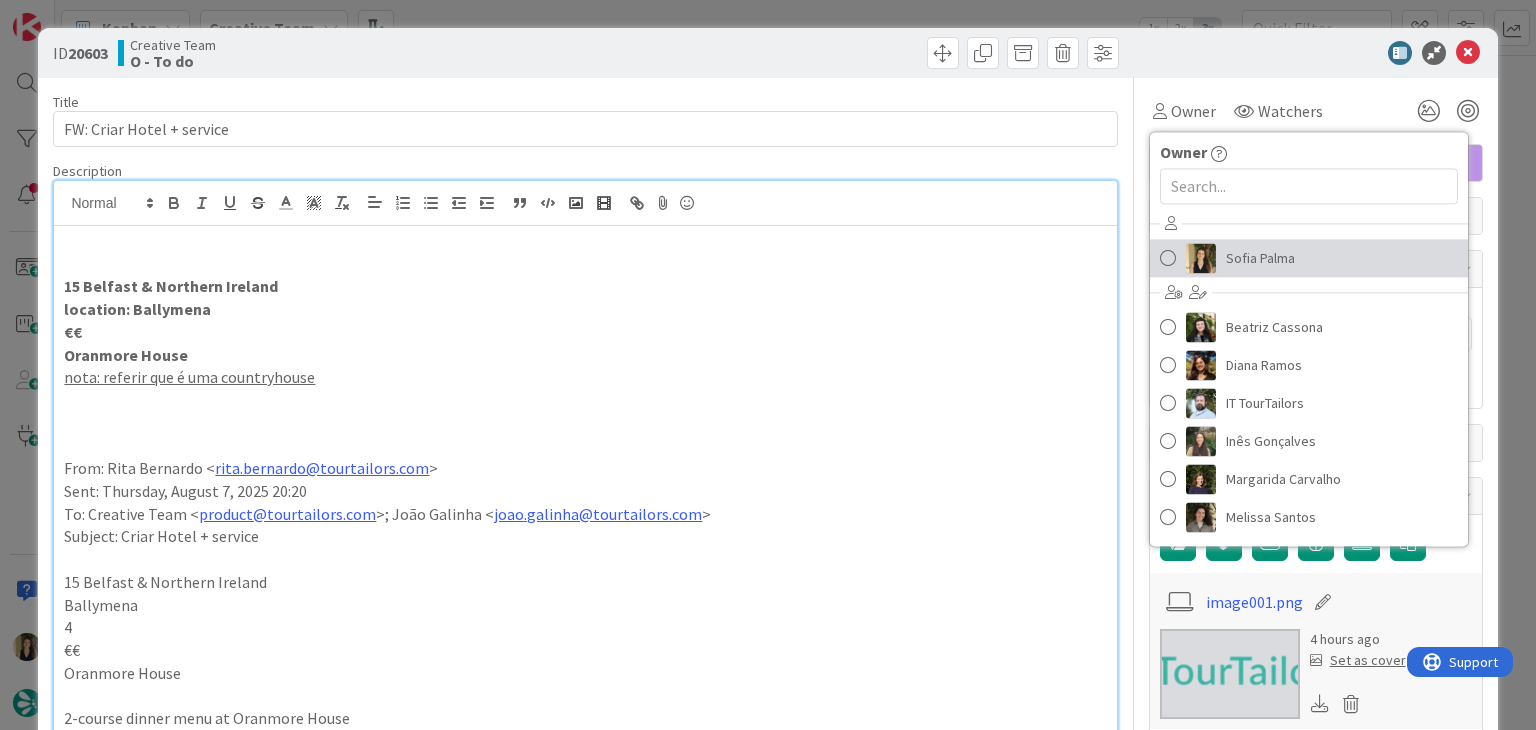 click on "Sofia Palma" at bounding box center [1260, 258] 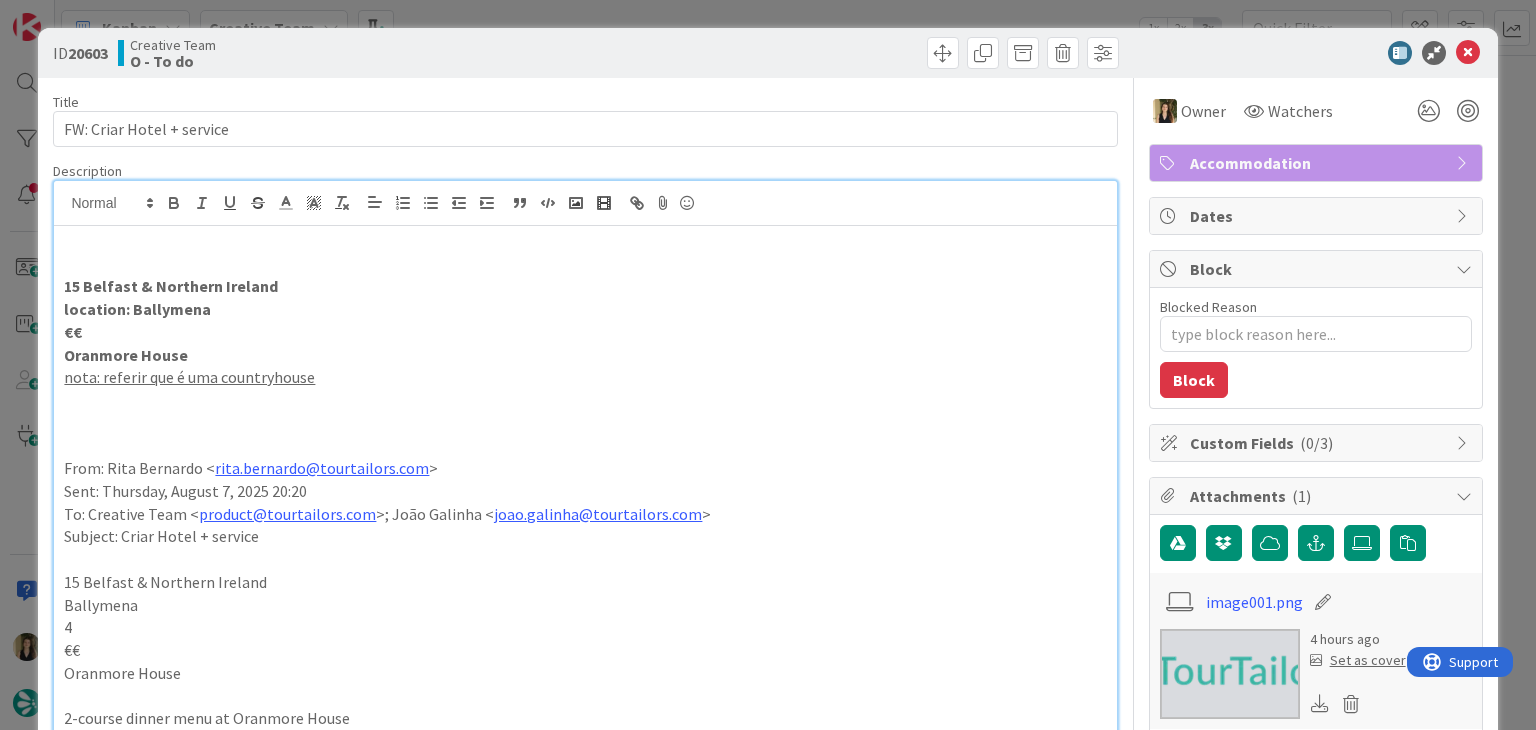 click at bounding box center (855, 53) 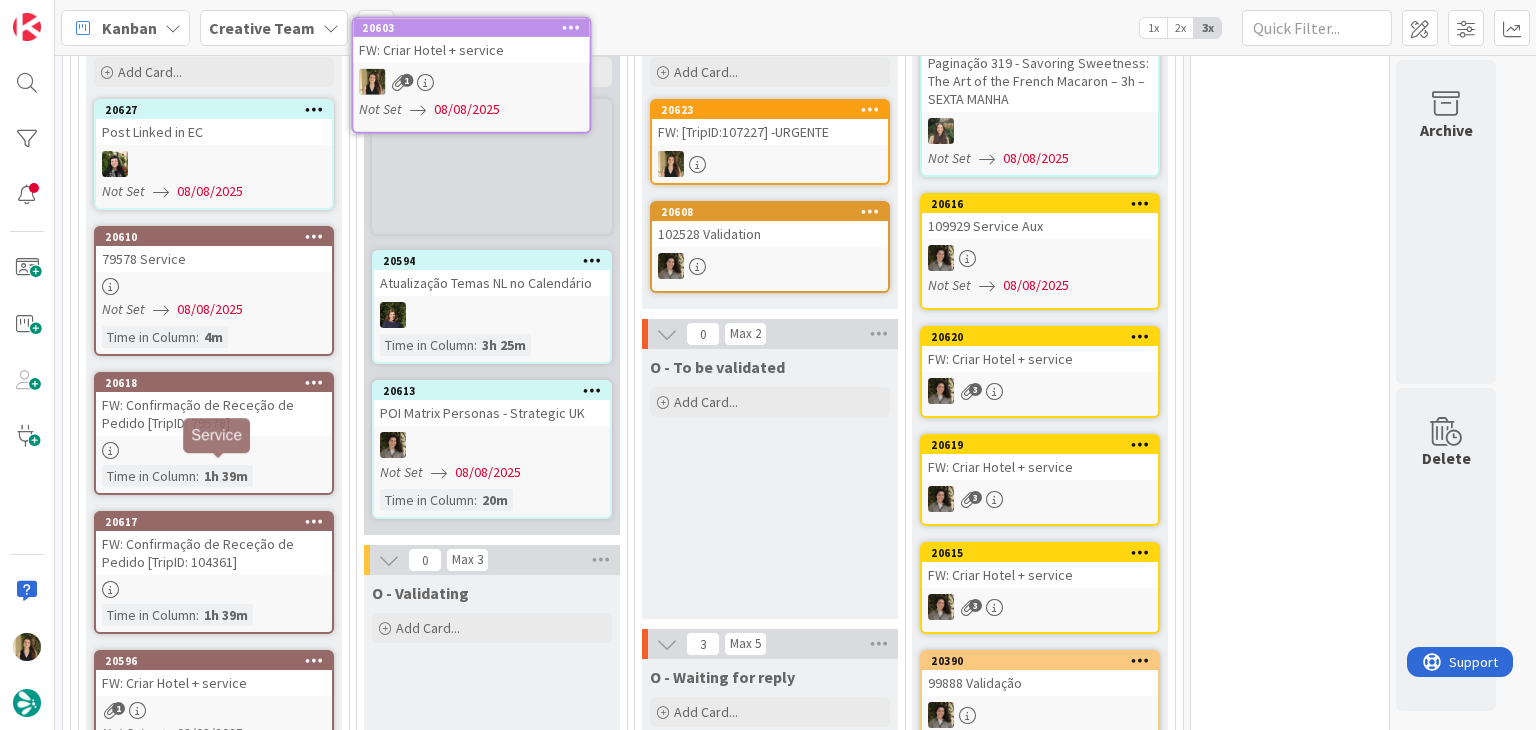 scroll, scrollTop: 920, scrollLeft: 0, axis: vertical 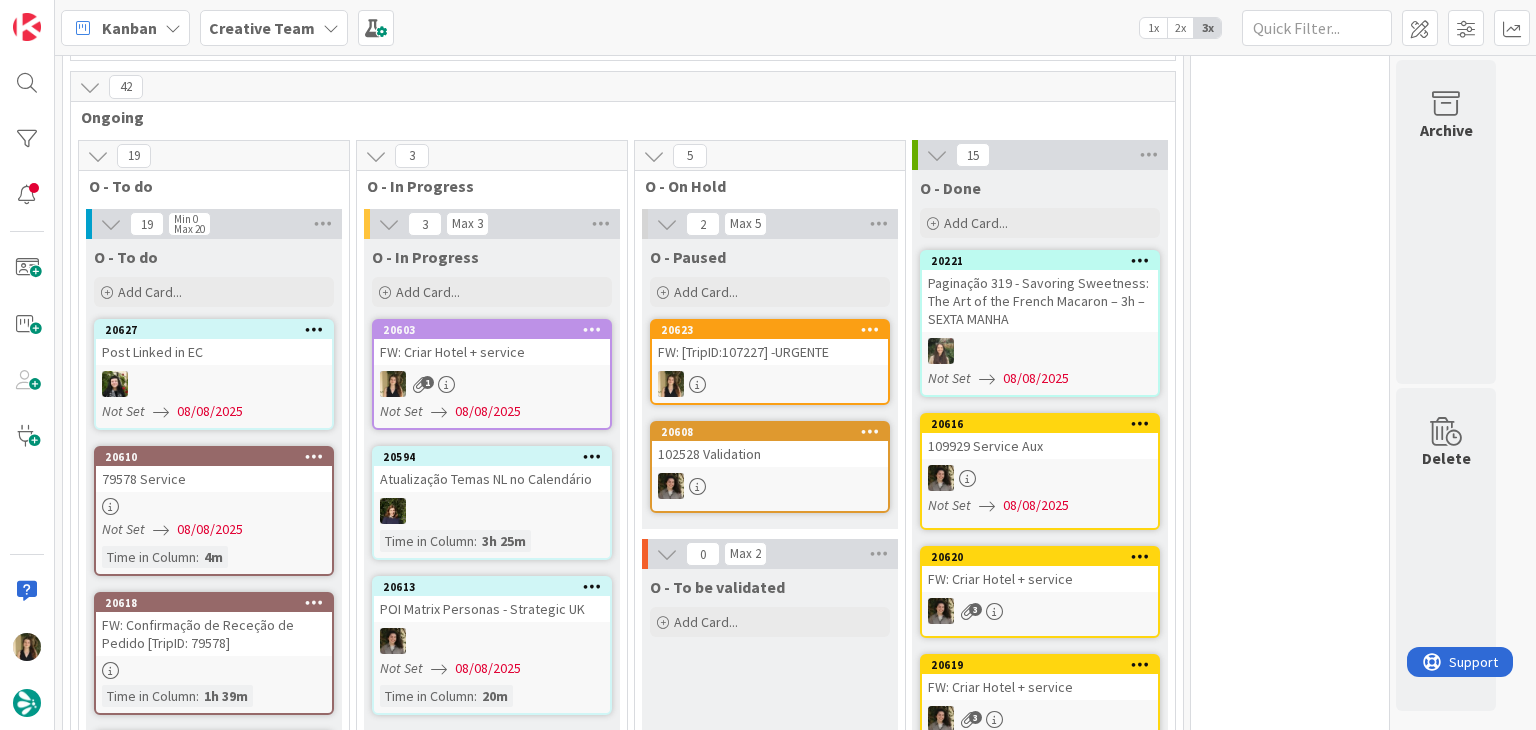click on "O - To be validated Add Card..." at bounding box center (770, 704) 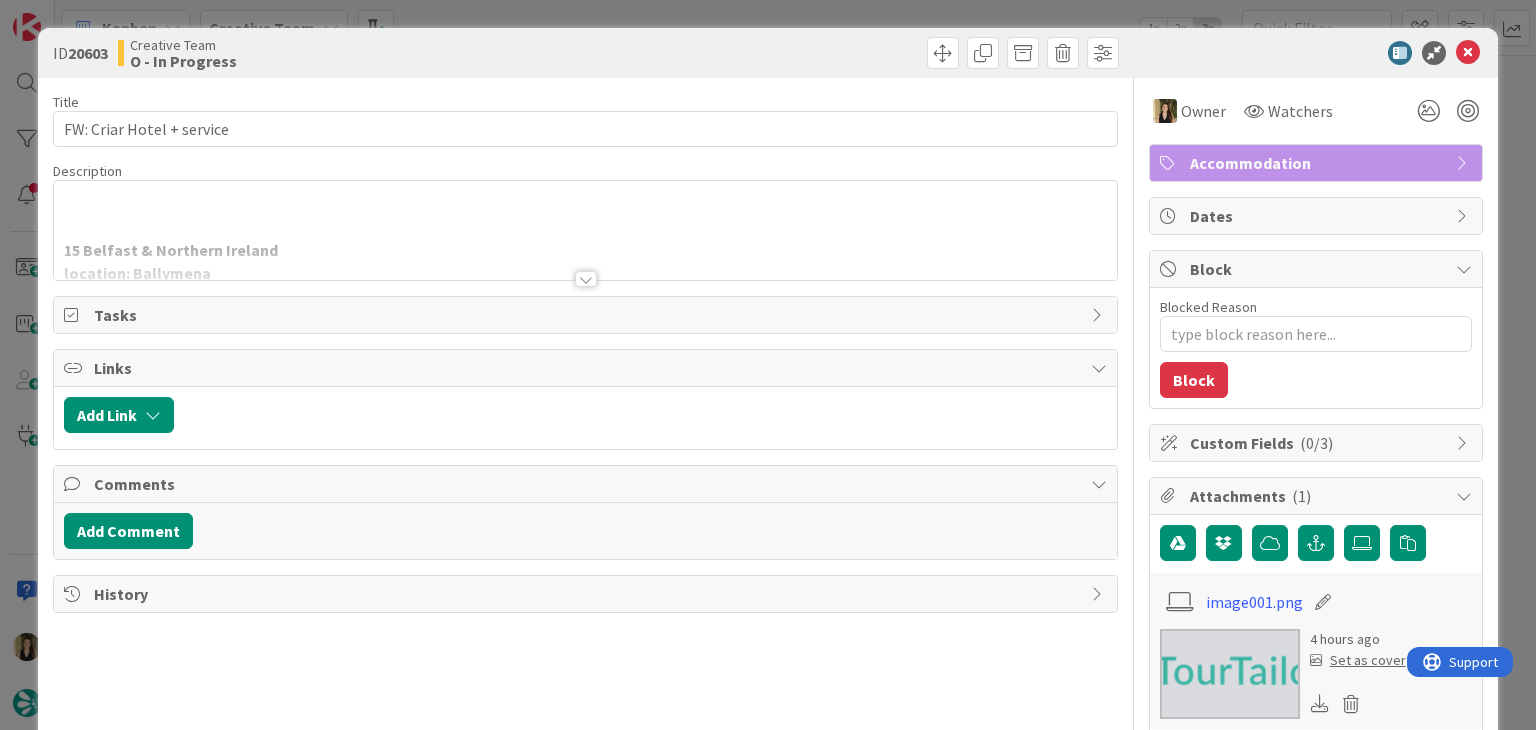 click at bounding box center [585, 254] 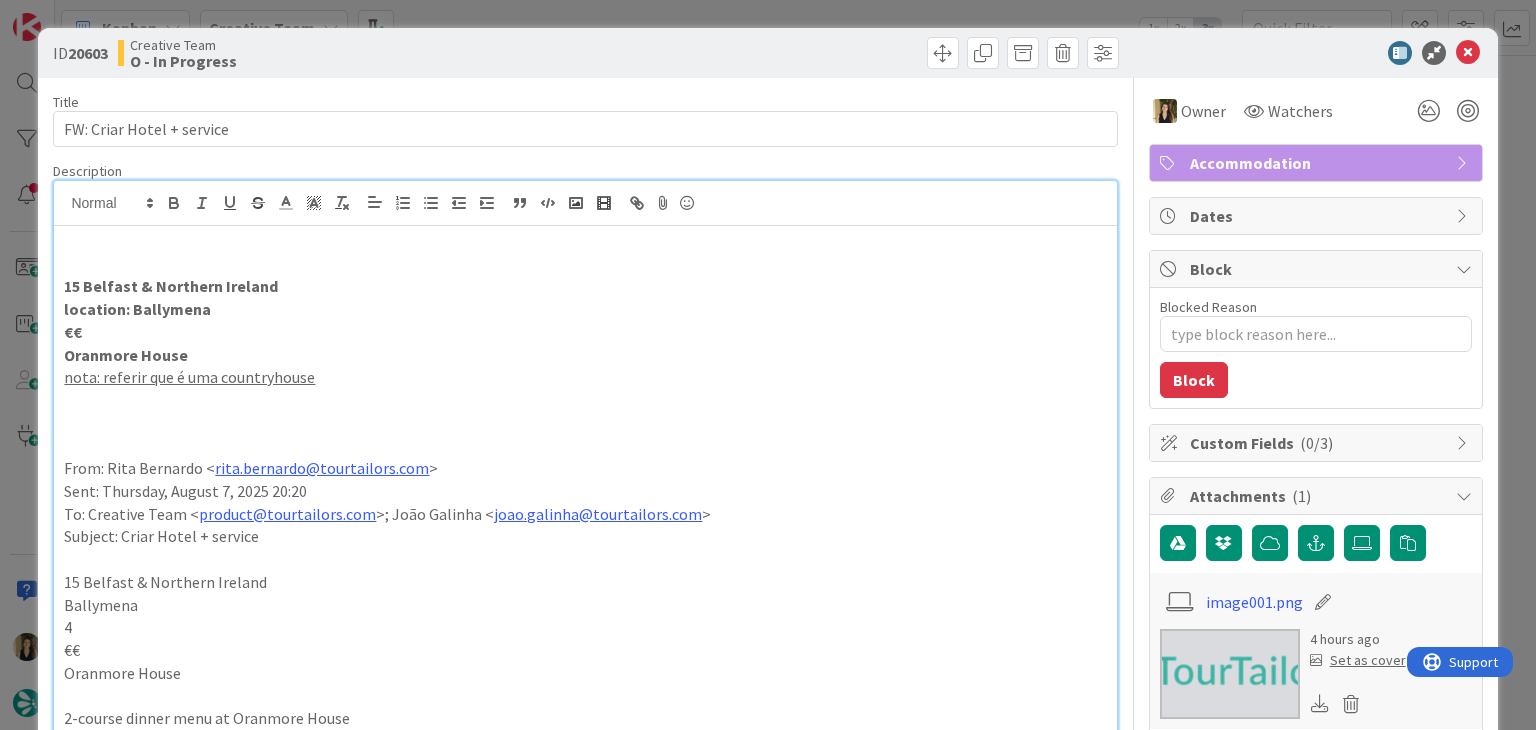 scroll, scrollTop: 0, scrollLeft: 0, axis: both 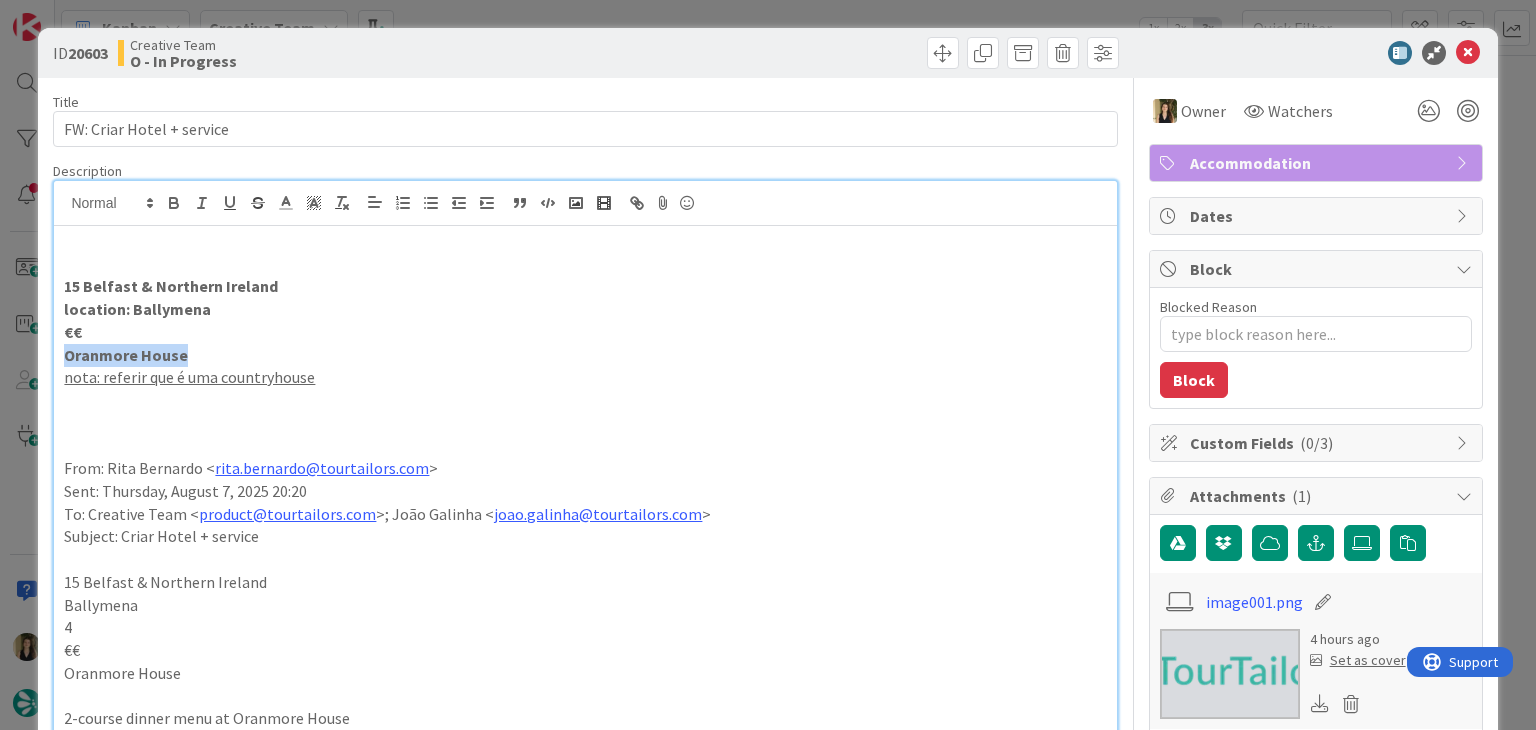 drag, startPoint x: 205, startPoint y: 350, endPoint x: 32, endPoint y: 356, distance: 173.10402 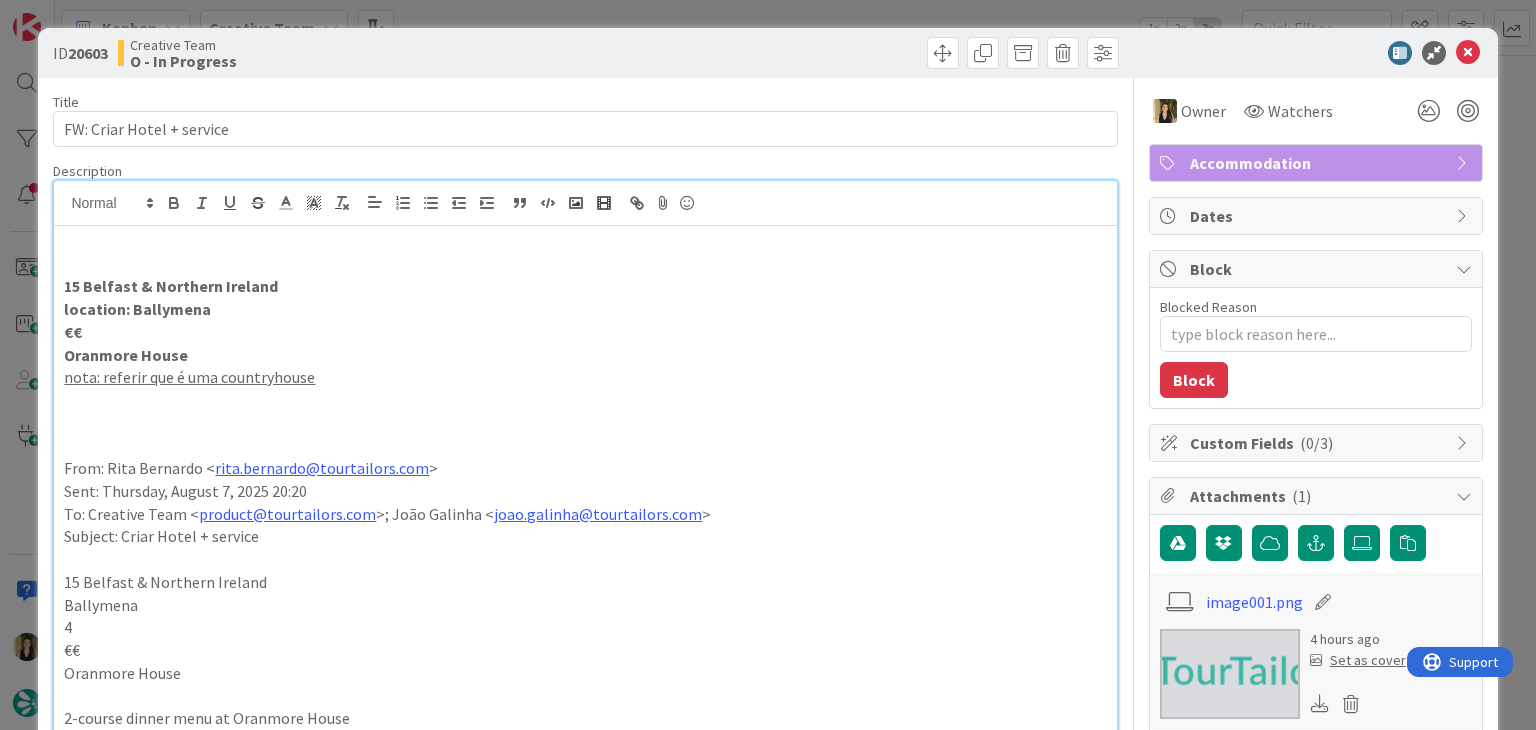 click on "nota: referir que é uma countryhouse" at bounding box center [585, 377] 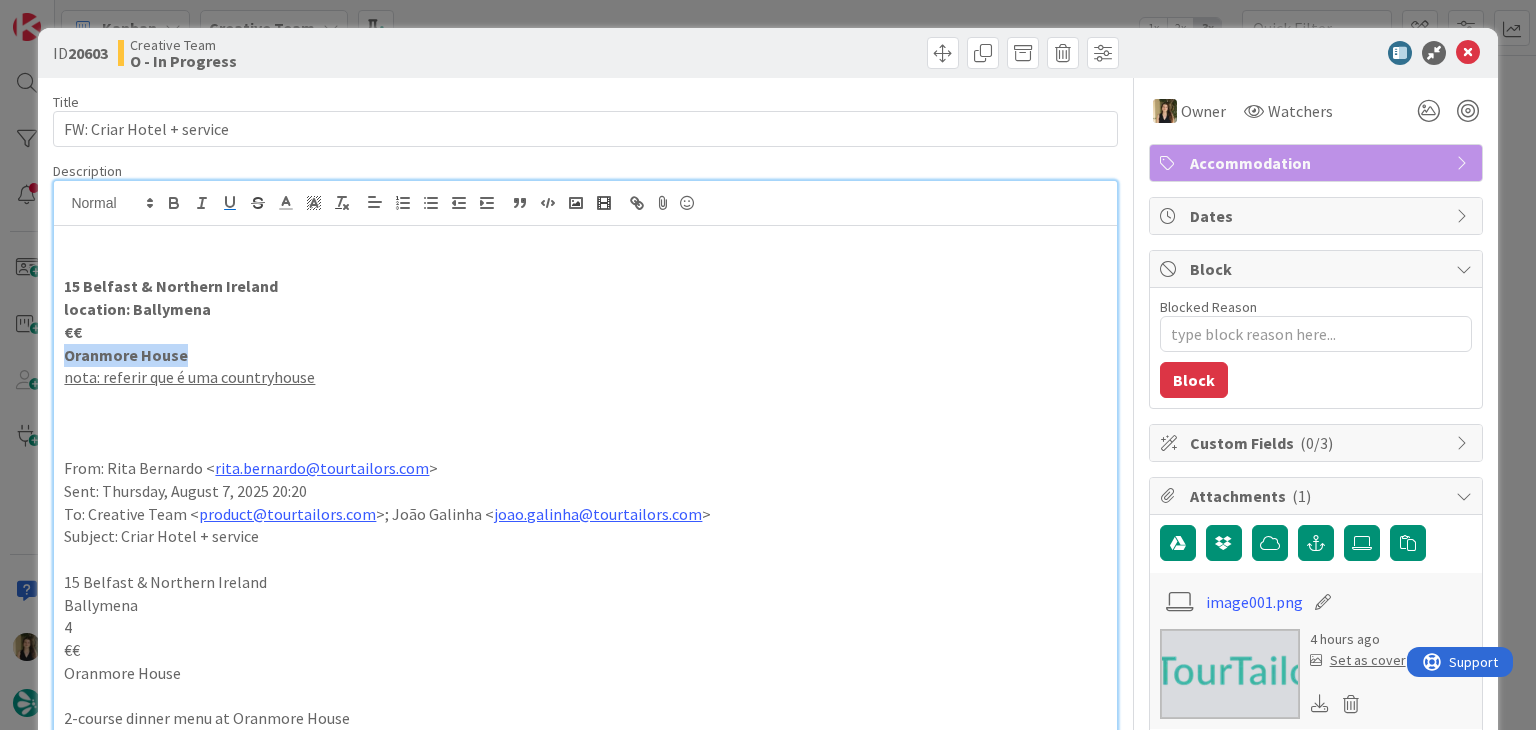 drag, startPoint x: 203, startPoint y: 352, endPoint x: 63, endPoint y: 352, distance: 140 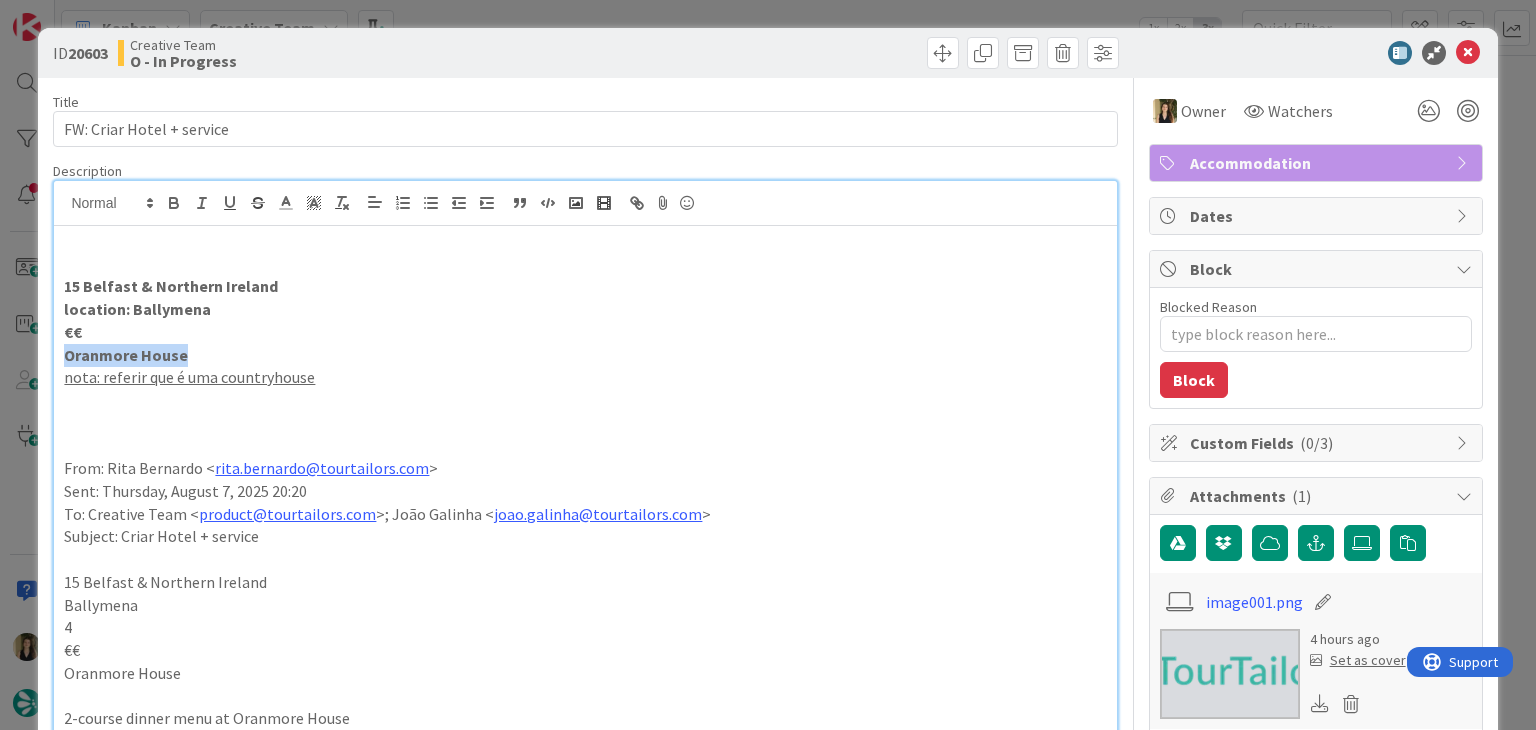 copy on "Oranmore House" 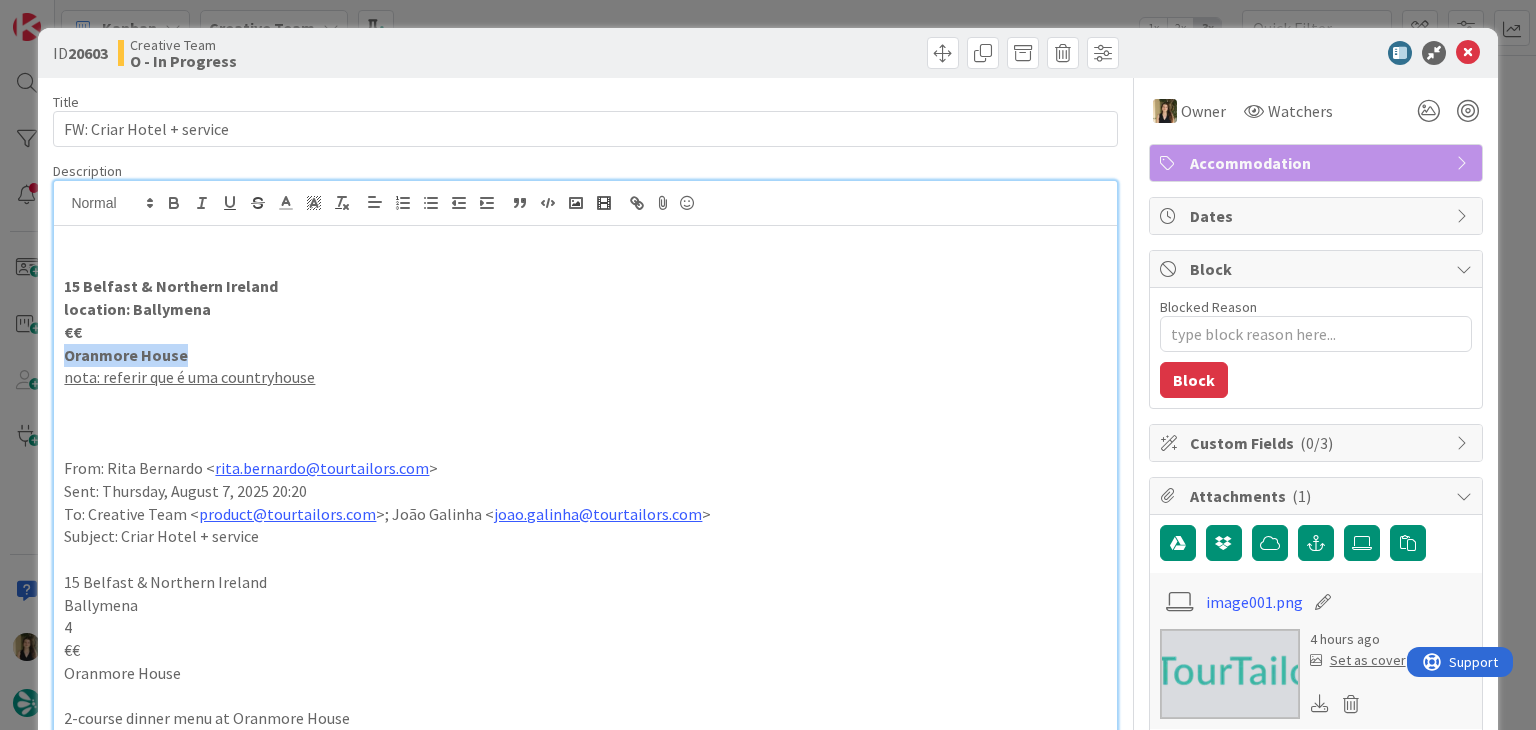 copy on "Oranmore House" 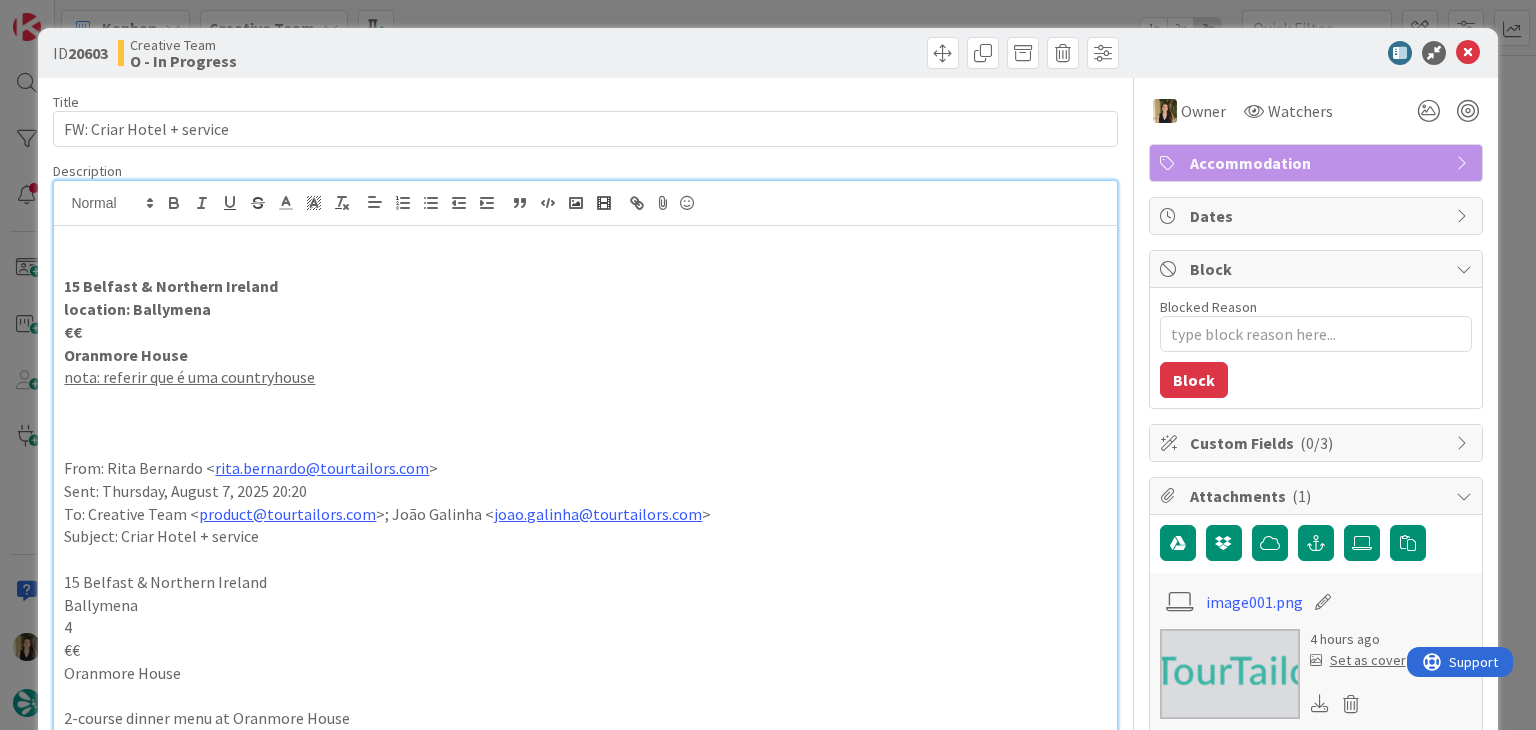 click on "Creative Team O - In Progress" at bounding box center [349, 53] 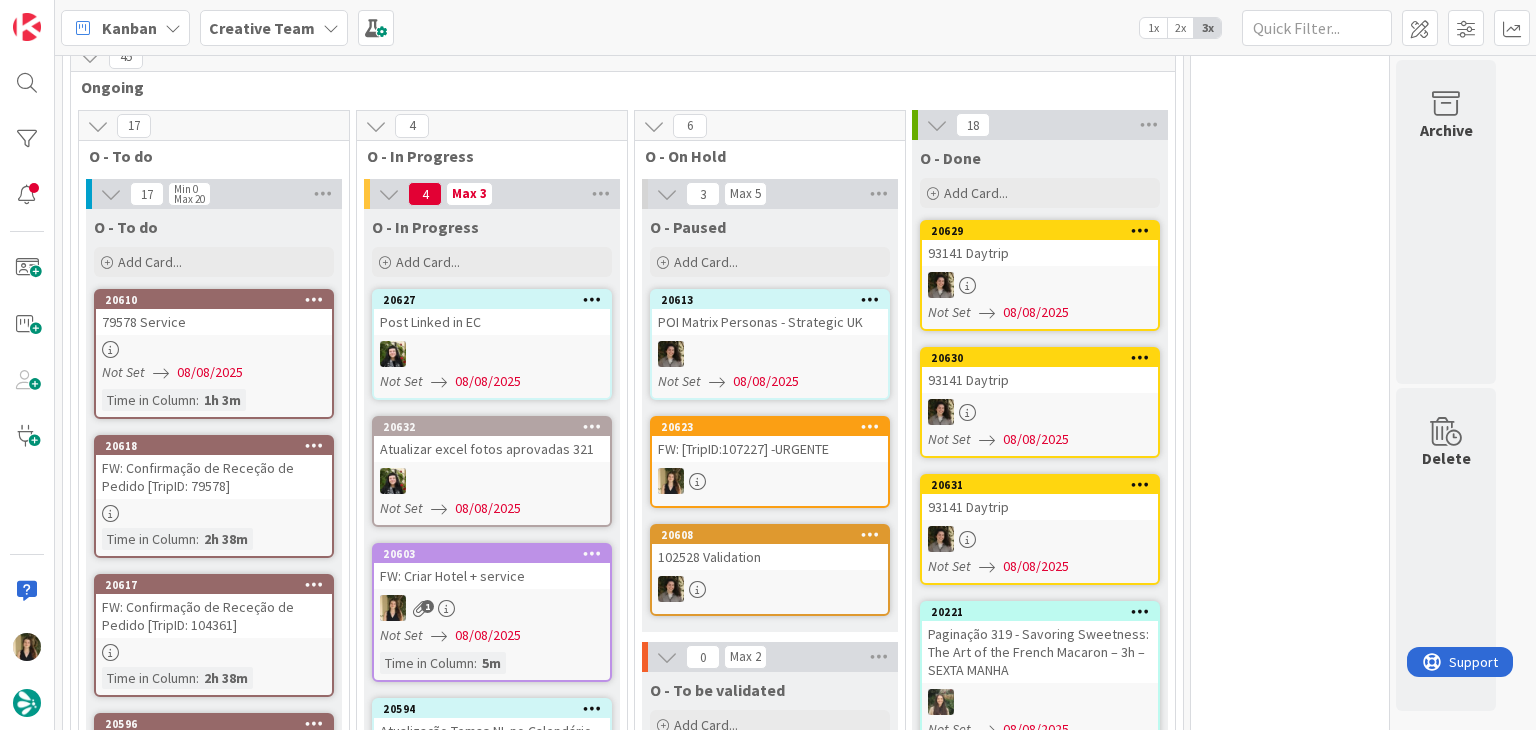 scroll, scrollTop: 1164, scrollLeft: 0, axis: vertical 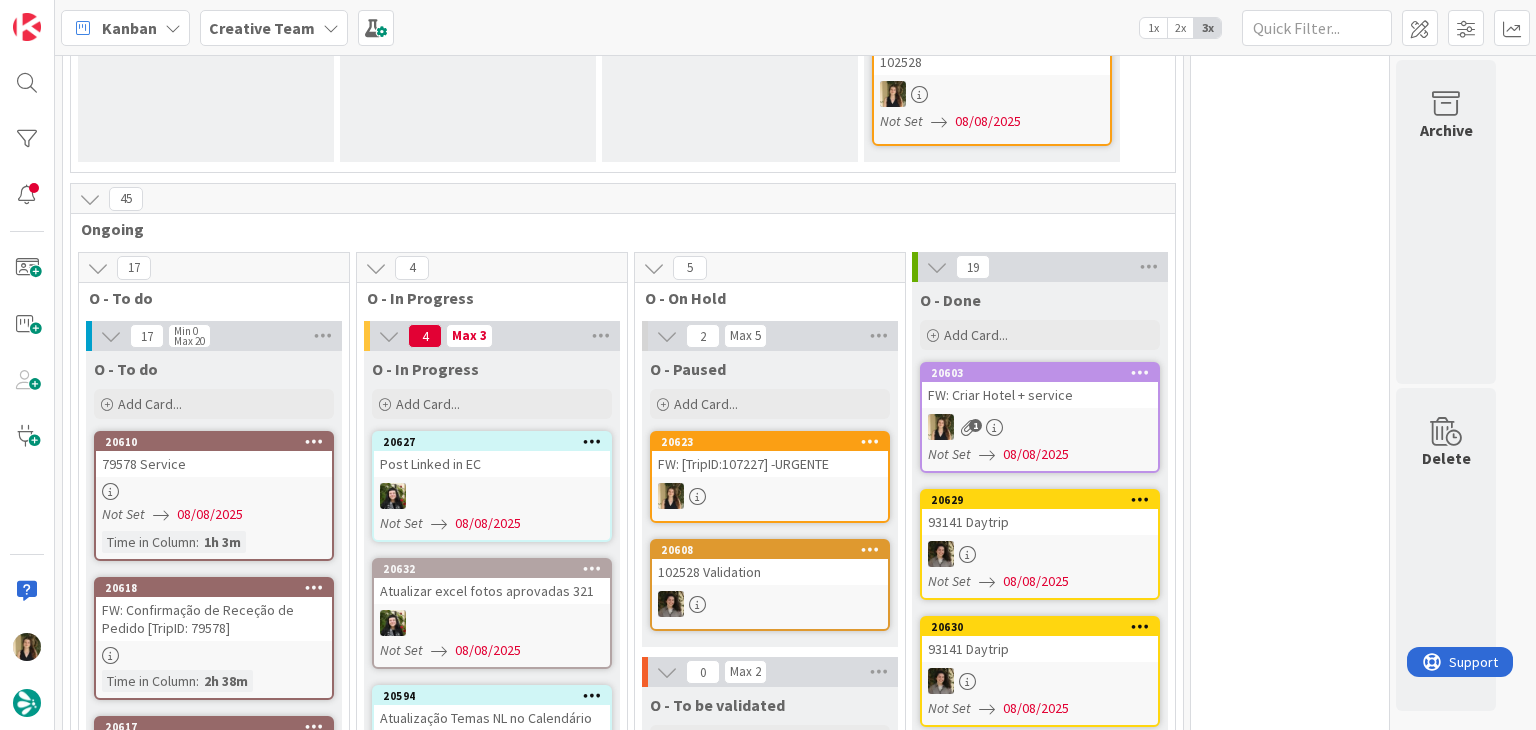 click on "20603 FW: Criar Hotel + service 1 Not Set 08/08/2025" at bounding box center [1040, 417] 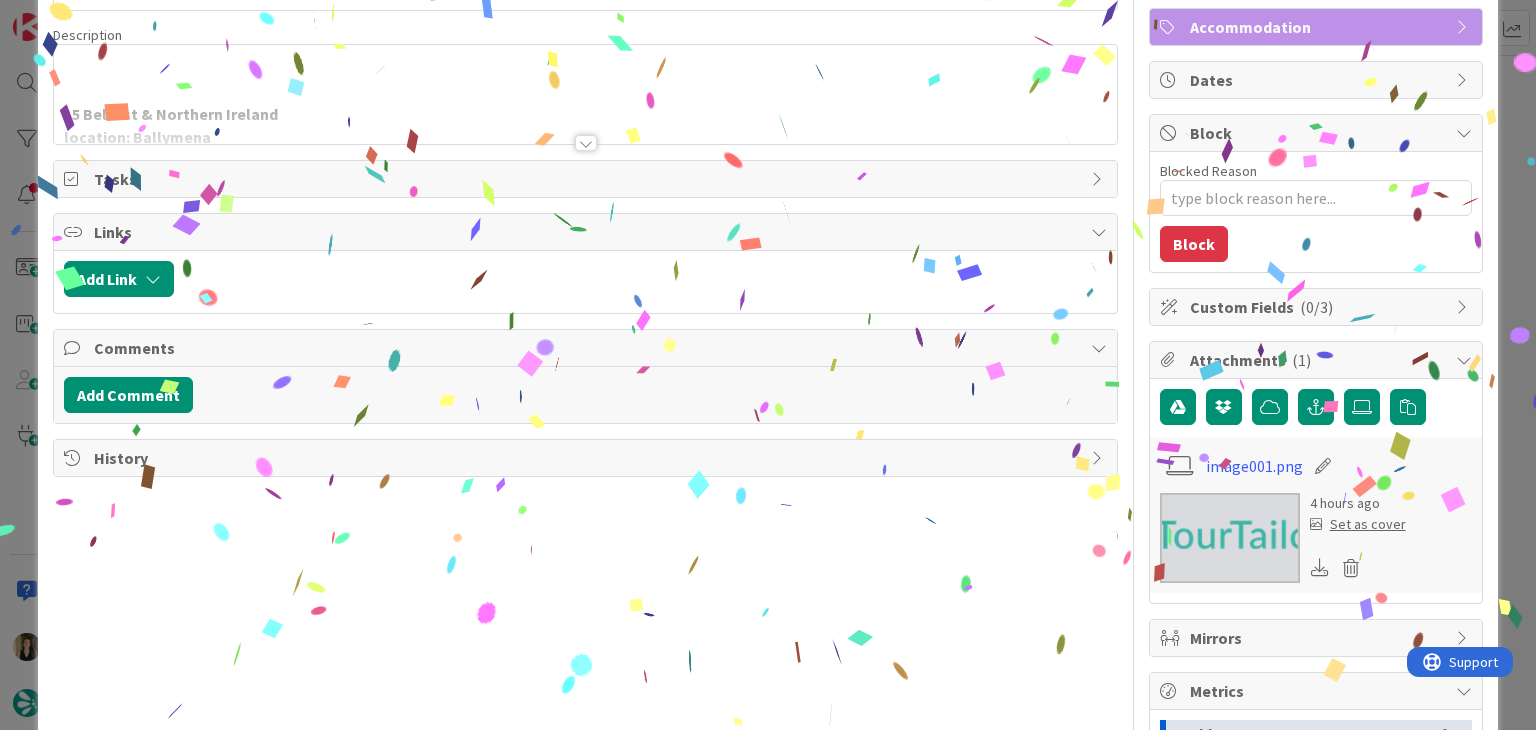 scroll, scrollTop: 141, scrollLeft: 0, axis: vertical 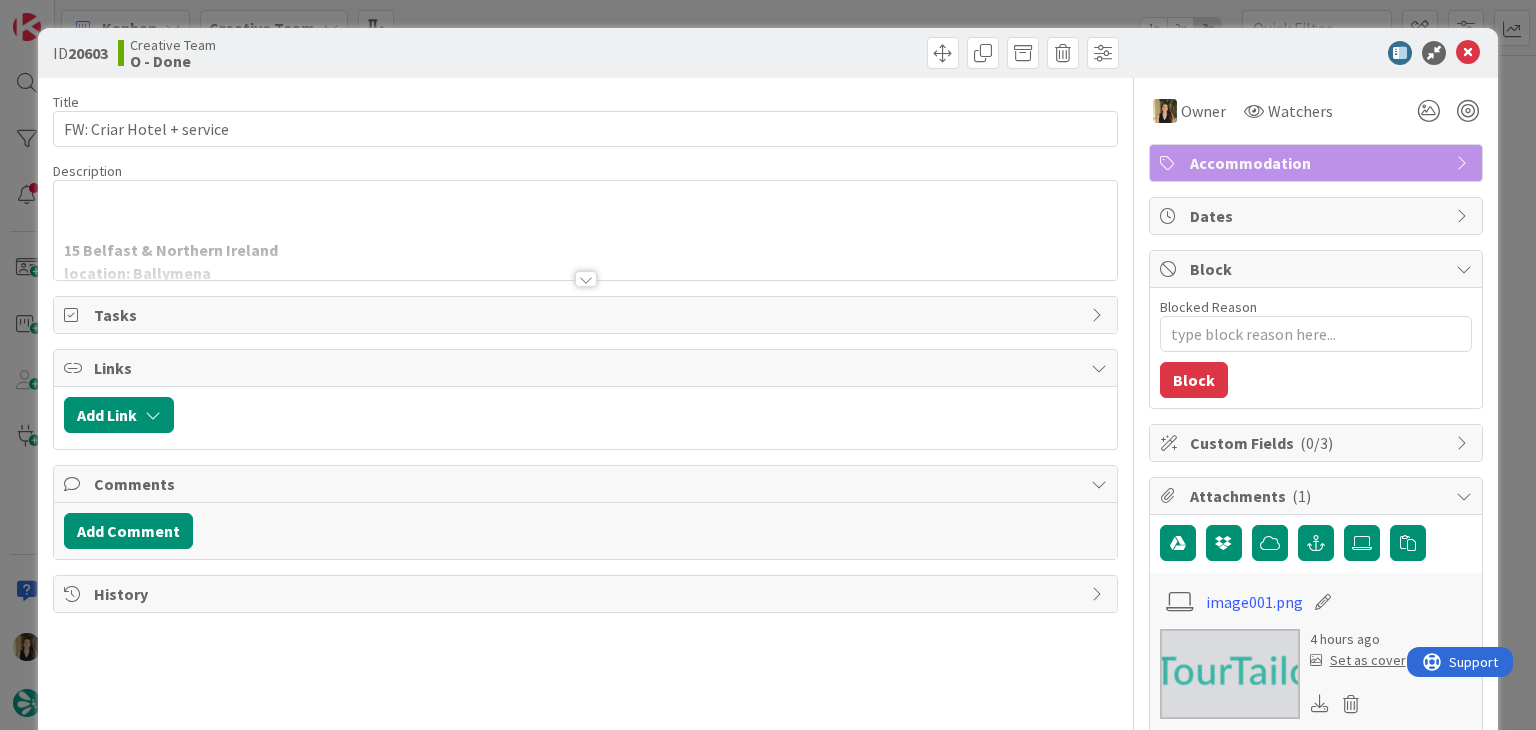 drag, startPoint x: 764, startPoint y: 58, endPoint x: 755, endPoint y: 23, distance: 36.138622 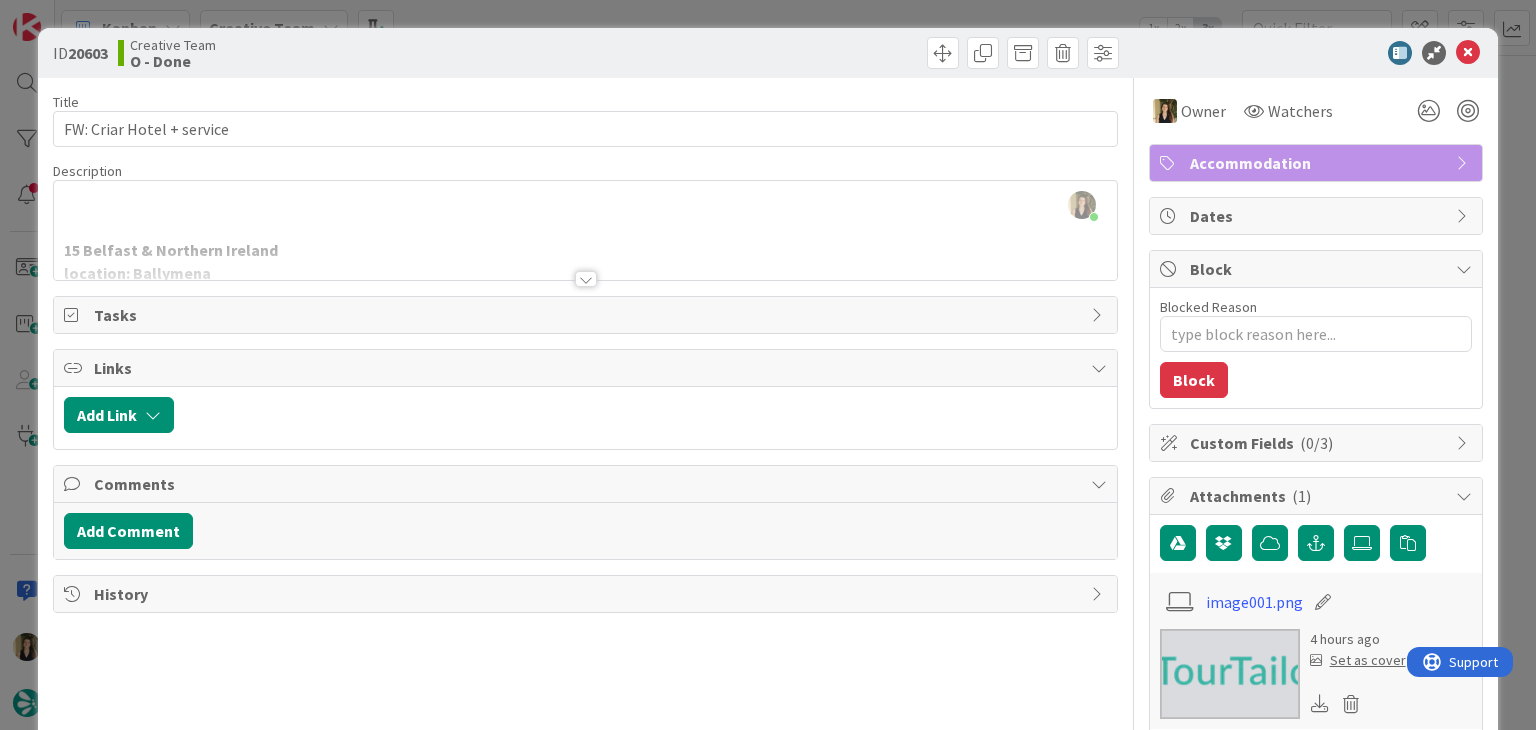 click on "ID  20603 Creative Team O - Done Title 25 / 128 FW: Criar Hotel + service Description Sofia Palma just joined 15 Belfast & Northern Ireland location: Ballymena €€ Oranmore House nota: referir que é uma countryhouse From: Rita Bernardo < rita.bernardo@example.com > Sent: Thursday, August 7, 2025 20:20 To: Creative Team < product@example.com >; João Galinha < joao.galinha@example.com > Subject: Criar Hotel + service 15 Belfast & Northern Ireland Ballymena 4 €€ Oranmore House 2-course dinner menu at Oranmore House https://oranmorehouse.com/ Meninas, enfatizar a Farm to table experience, cozinha autêntica e que tais. EM relação ao hotel referir que é uma countryhouse. @João Galinha< mailto:Joao.Galinha@TourTailors.com > diz o file e a daytrip que precisas. Obrigada! Rita Bernardo Destination Manager [cid: image001.png@01DC07D8.B0B255C0 ] Portugal: +351 214 851 476 (9 a.m. to 6 p.m. Lisbon Local Time) www.TourTailors.com < http://www.tourtailors.com/ > T:  www.tripadvisor.com/TourTailors" at bounding box center [768, 365] 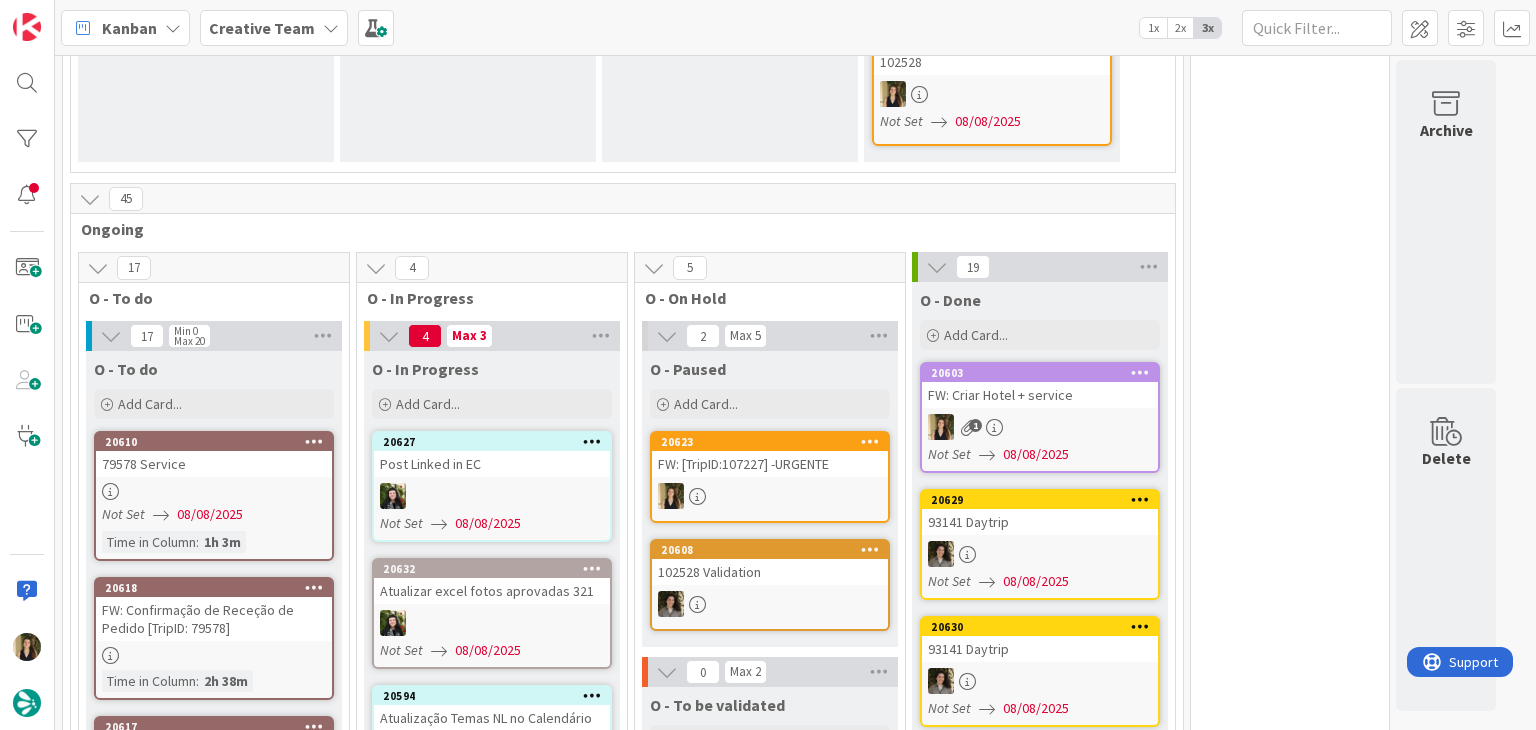 scroll, scrollTop: 0, scrollLeft: 0, axis: both 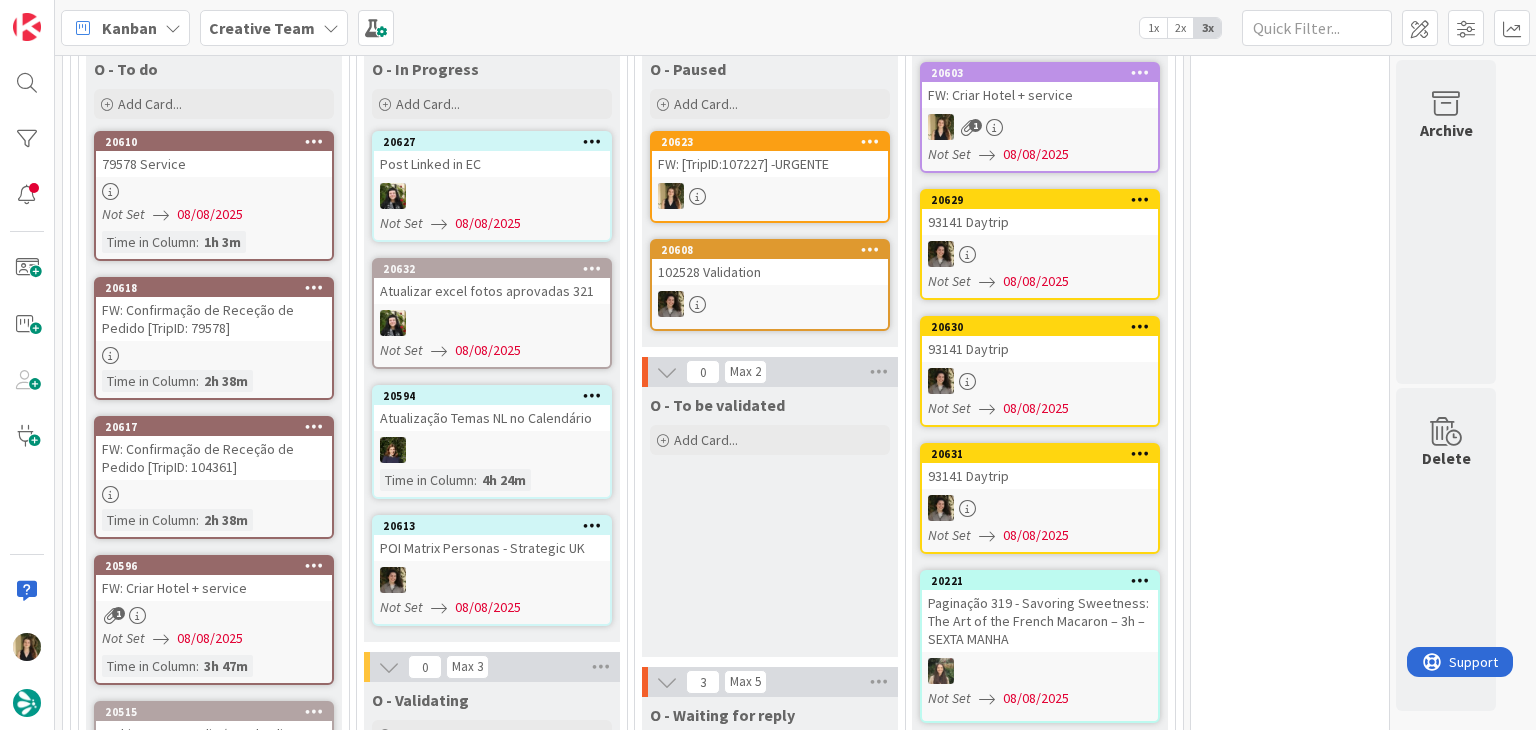 click on "0 Tempos máximos Roadbook  - Create -  30 min Roadbook  - Validation  - 20 min Roadbook  - Revision  - 25 min NL  - Blog Post + Email  - 4h30 NL  - Paginação  - 3 h NL  - Teste/agendar  - 30min Daytrip  - 5 min Car  - 20 min Service  - 20 min Service  Aux  - 10 min POI  - Pesquisa (exclui redação)  - 45 min POI  - Create  - 20 min Location  - 20 min Accommodation  - 30 min Accommodation  RB  - 20 min Website   -  Carregamento de Tours  - 6h Website  -  Edição conteúdo -  20min" at bounding box center (1290, 1876) 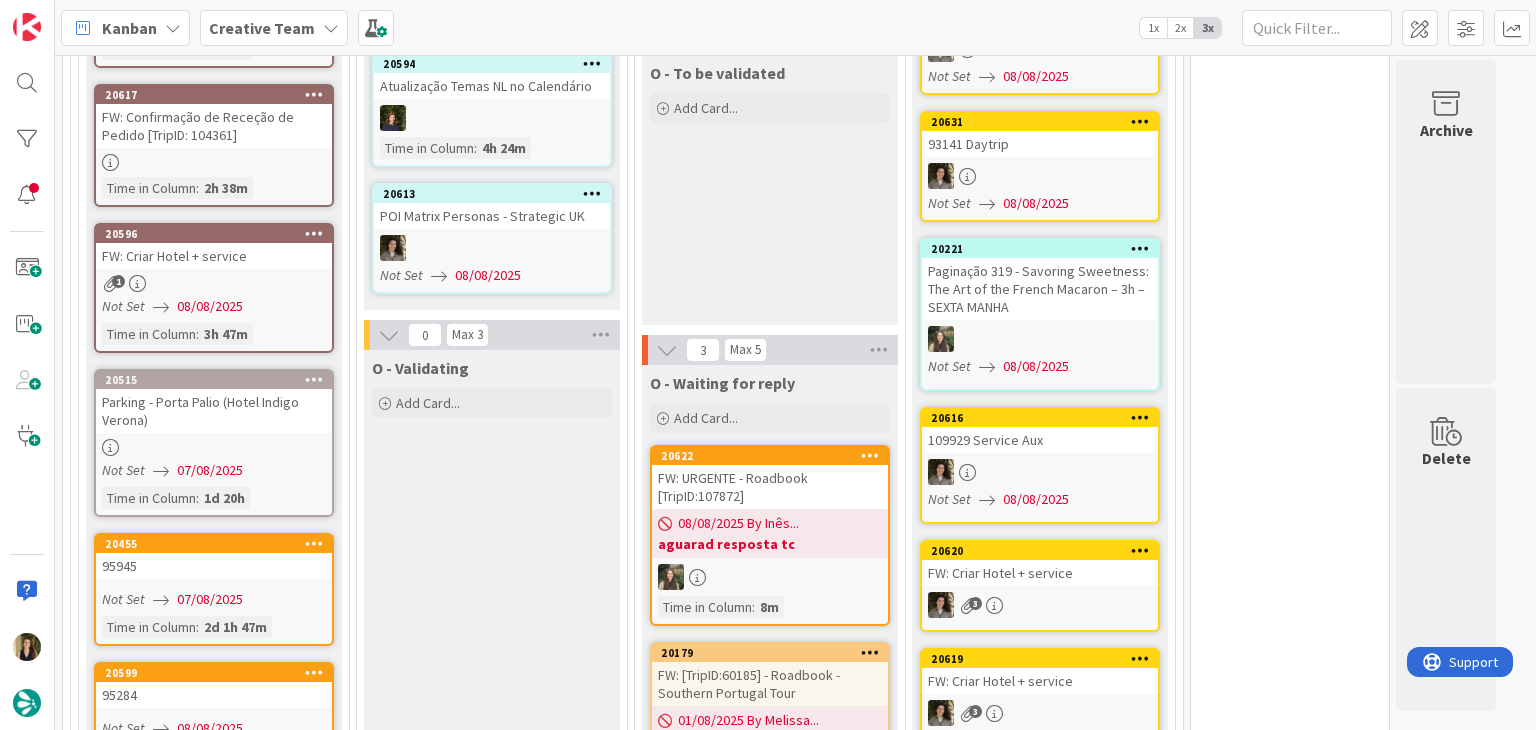 scroll, scrollTop: 1264, scrollLeft: 0, axis: vertical 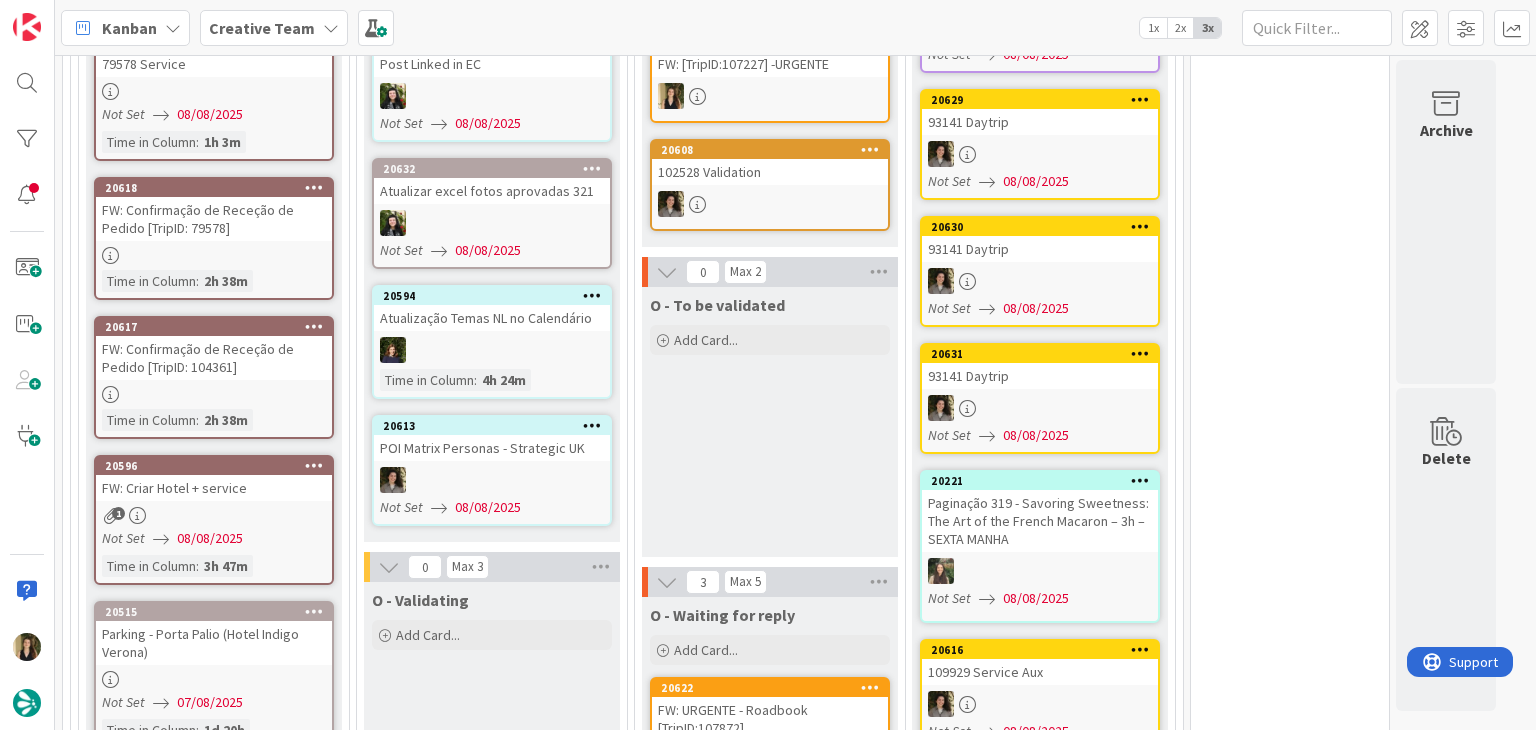 click on "1" at bounding box center (214, 515) 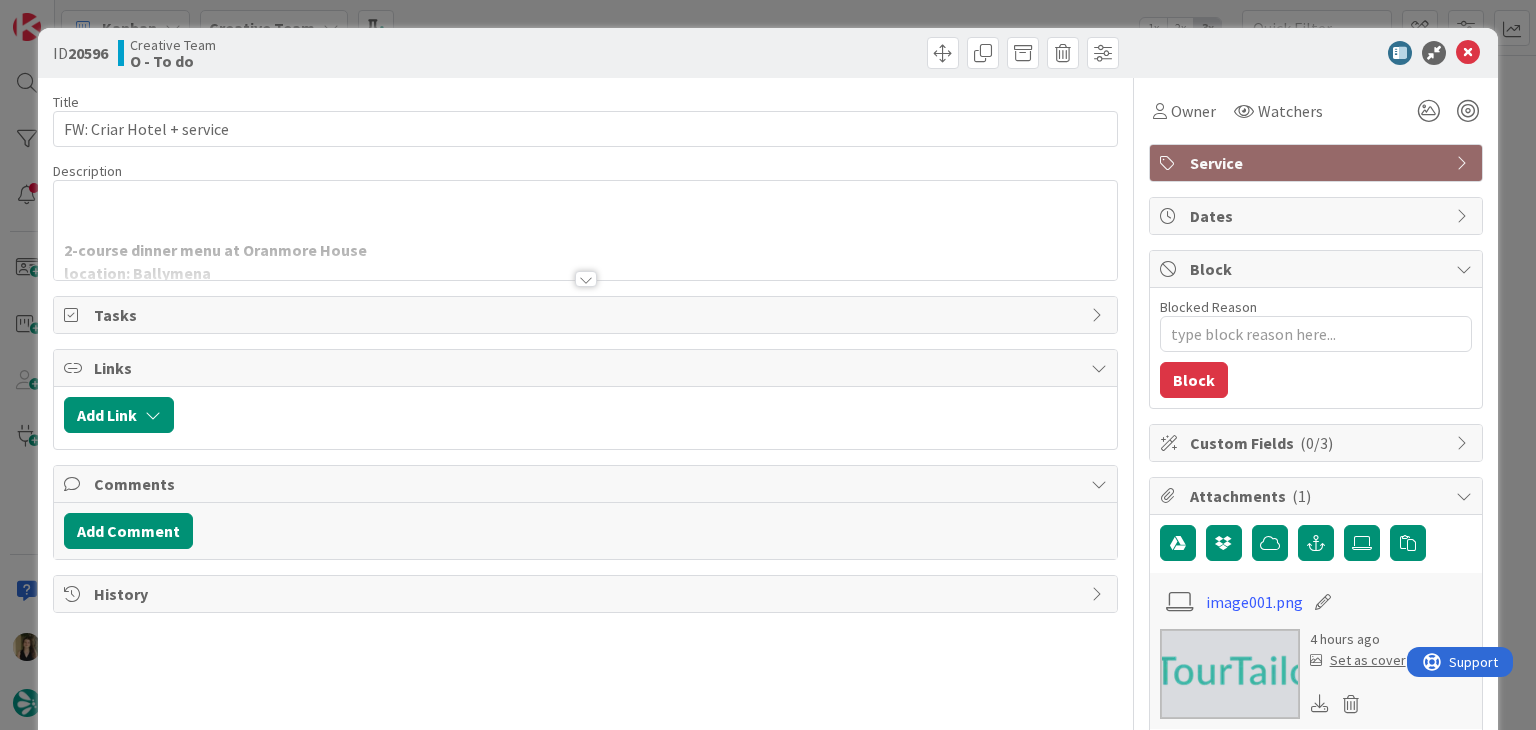 scroll, scrollTop: 0, scrollLeft: 0, axis: both 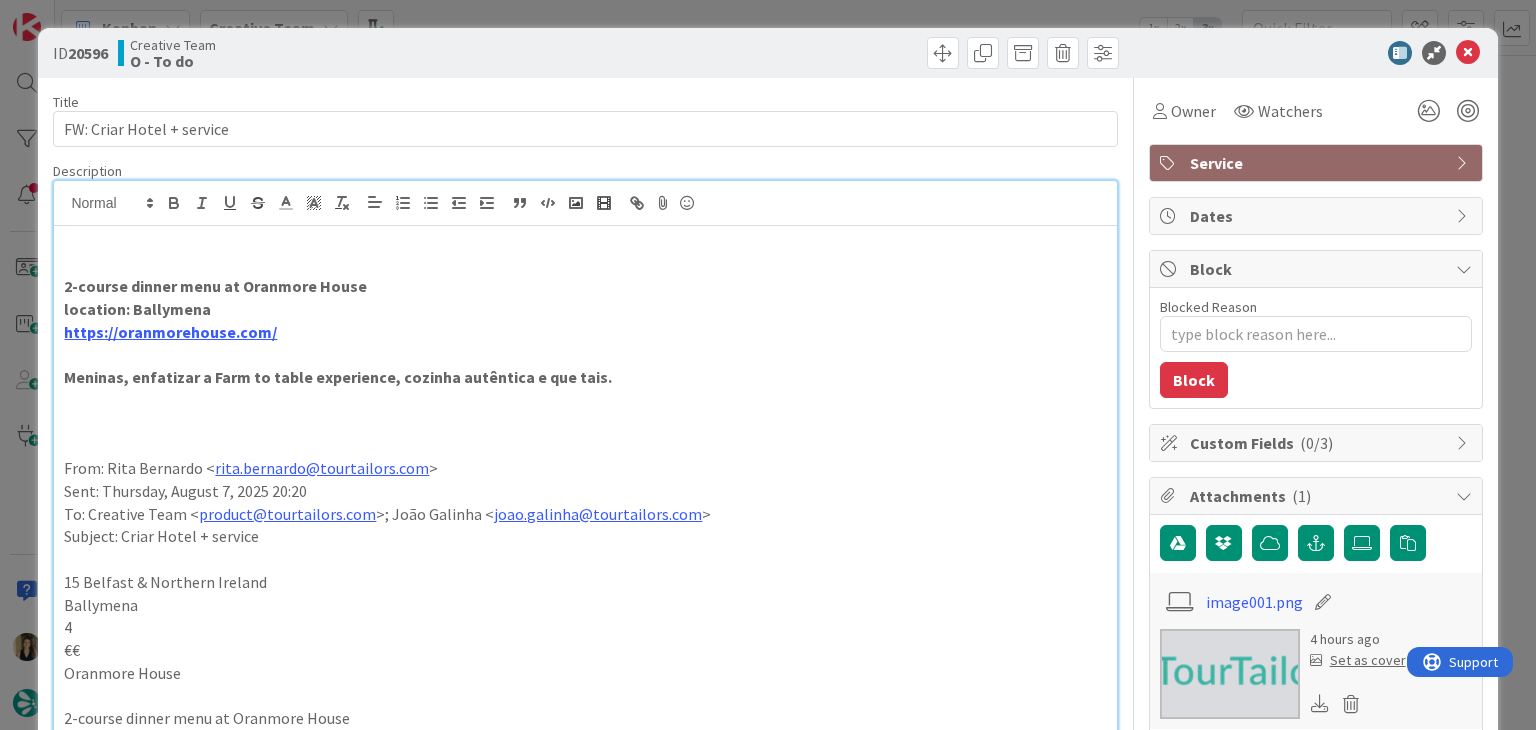 click on "ID  20596 Creative Team O - To do Title 25 / 128 FW: Criar Hotel + service Description Sofia Palma just joined 2-course dinner menu at Oranmore House location: Ballymena https://oranmorehouse.com/ Meninas, enfatizar a Farm to table experience, cozinha autêntica e que tais. From: Rita Bernardo < rita.bernardo@tourtailors.com > Sent: Thursday, August 7, 2025 20:20 To: Creative Team < product@tourtailors.com >; João Galinha < joao.galinha@tourtailors.com > Subject: Criar Hotel + service 15 Belfast & Northern Ireland Ballymena 4 €€ Oranmore House 2-course dinner menu at Oranmore House https://oranmorehouse.com/ Meninas, enfatizar a Farm to table experience, cozinha autêntica e que tais. EM relação ao hotel referir que é uma countryhouse. @João Galinha< mailto:Joao.Galinha@TourTailors.com > diz o file e a daytrip que precisas. Obrigada! Rita Bernardo Destination Manager [cid: image001.png@01DC07D8.B0B255C0 ] Portugal: +351 214 851 476 (9 a.m. to 6 p.m. Lisbon Local Time) www.TourTailors.com < > T:  < >" at bounding box center [768, 365] 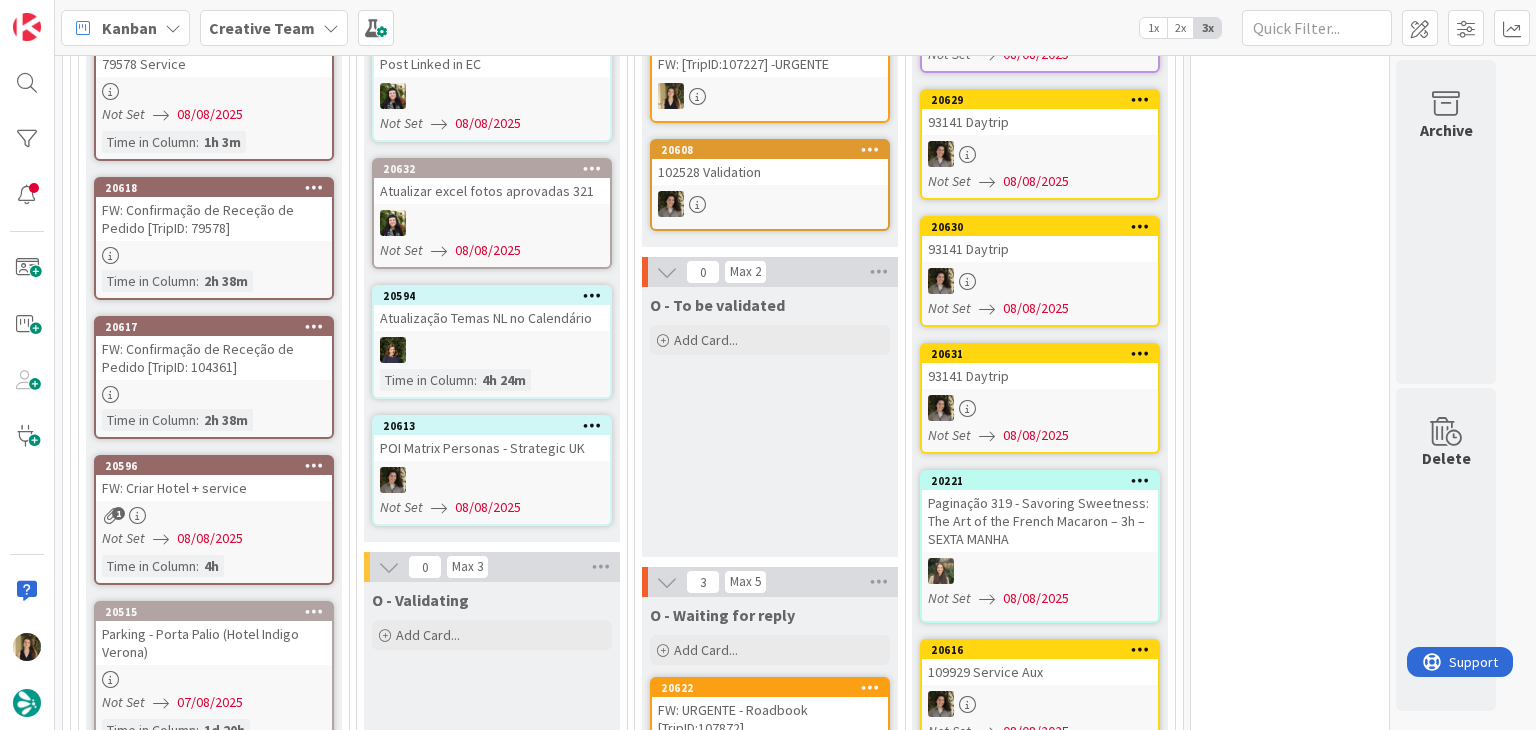 scroll, scrollTop: 0, scrollLeft: 0, axis: both 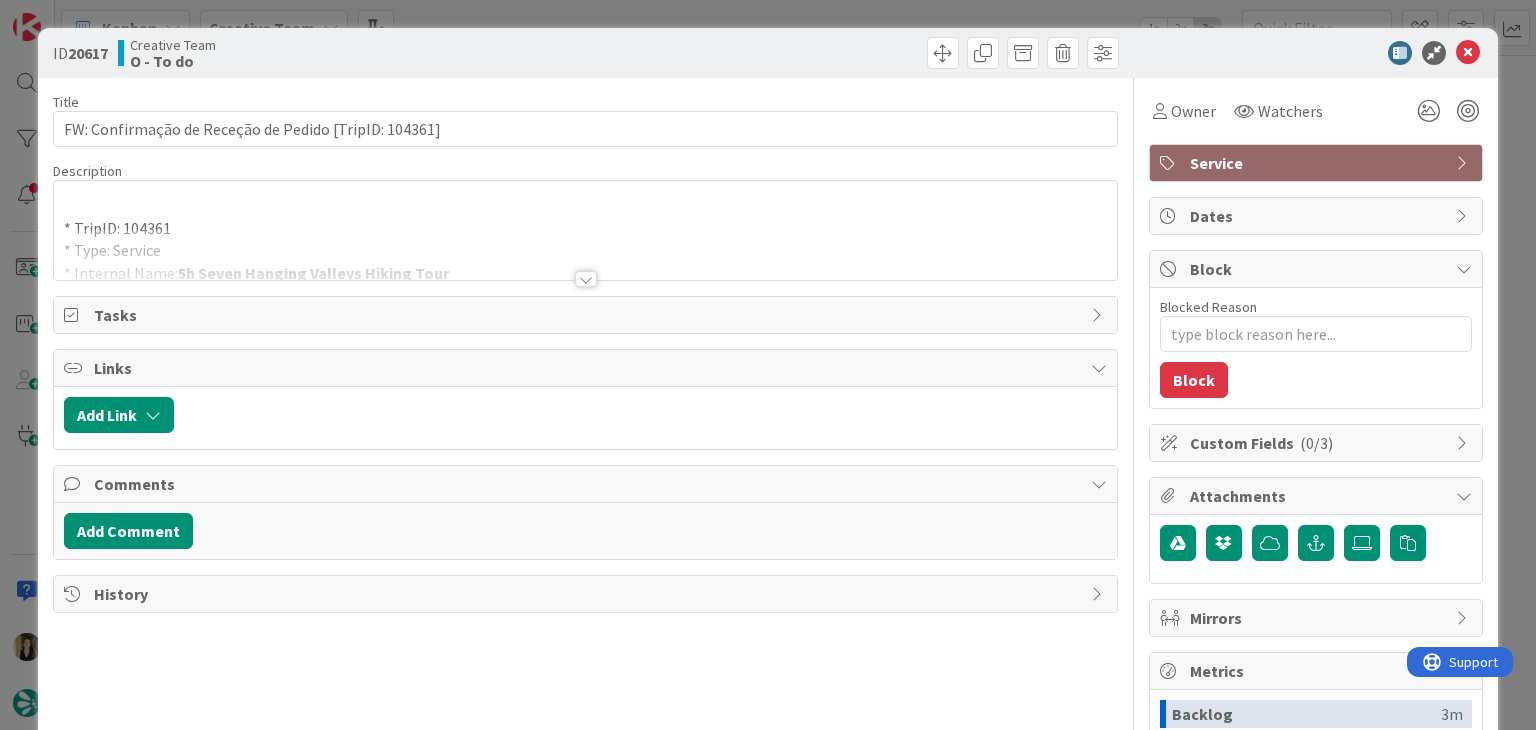 drag, startPoint x: 671, startPoint y: 20, endPoint x: 582, endPoint y: 70, distance: 102.0833 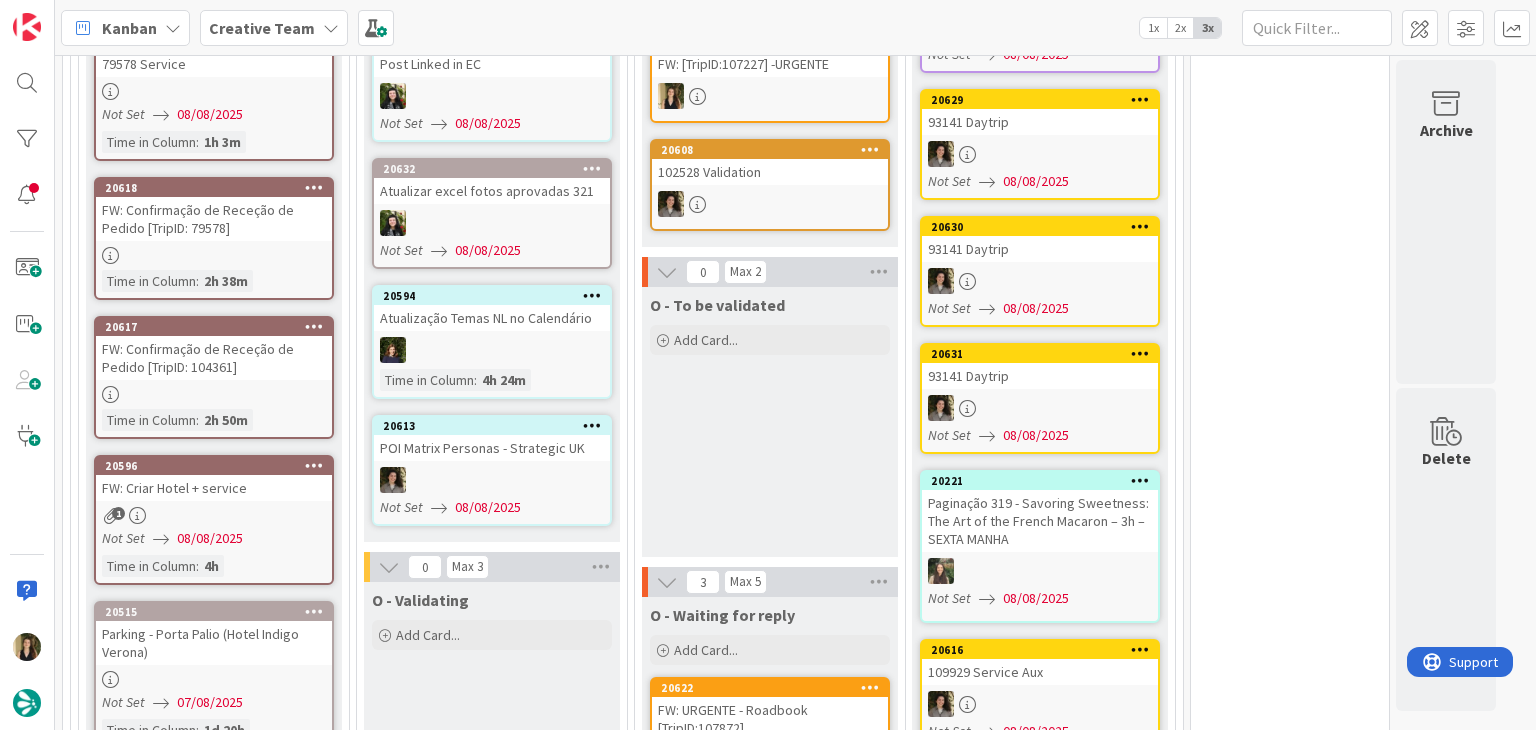 click at bounding box center [214, 255] 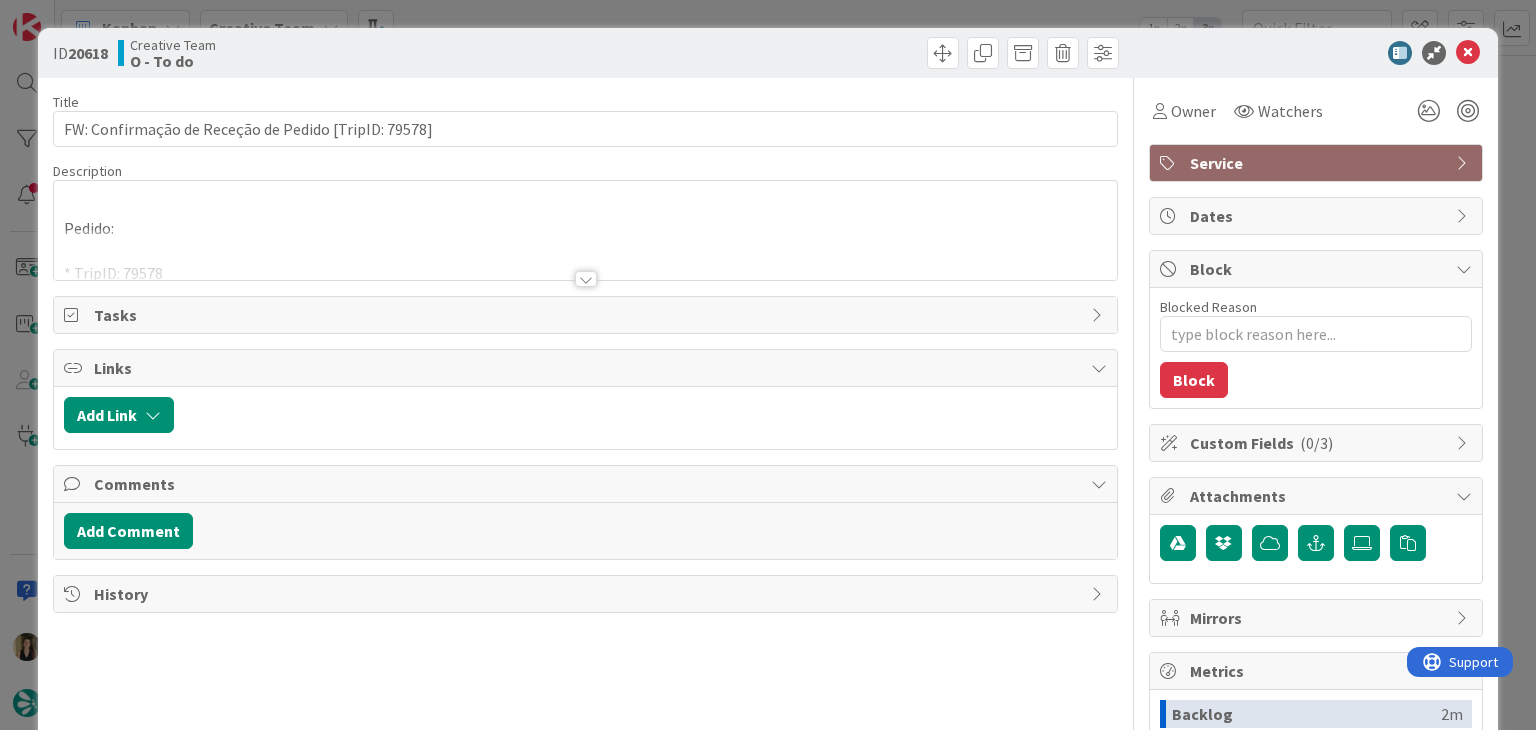 scroll, scrollTop: 0, scrollLeft: 0, axis: both 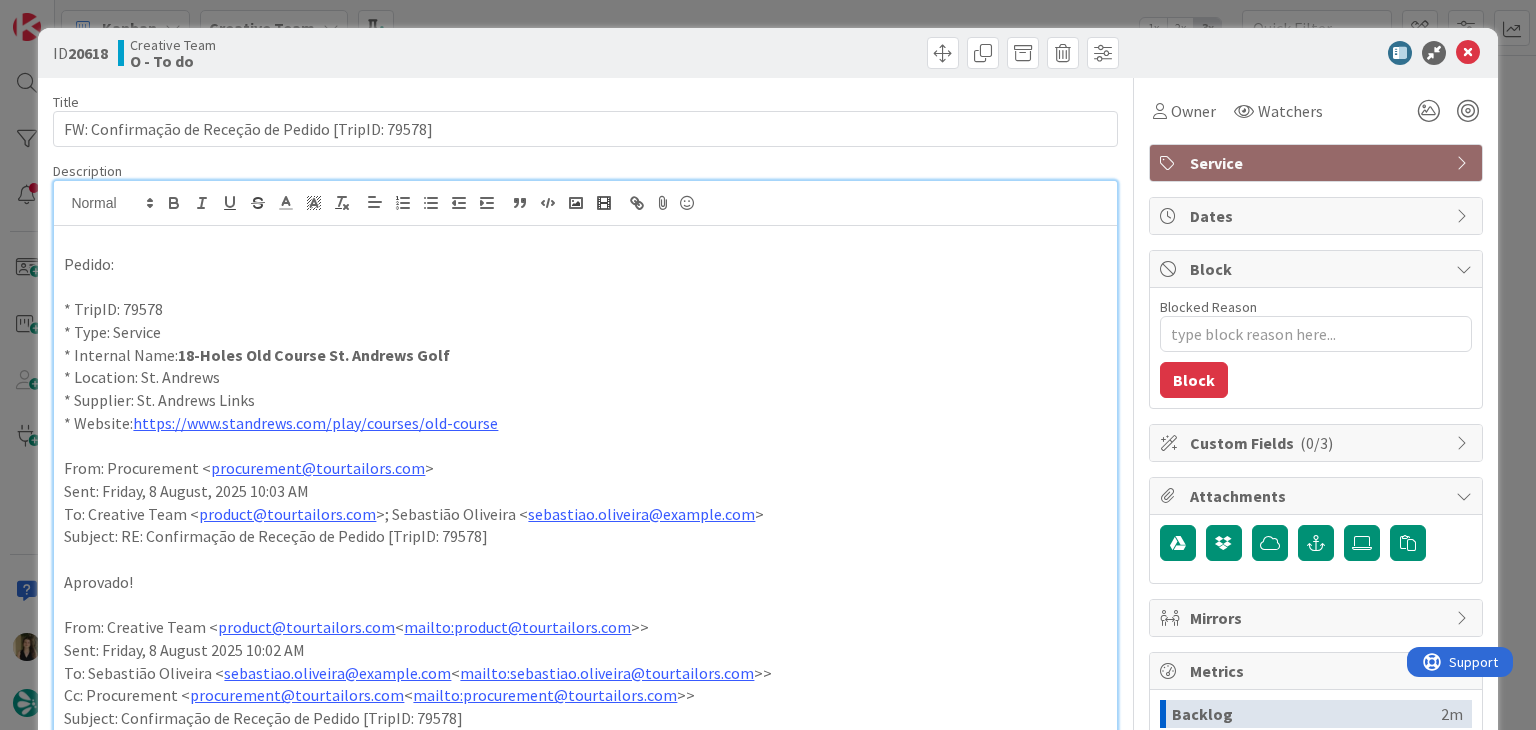 click on "ID  20618 Creative Team O - To do Title 52 / 128 FW: Confirmação de Receção de Pedido [TripID: 79578] Description Pedido: * TripID: 79578 * Type: Service * Internal Name:  18-Holes Old Course St. Andrews Golf * Location: St. Andrews * Supplier: St. Andrews Links * Website:  https://www.standrews.com/play/courses/old-course From: Procurement < procurement@tourtailors.com > Sent: Friday, 8 August, 2025 10:03 AM To: Creative Team < product@tourtailors.com >; Sebastião Oliveira < sebastiao.oliveira@tourtailors.com > Subject: RE: Confirmação de Receção de Pedido [TripID: 79578] Aprovado! From: Creative Team < product@tourtailors.com < mailto:product@tourtailors.com >> Sent: Friday, 8 August 2025 10:02 AM To: Sebastião Oliveira < sebastiao.oliveira@tourtailors.com < mailto:sebastiao.oliveira@tourtailors.com >> Cc: Procurement < procurement@tourtailors.com < mailto:procurement@tourtailors.com >> Subject: Confirmação de Receção de Pedido [TripID: 79578] Olá Sebastião Oliveira, Pedido: * TripID: 79578" at bounding box center [768, 365] 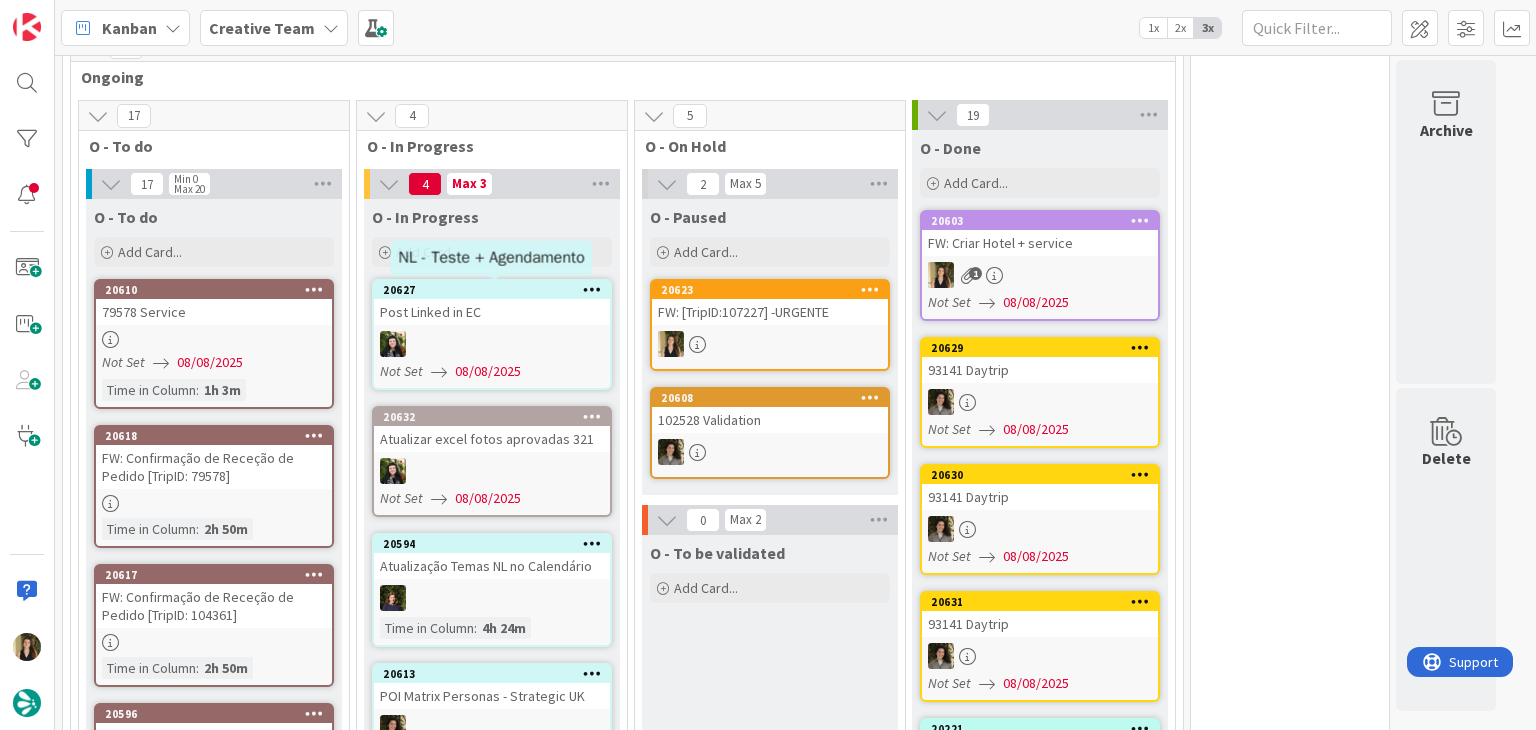 scroll, scrollTop: 964, scrollLeft: 0, axis: vertical 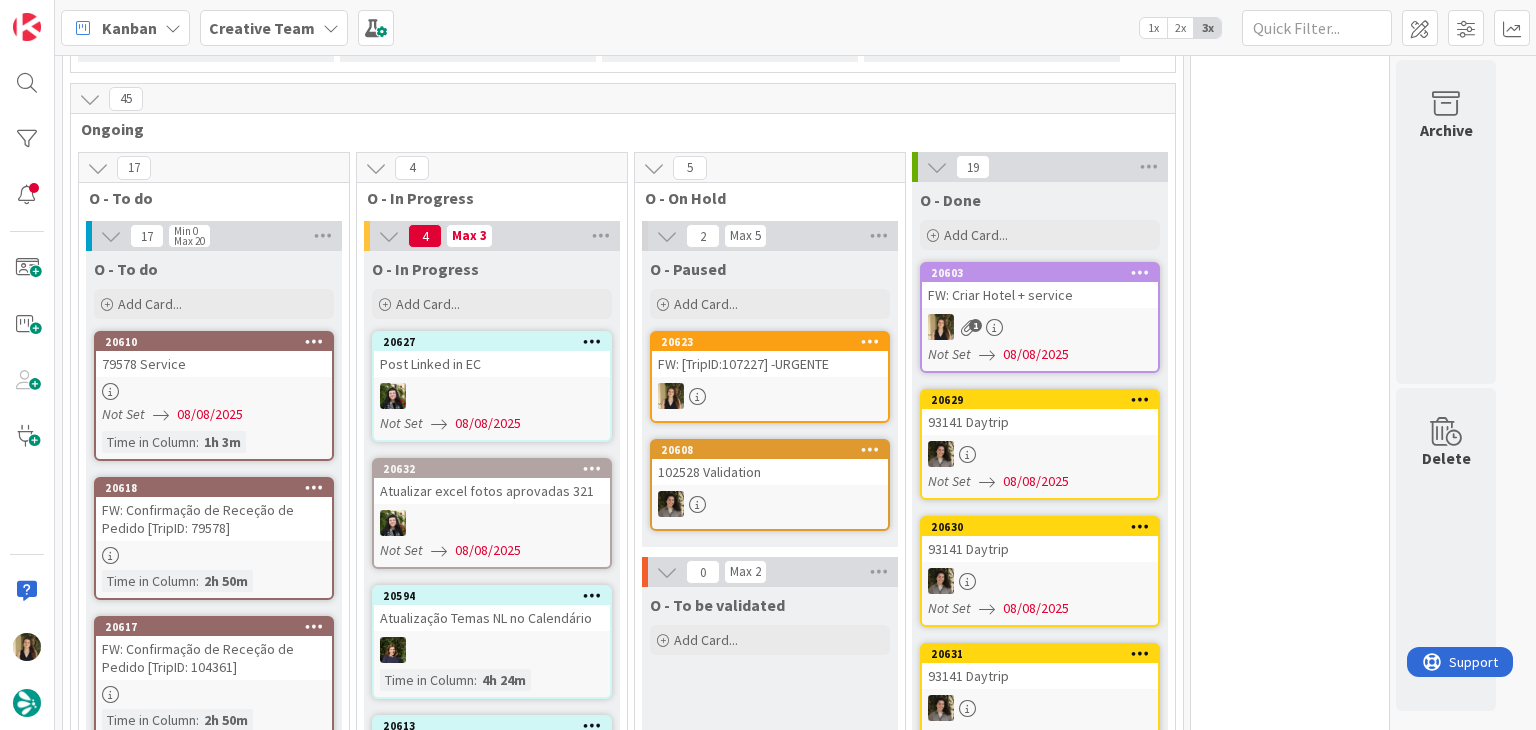 click on "Not Set 08/08/2025" at bounding box center (217, 414) 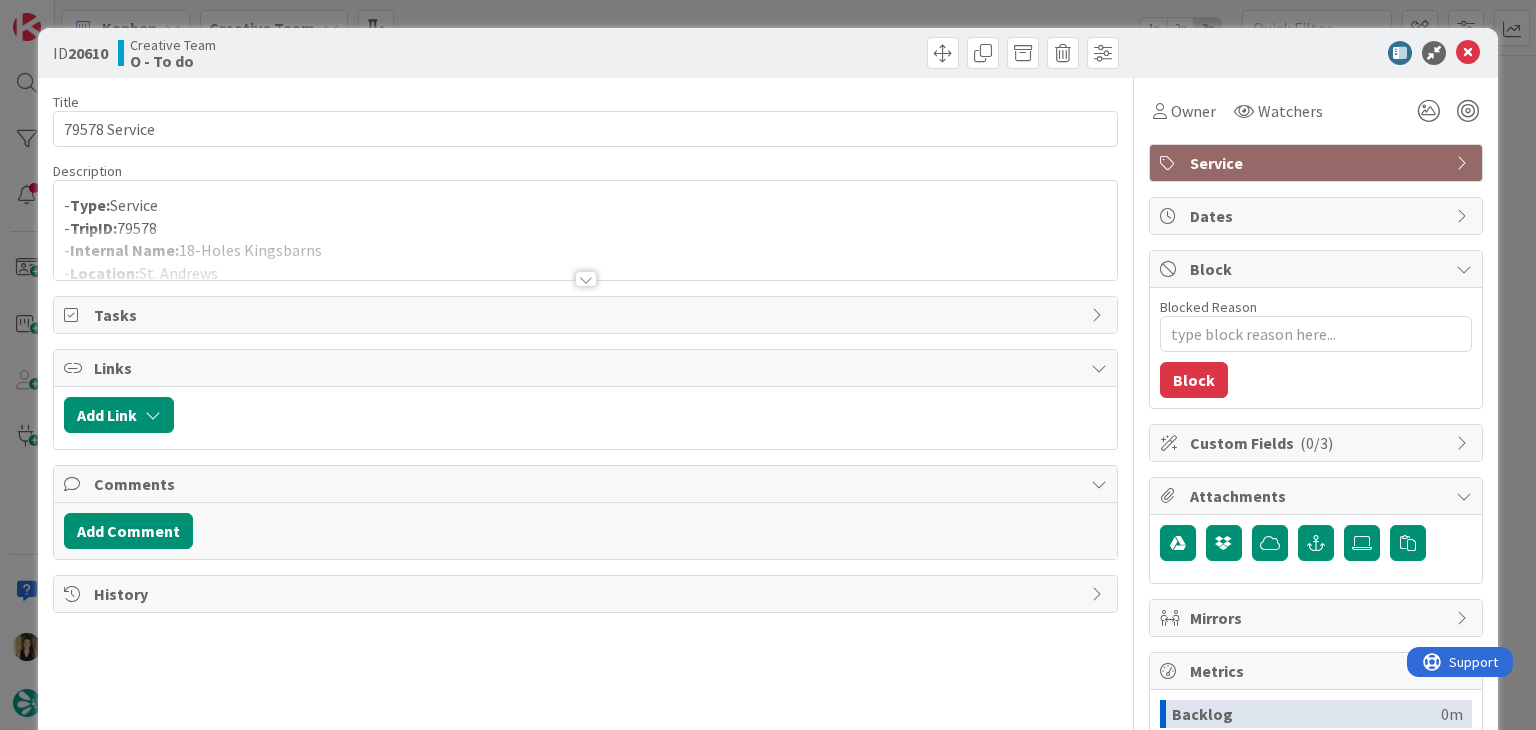scroll, scrollTop: 0, scrollLeft: 0, axis: both 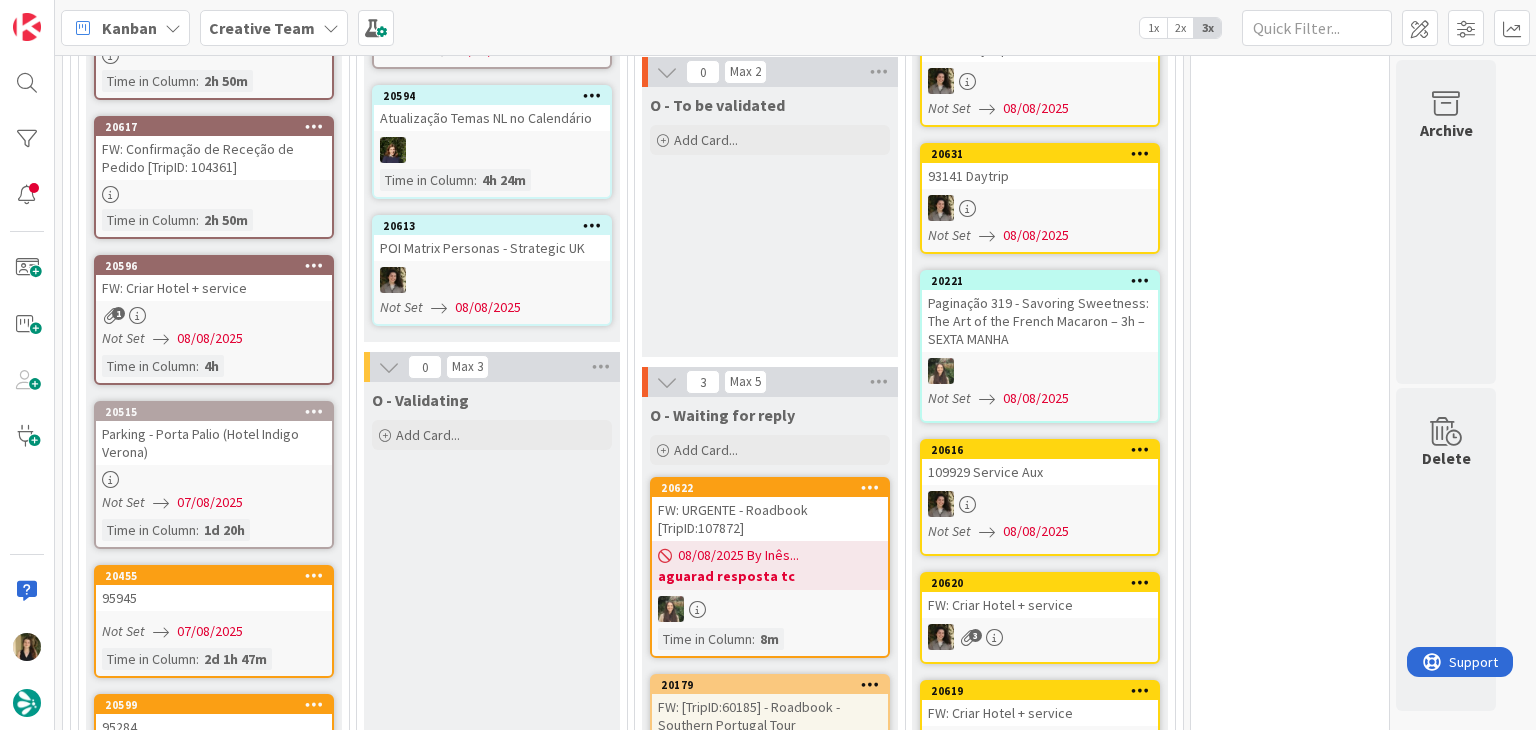 click on "Not Set 08/08/2025" at bounding box center (217, 338) 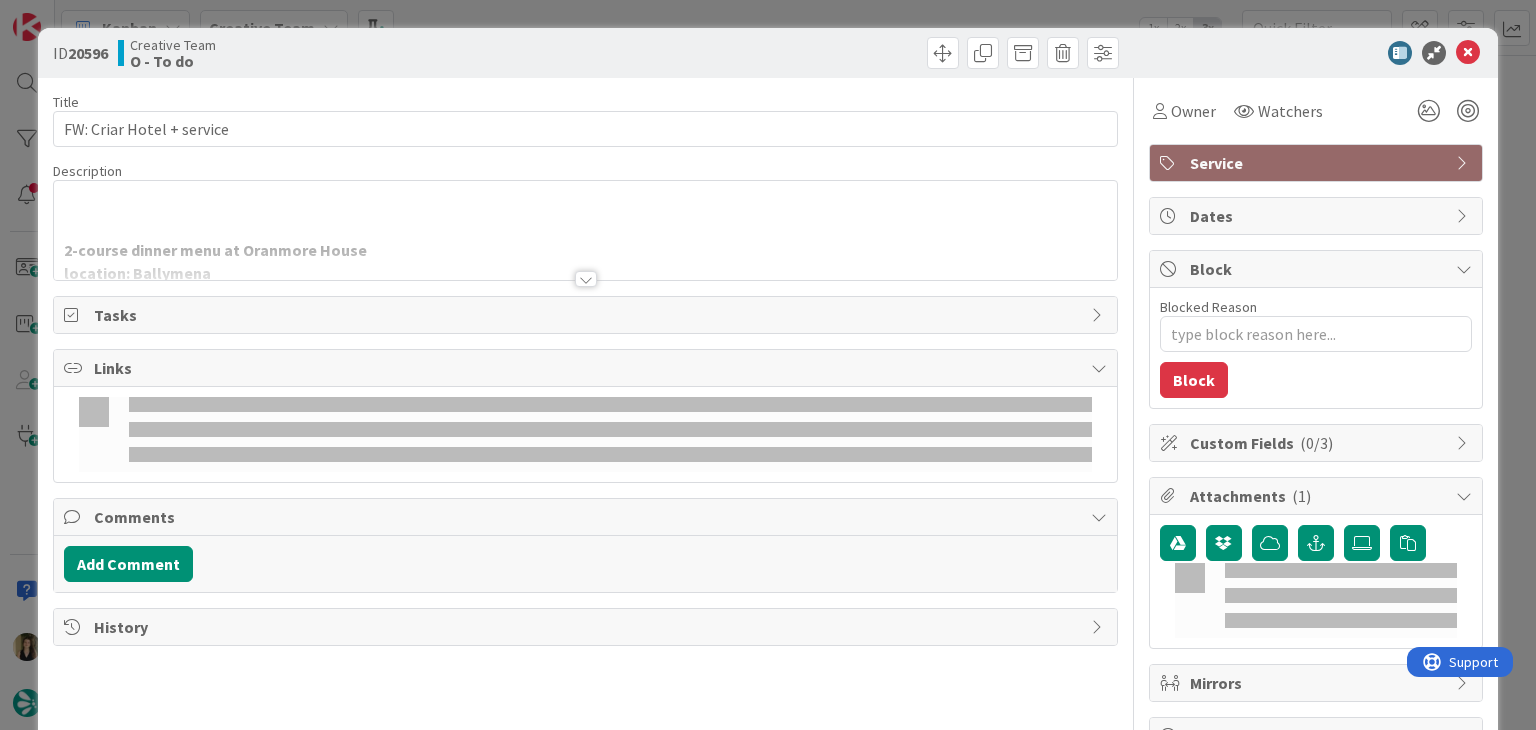 scroll, scrollTop: 0, scrollLeft: 0, axis: both 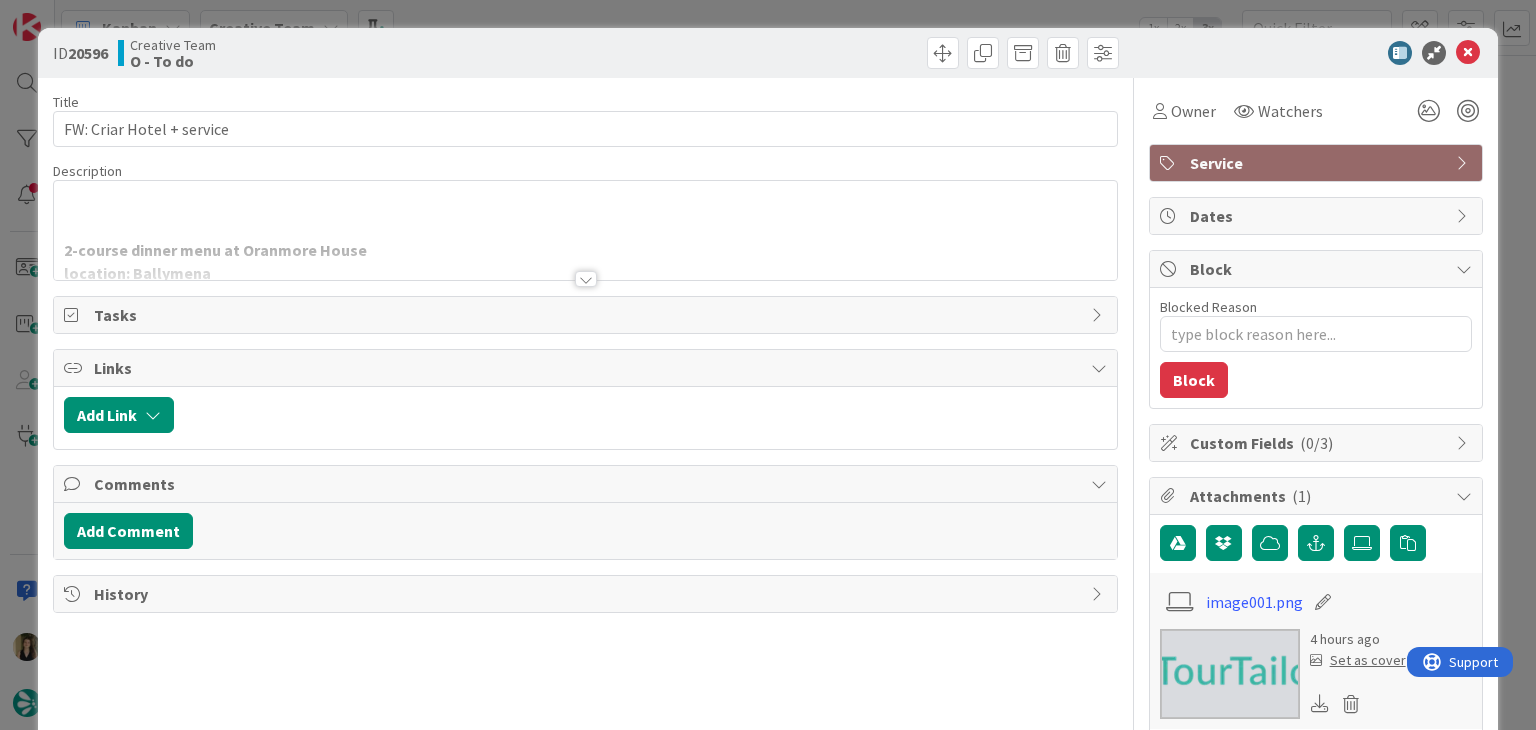 type on "x" 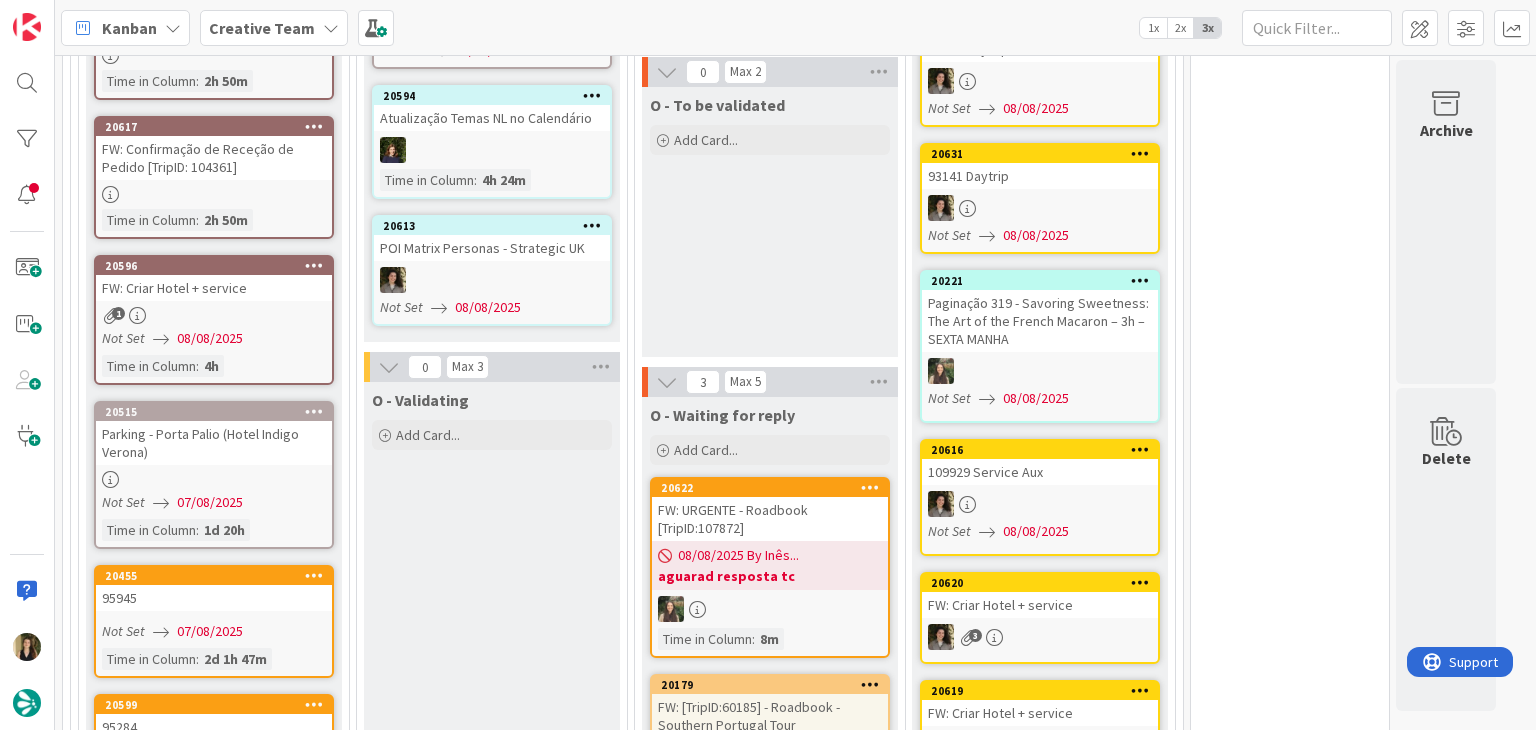 click on "0 Tempos máximos Roadbook  - Create -  30 min Roadbook  - Validation  - 20 min Roadbook  - Revision  - 25 min NL  - Blog Post + Email  - 4h30 NL  - Paginação  - 3 h NL  - Teste/agendar  - 30min Daytrip  - 5 min Car  - 20 min Service  - 20 min Service  Aux  - 10 min POI  - Pesquisa (exclui redação)  - 45 min POI  - Create  - 20 min Location  - 20 min Accommodation  - 30 min Accommodation  RB  - 20 min Website   -  Carregamento de Tours  - 6h Website  -  Edição conteúdo -  20min" at bounding box center [1290, 1576] 